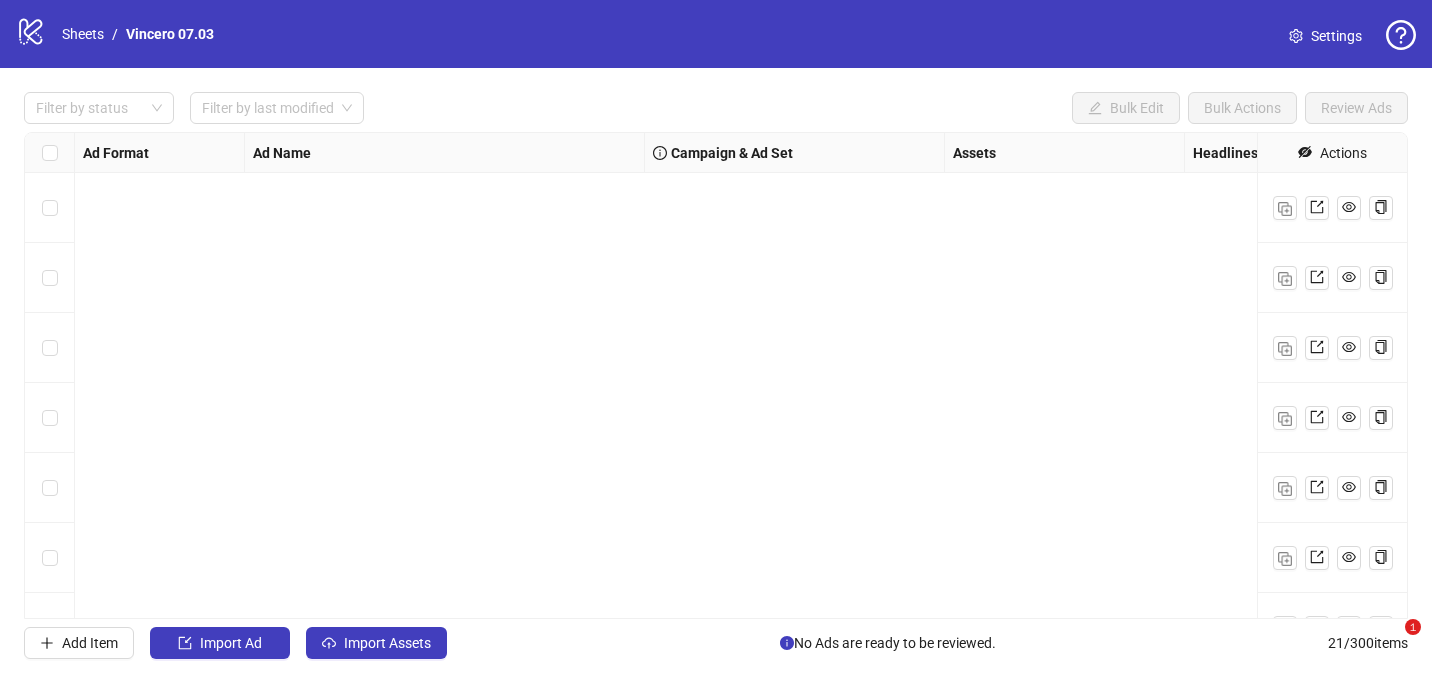 scroll, scrollTop: 0, scrollLeft: 0, axis: both 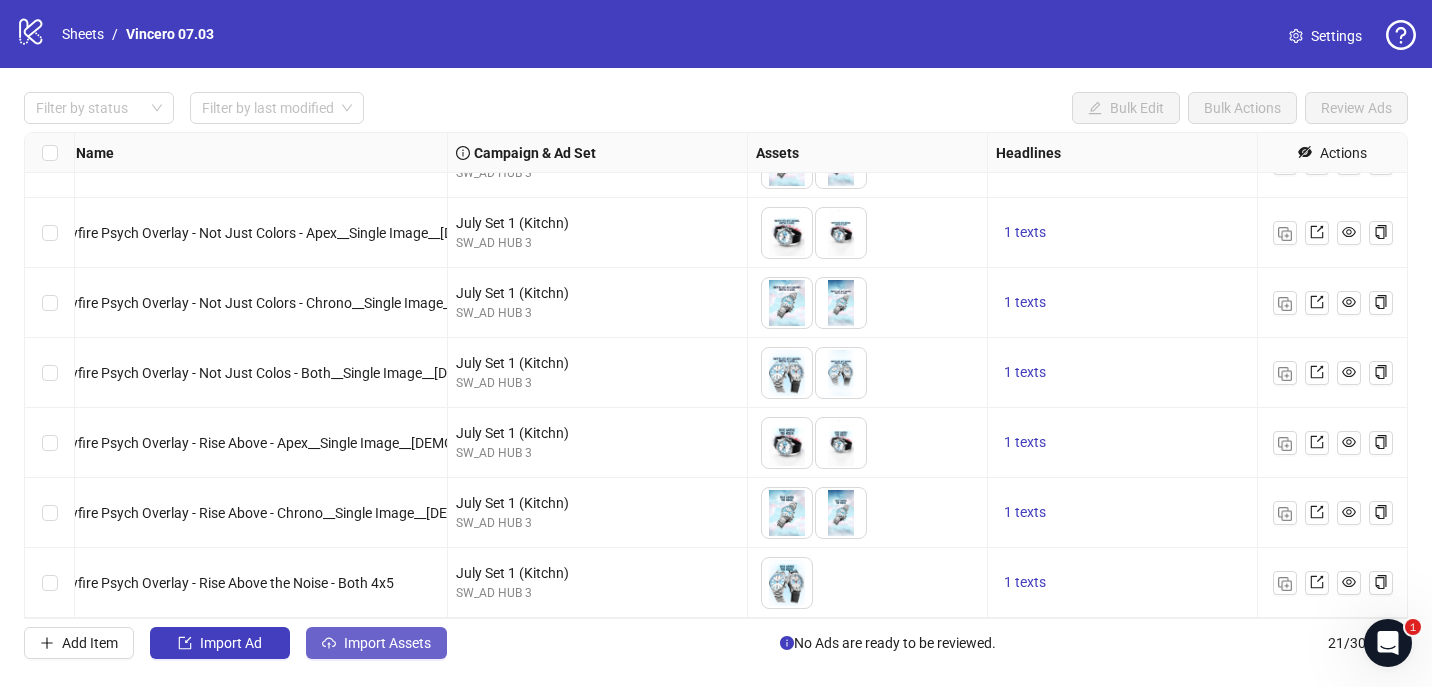 click on "Import Assets" at bounding box center [376, 643] 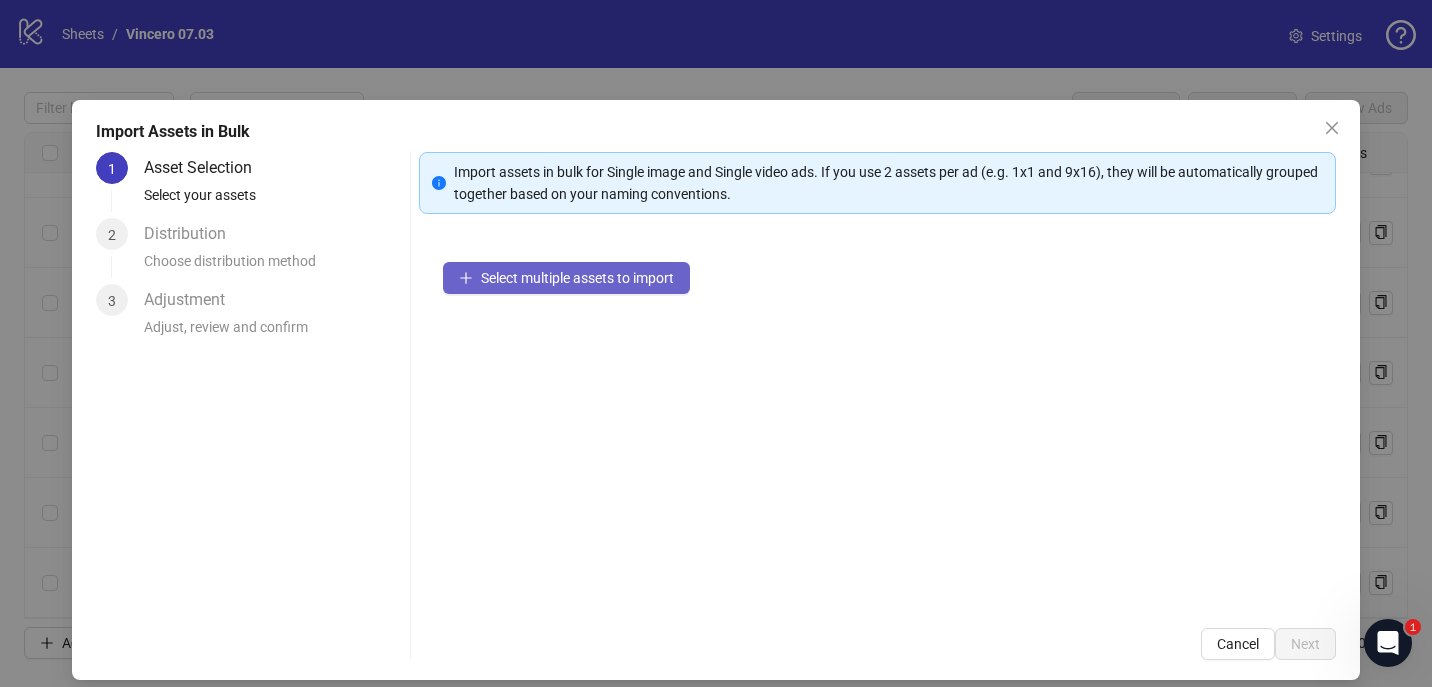 click on "Select multiple assets to import" at bounding box center [577, 278] 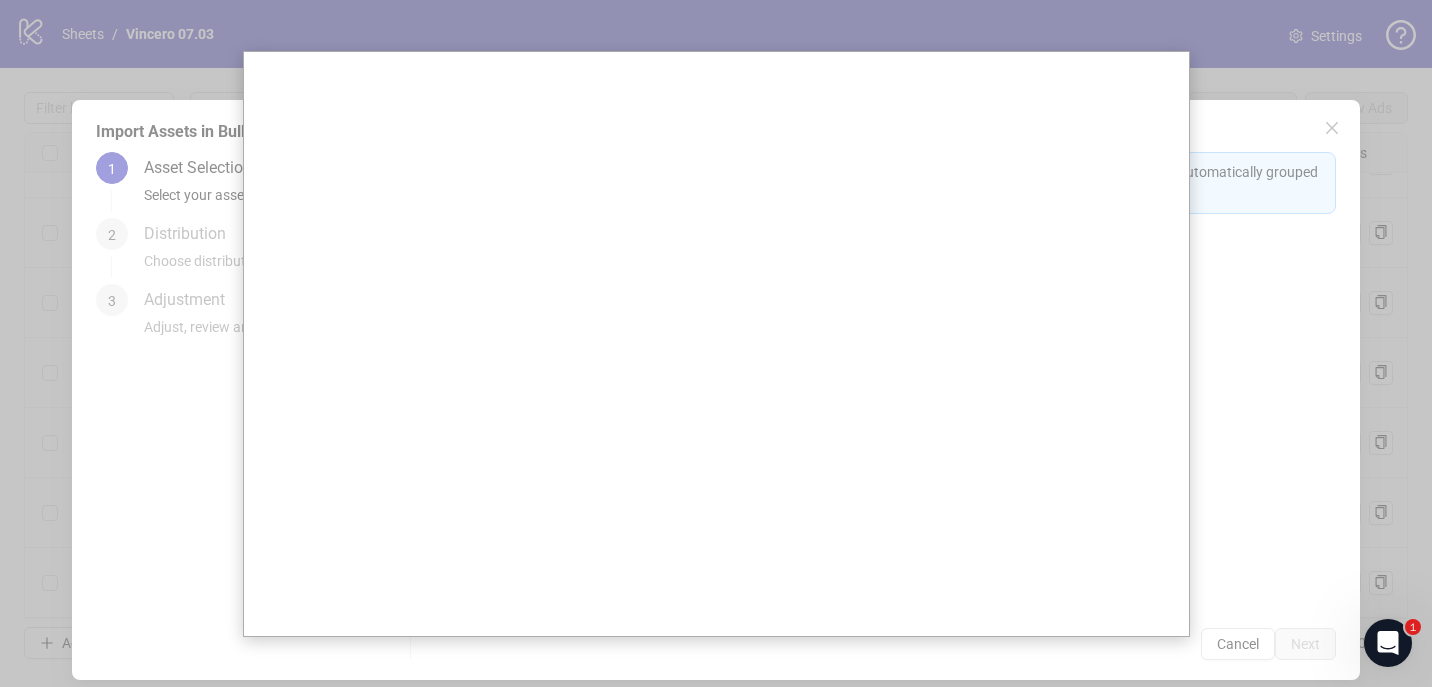 click at bounding box center [716, 343] 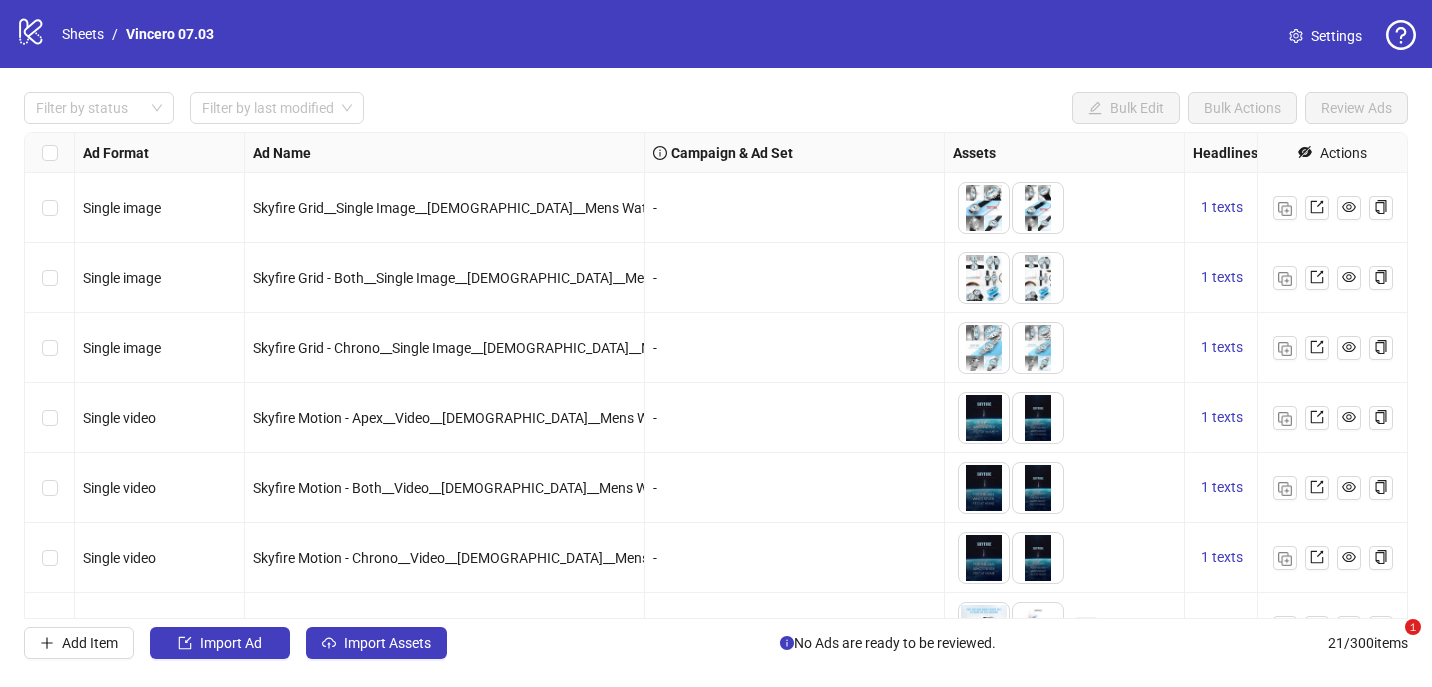 scroll, scrollTop: 0, scrollLeft: 0, axis: both 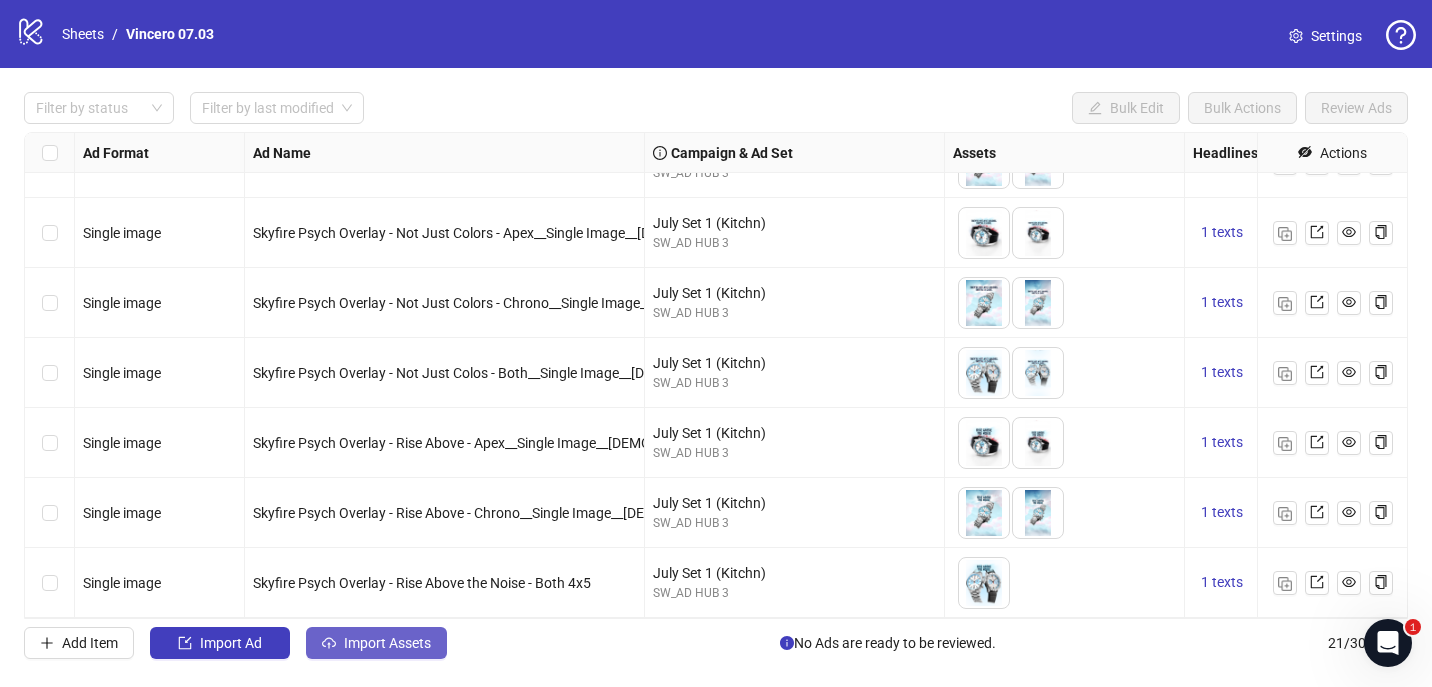 click on "Import Assets" at bounding box center [376, 643] 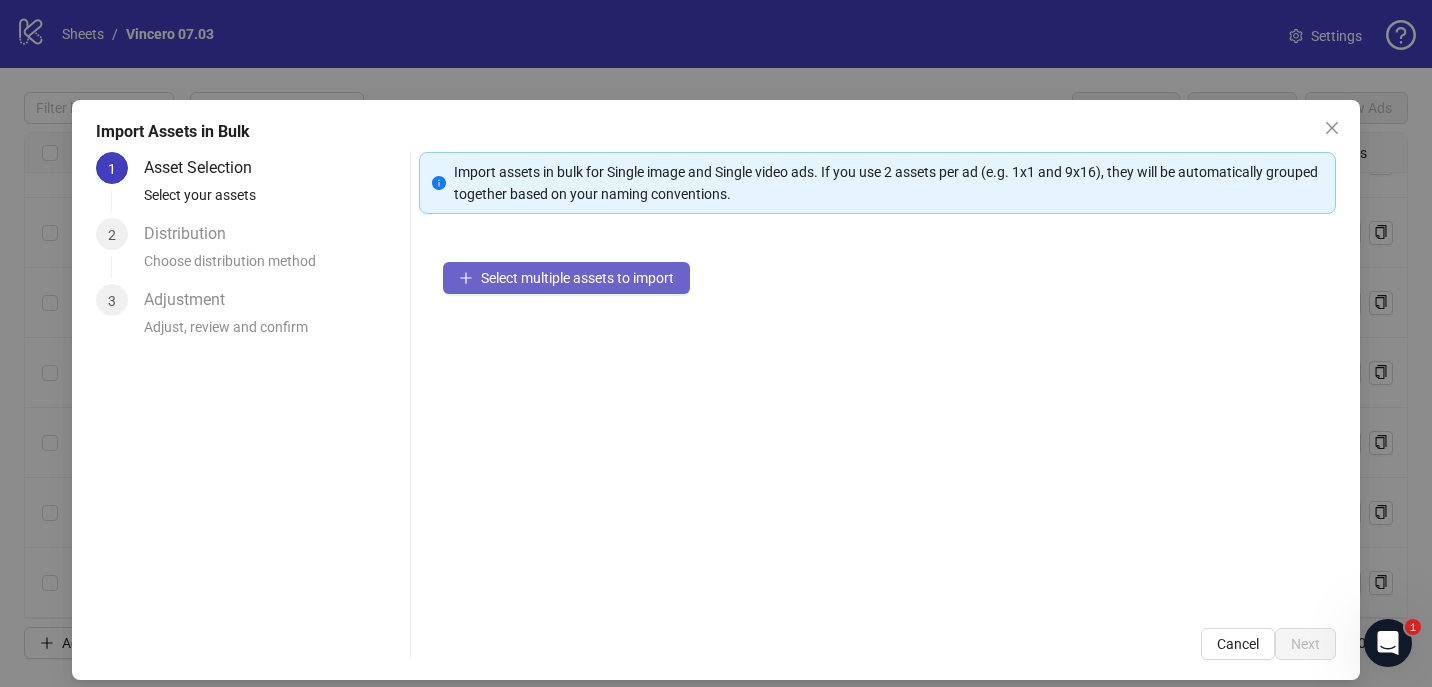 click on "Select multiple assets to import" at bounding box center (566, 278) 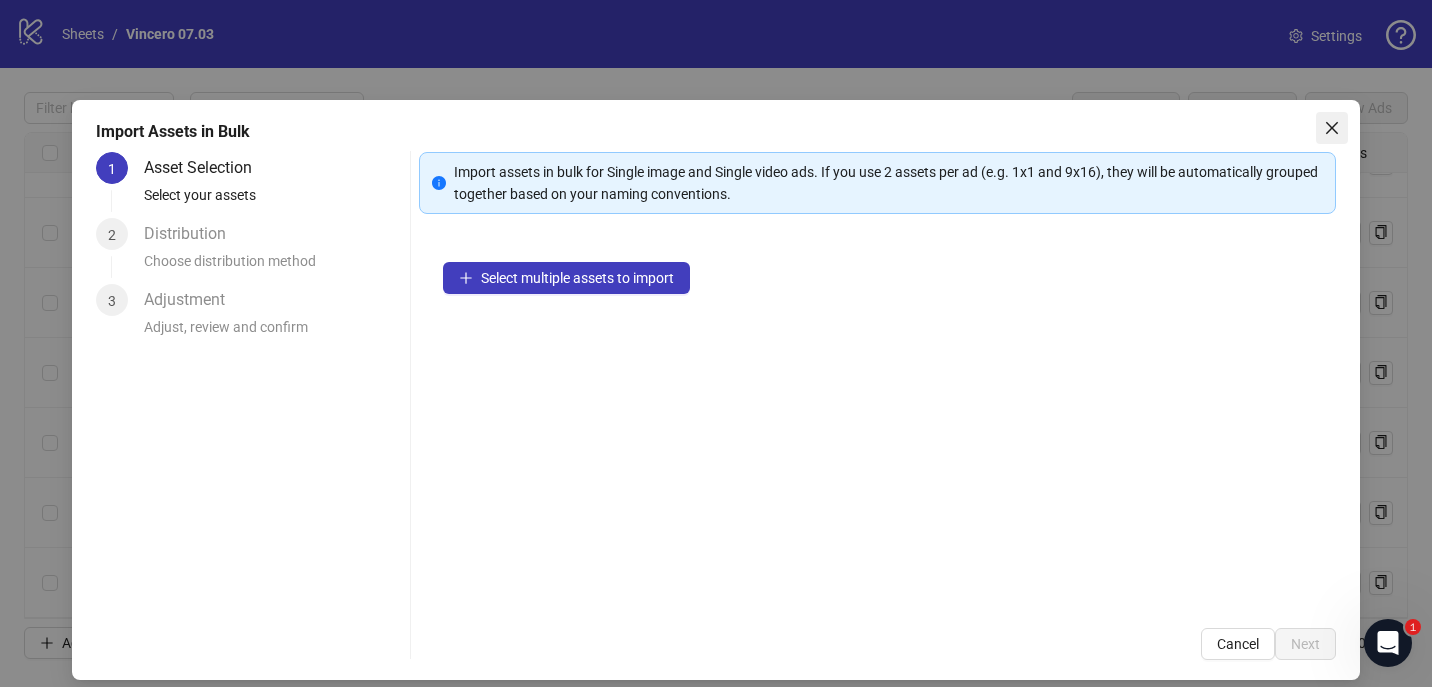 click at bounding box center (1332, 128) 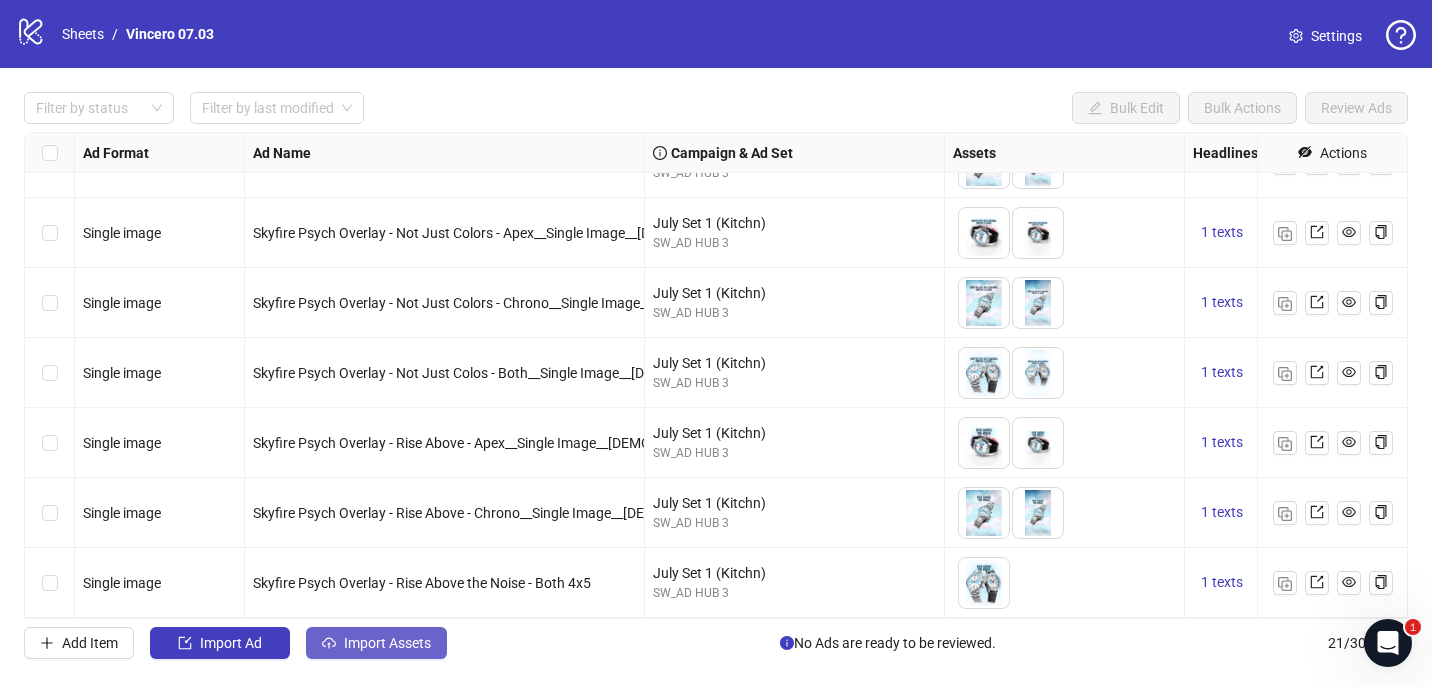 click on "Import Assets" at bounding box center (376, 643) 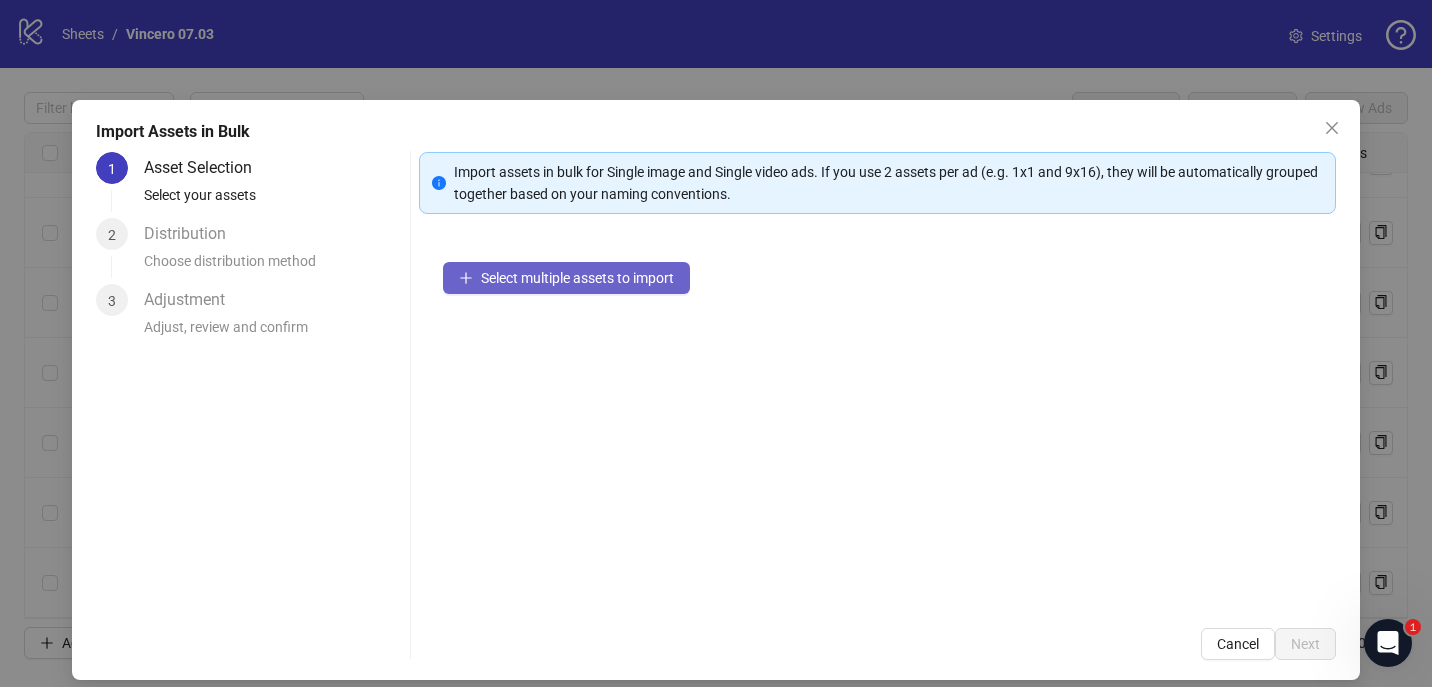 click on "Select multiple assets to import" at bounding box center [577, 278] 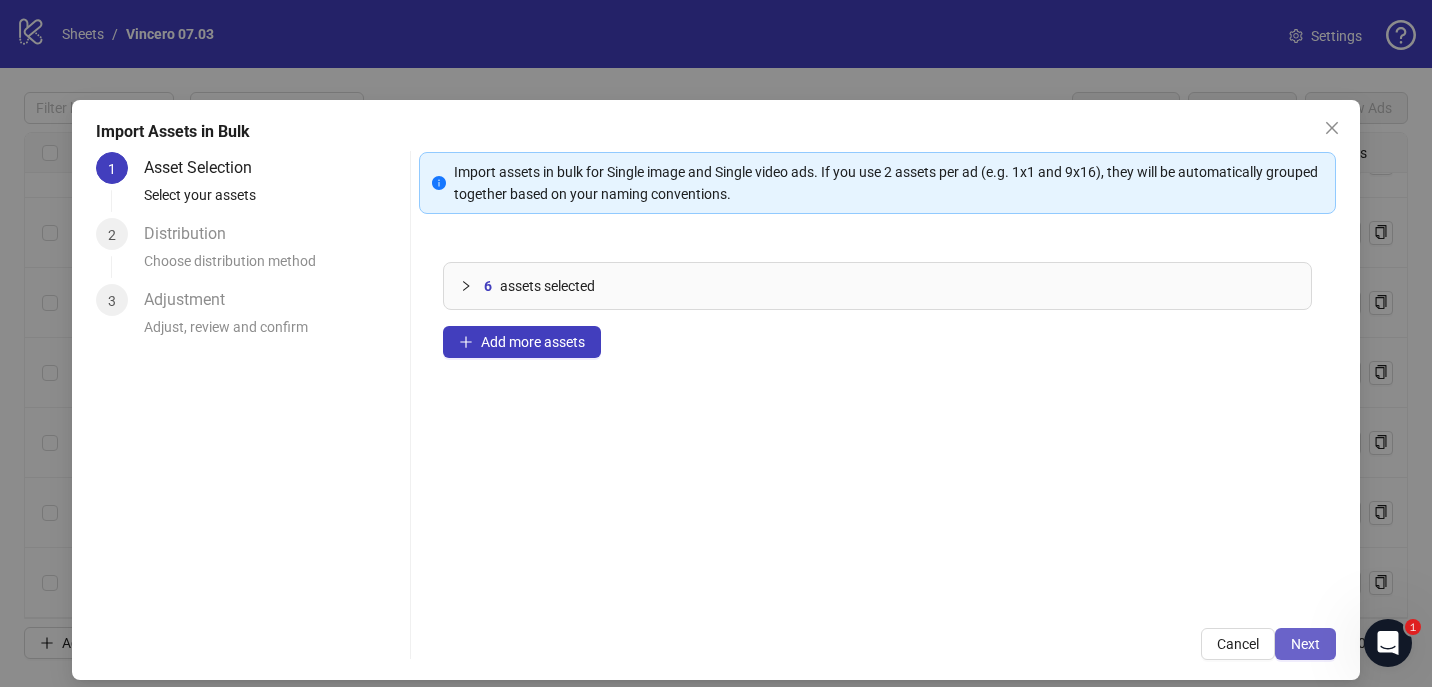 click on "Next" at bounding box center (1305, 644) 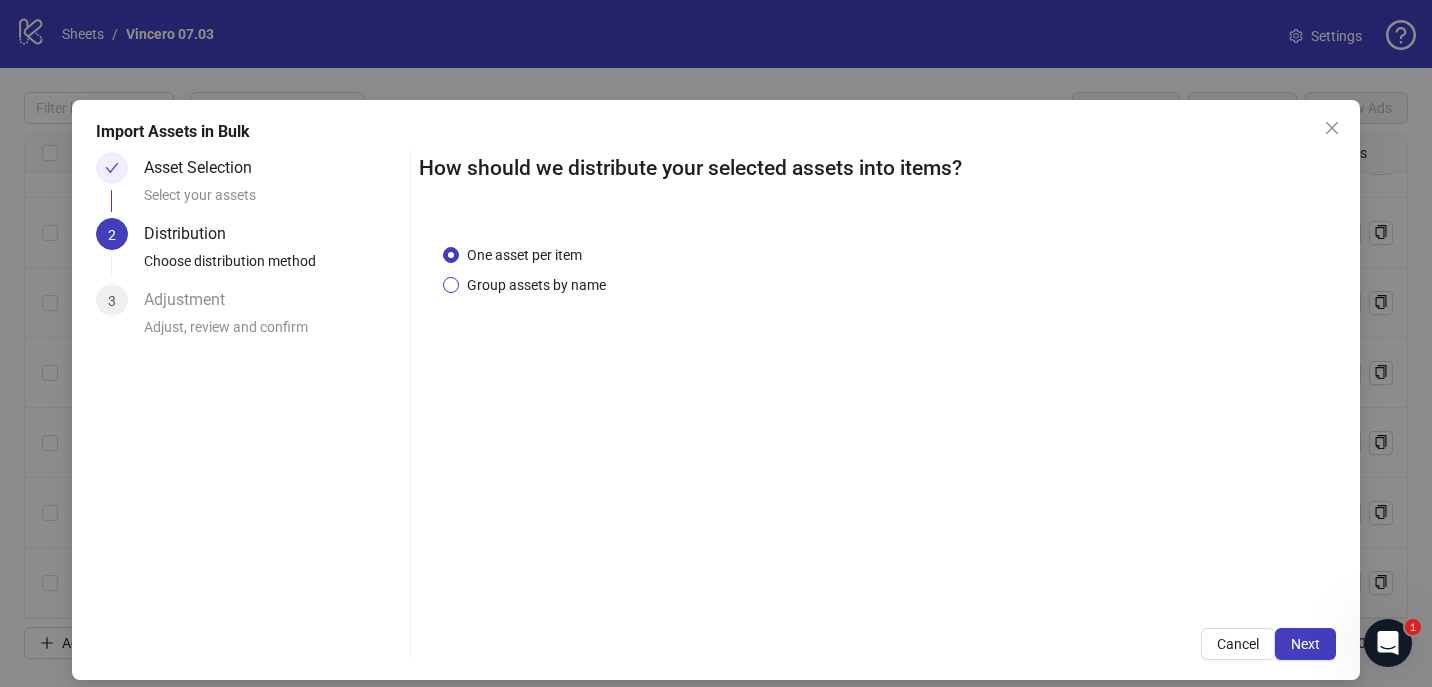 click on "Group assets by name" at bounding box center (536, 285) 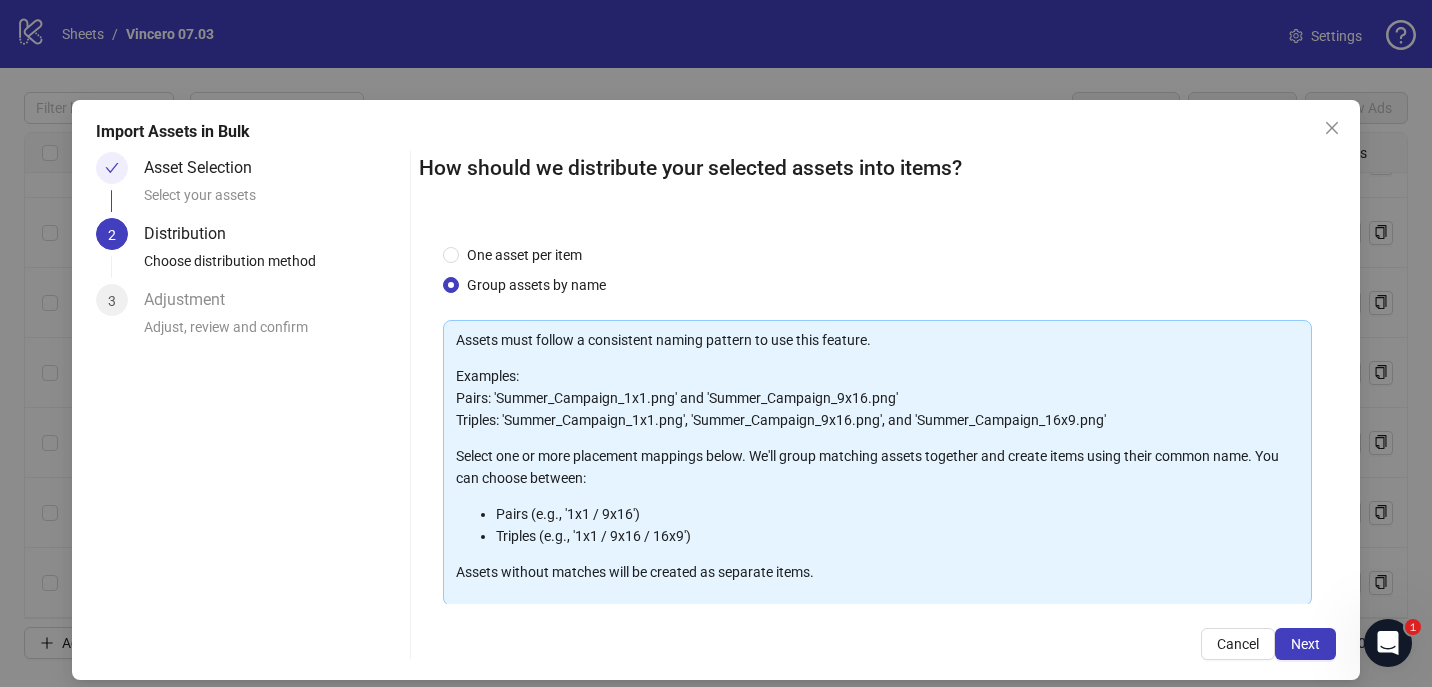 scroll, scrollTop: 201, scrollLeft: 0, axis: vertical 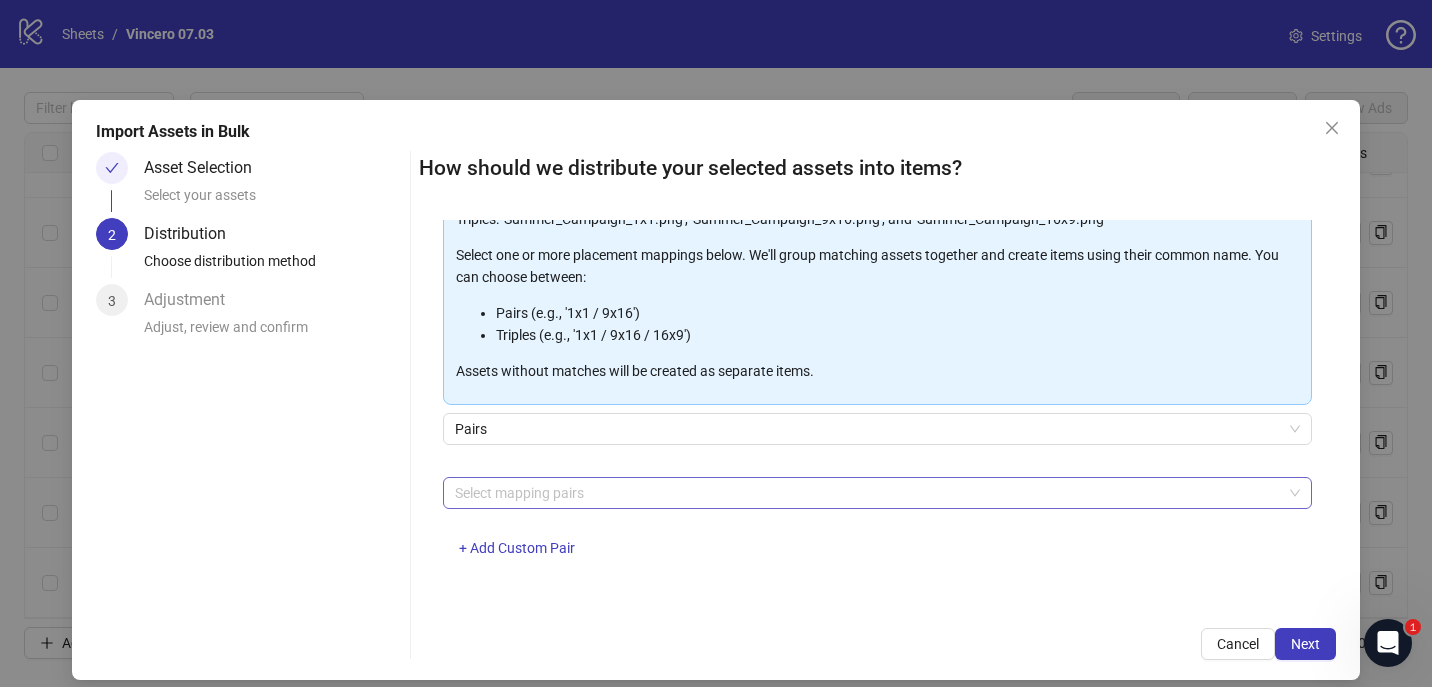 click at bounding box center (867, 493) 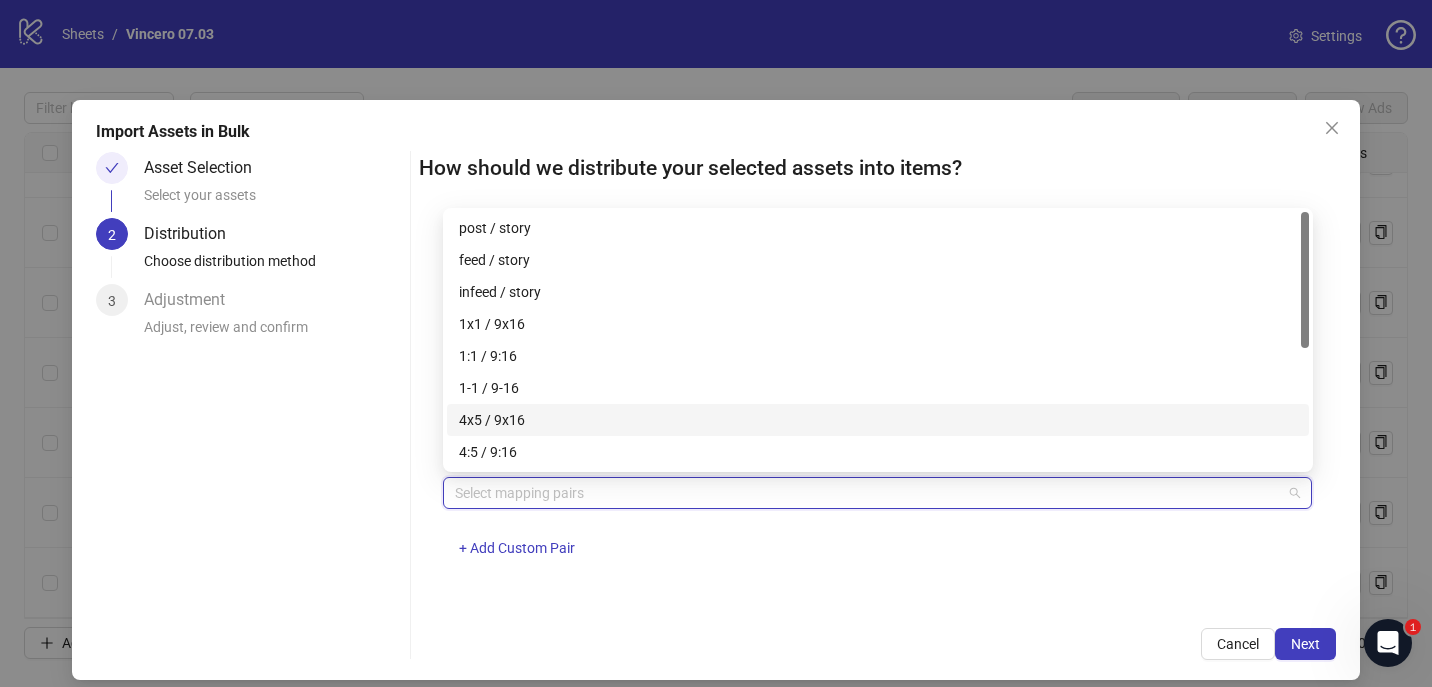 click on "4x5 / 9x16" at bounding box center (878, 420) 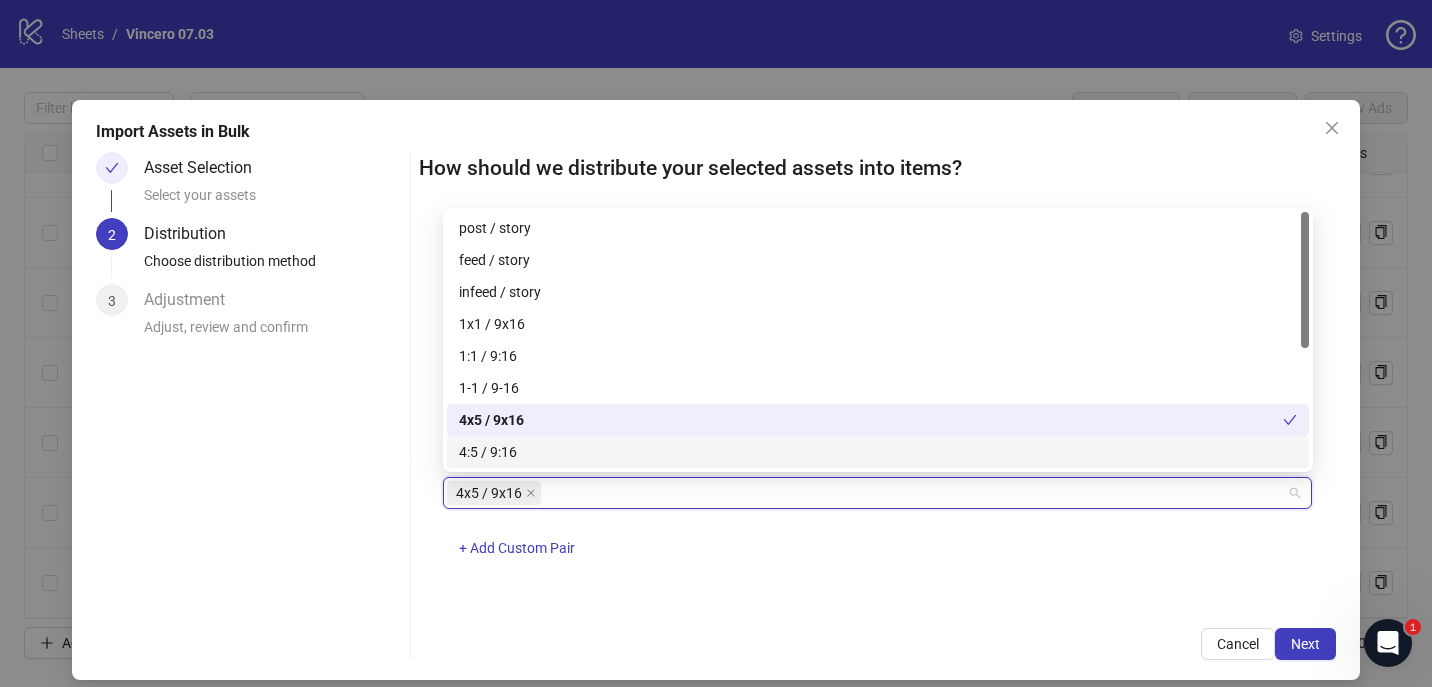 click on "How should we distribute your selected assets into items? One asset per item Group assets by name Assets must follow a consistent naming pattern to use this feature. Examples: Pairs: 'Summer_Campaign_1x1.png' and 'Summer_Campaign_9x16.png' Triples: 'Summer_Campaign_1x1.png', 'Summer_Campaign_9x16.png', and 'Summer_Campaign_16x9.png' Select one or more placement mappings below. We'll group matching assets together and create items using their common name. You can choose between: Pairs (e.g., '1x1 / 9x16') Triples (e.g., '1x1 / 9x16 / 16x9') Assets without matches will be created as separate items. Pairs 4x5 / 9x16   + Add Custom Pair Cancel Next" at bounding box center [878, 406] 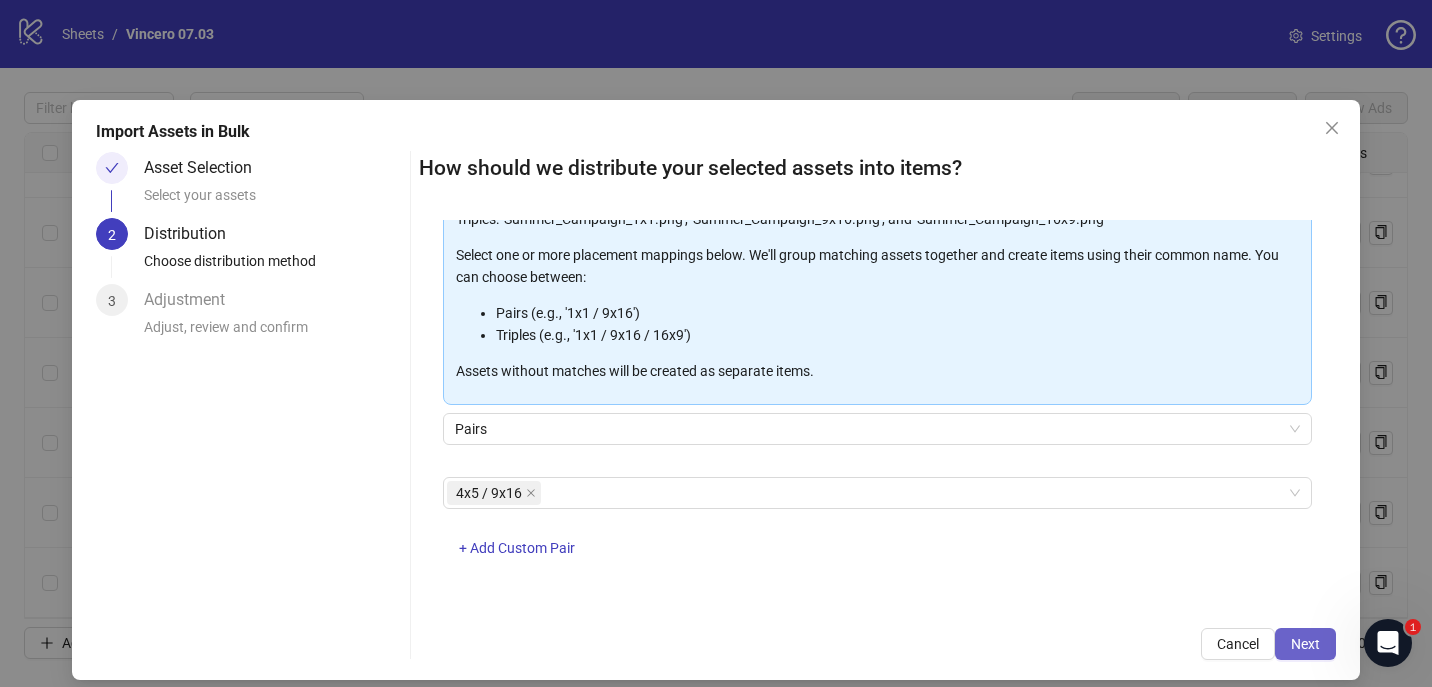 click on "Next" at bounding box center [1305, 644] 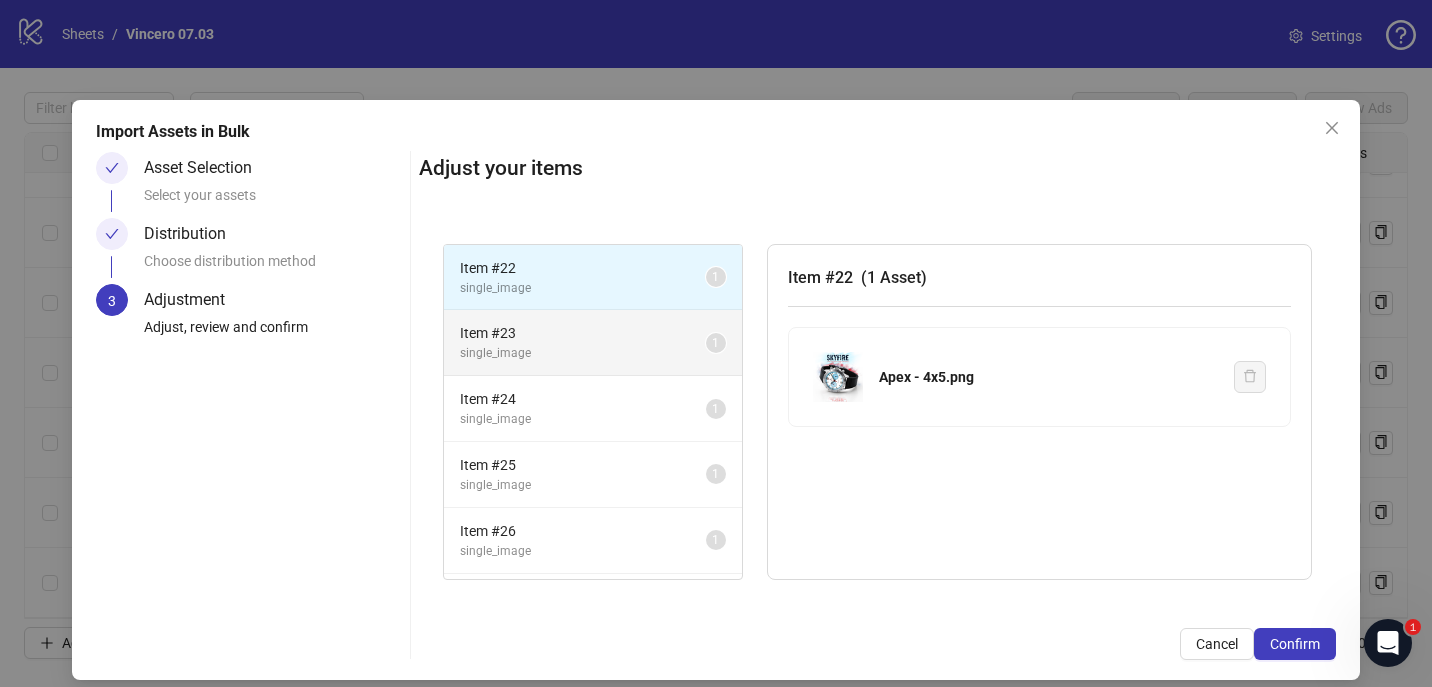 click on "single_image" at bounding box center (583, 353) 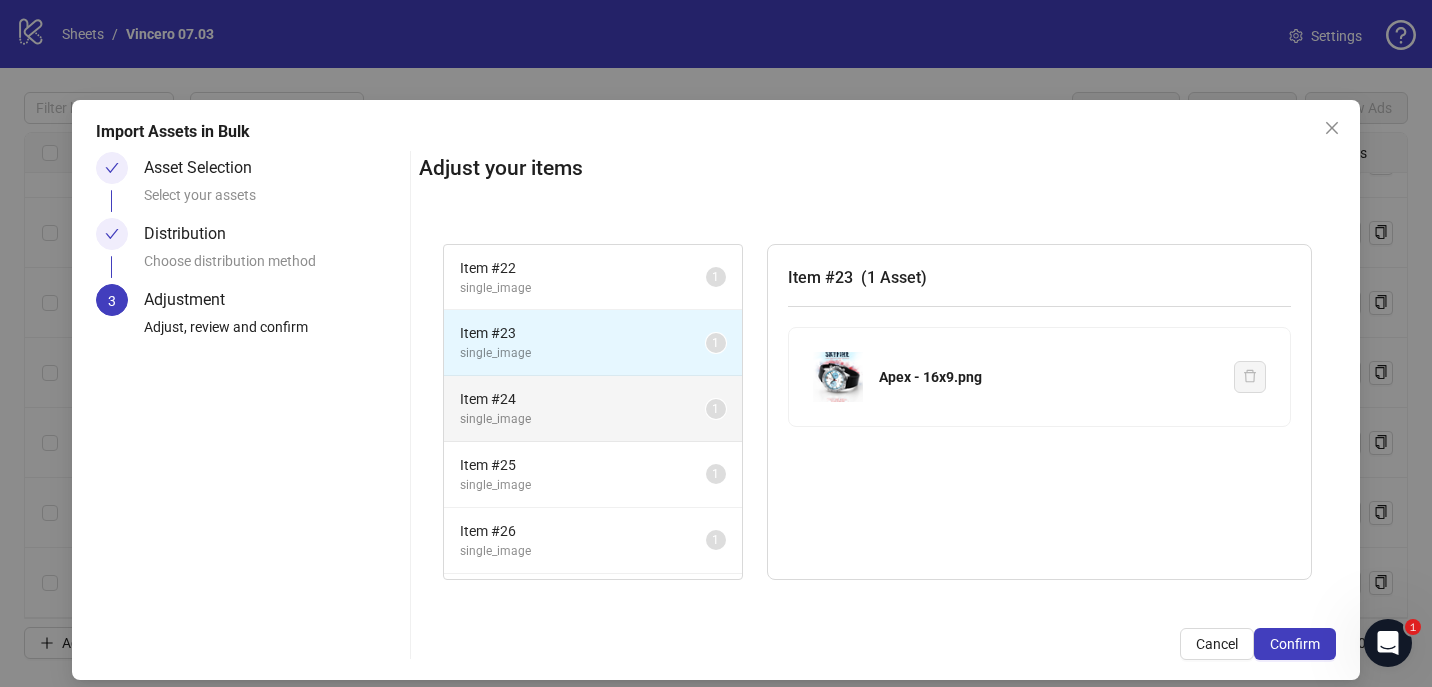 click on "Item # 24" at bounding box center [583, 399] 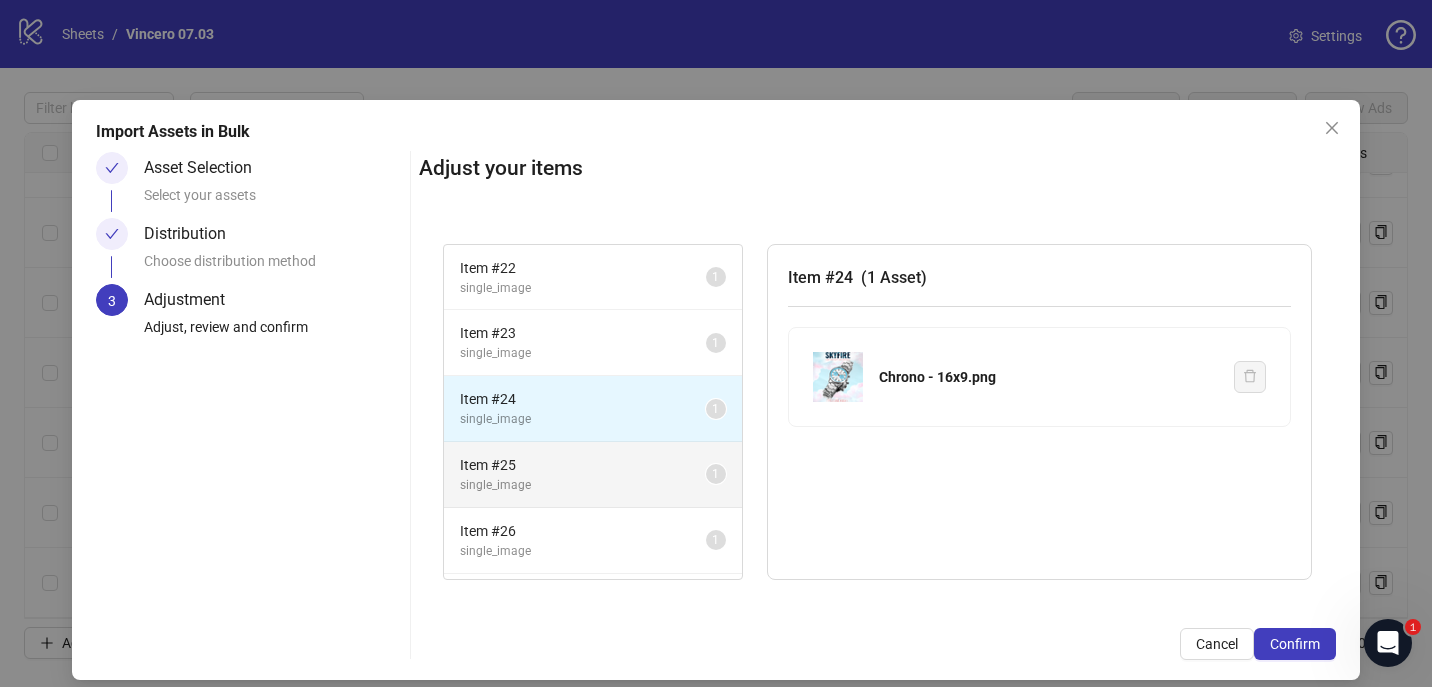 click on "single_image" at bounding box center (583, 485) 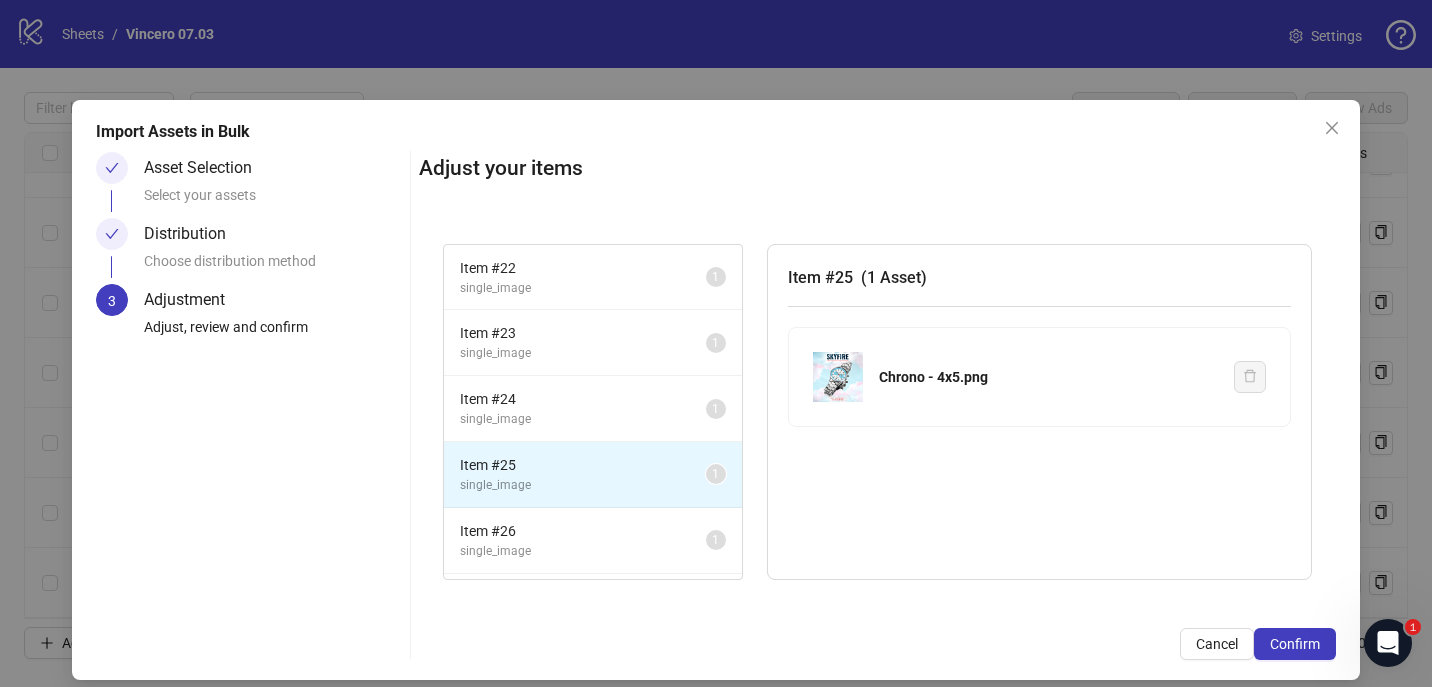 scroll, scrollTop: 59, scrollLeft: 0, axis: vertical 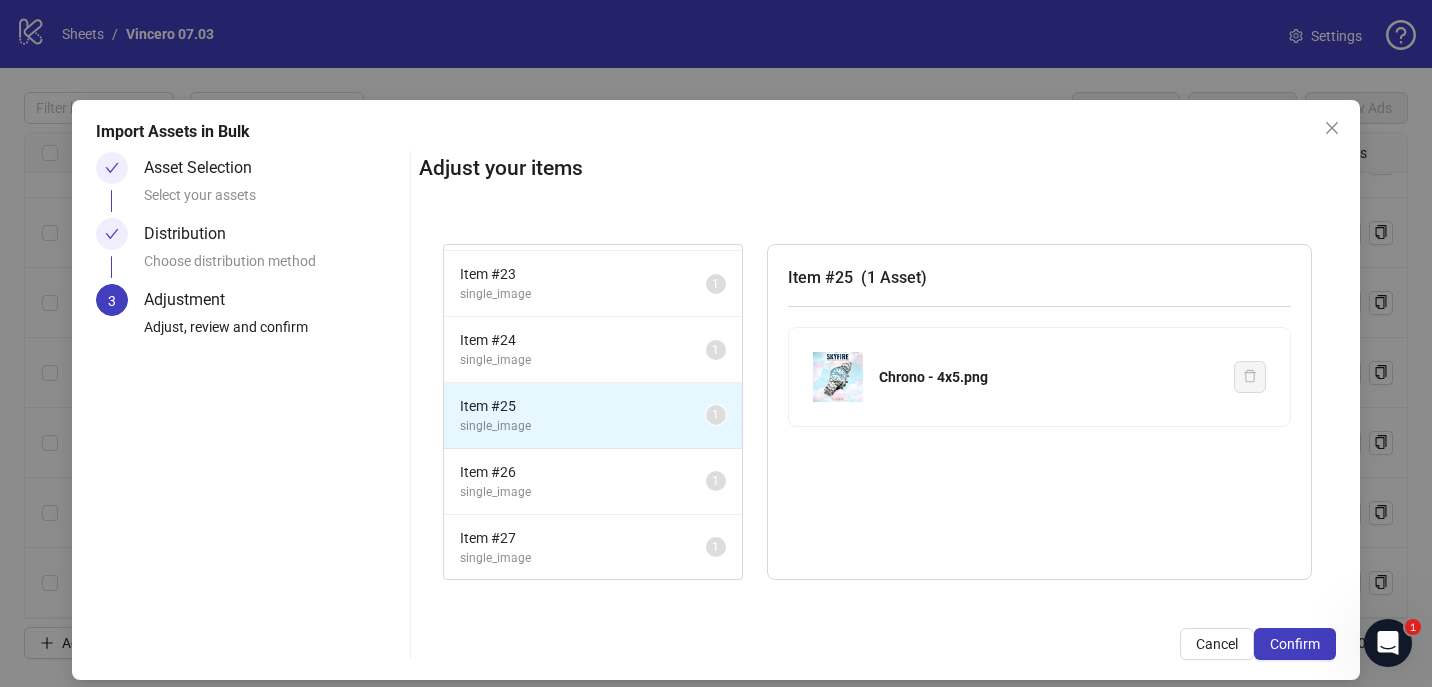 click on "Item # 26" at bounding box center (583, 472) 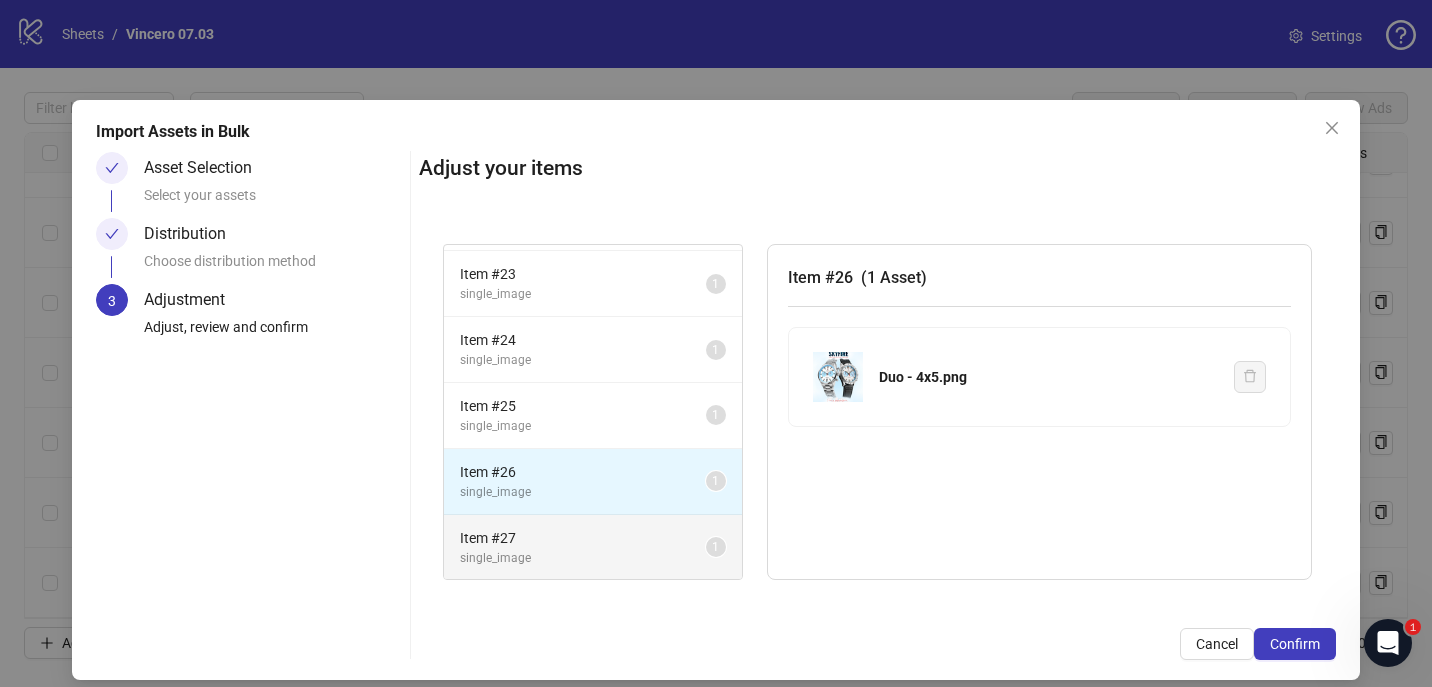 click on "Item # 27" at bounding box center (583, 538) 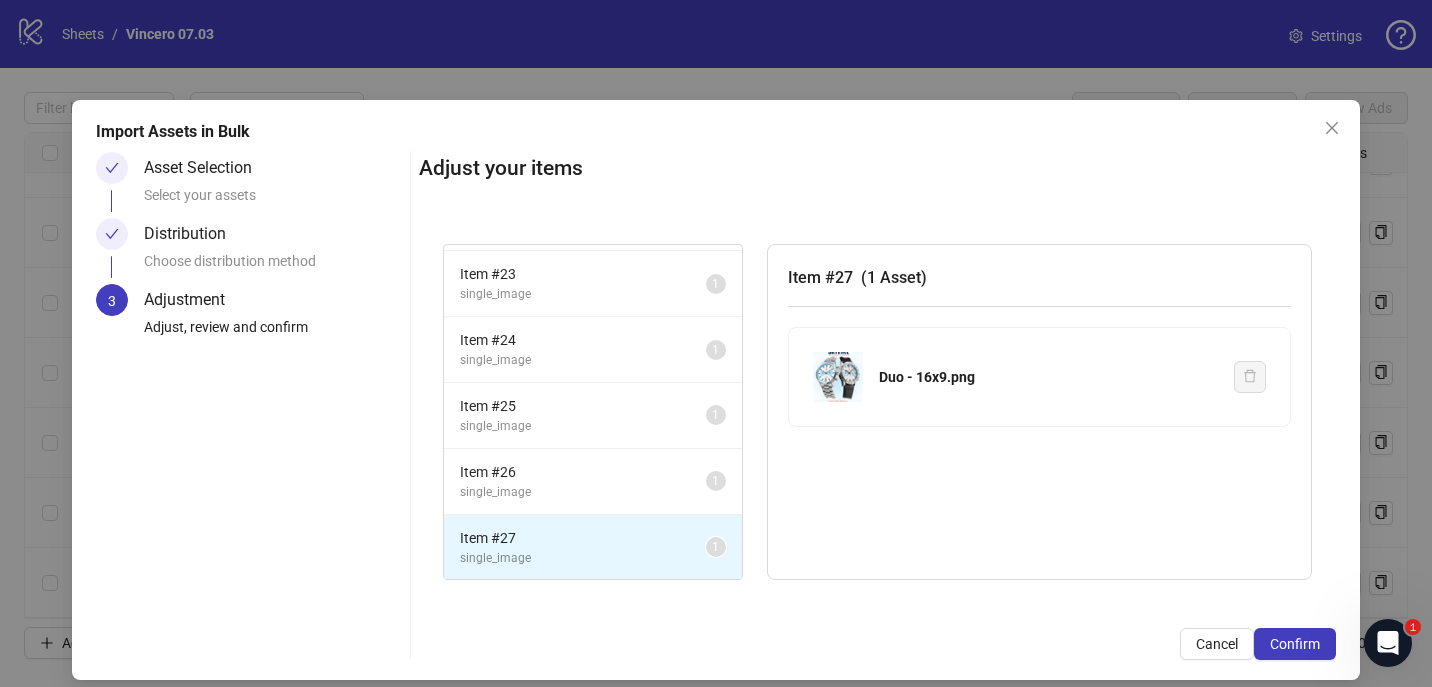 scroll, scrollTop: 17, scrollLeft: 0, axis: vertical 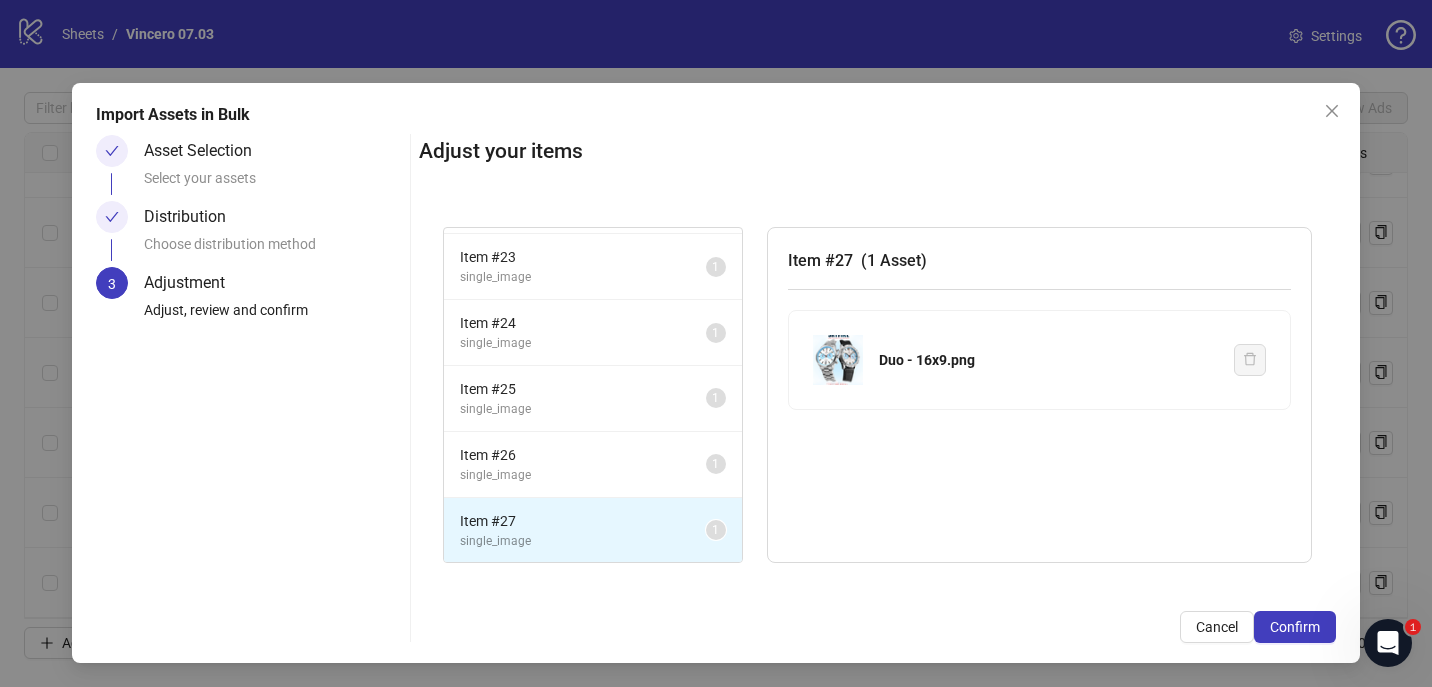 click on "Item # 27" at bounding box center [583, 521] 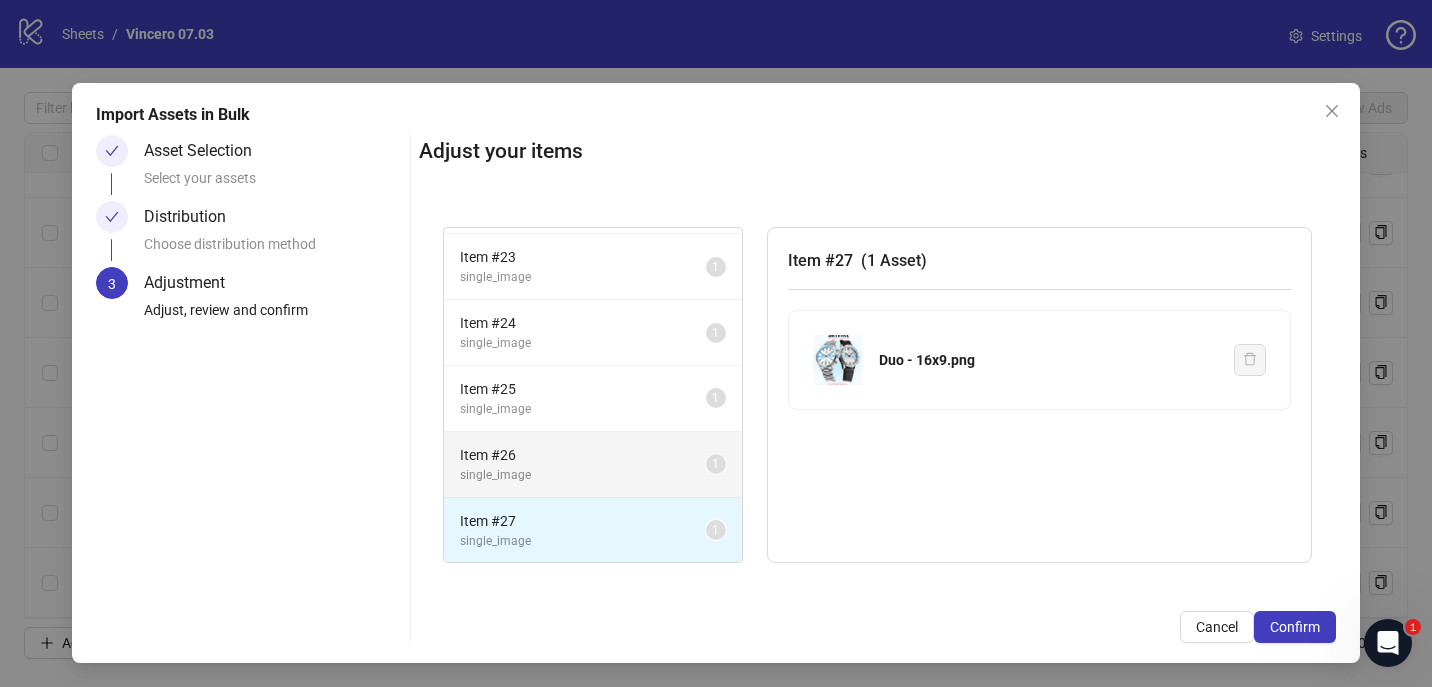 click on "single_image" at bounding box center (583, 475) 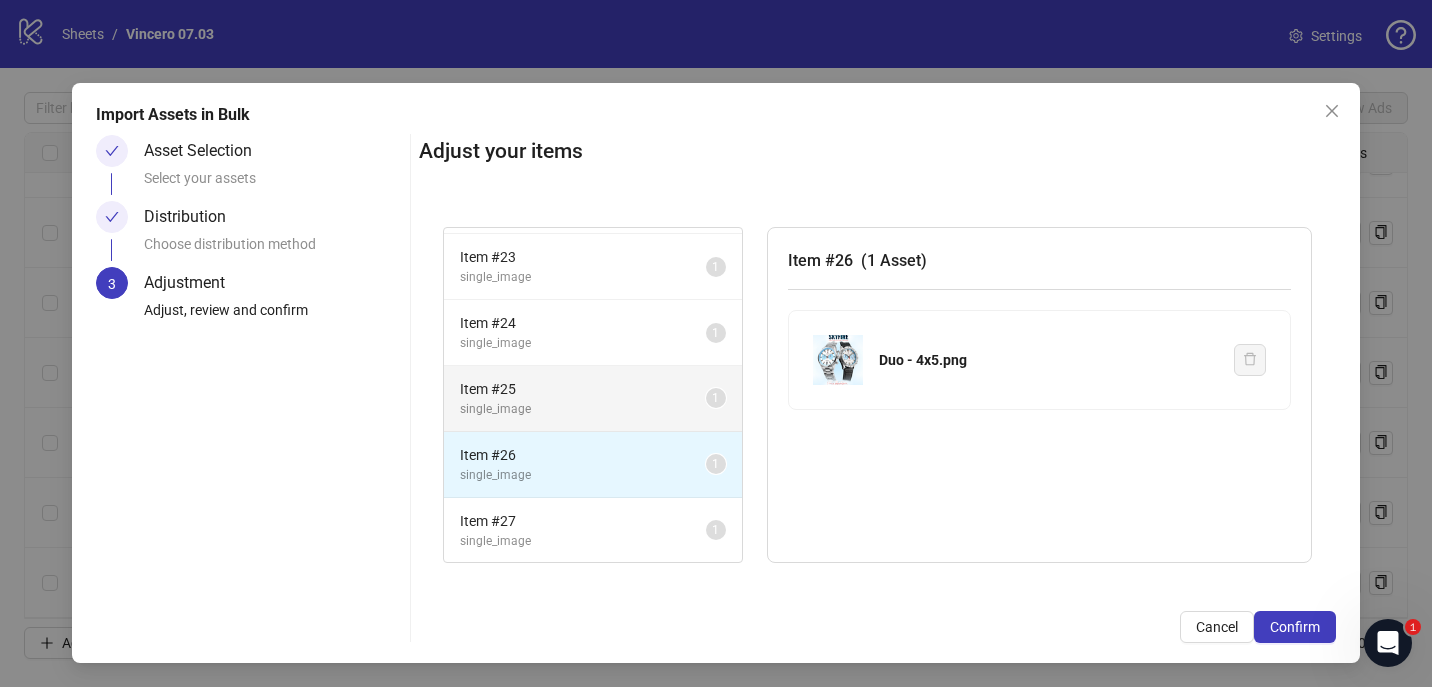 click on "Item # 25" at bounding box center [583, 389] 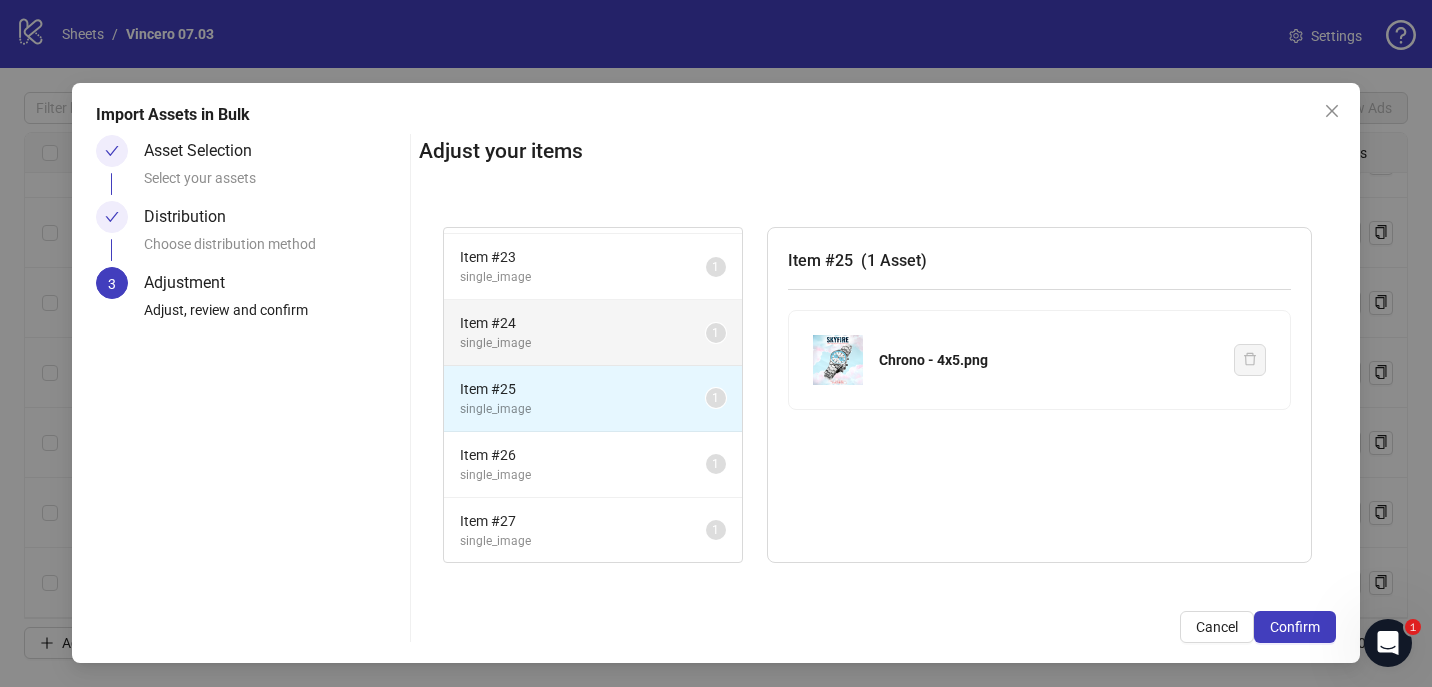 click on "single_image" at bounding box center [583, 343] 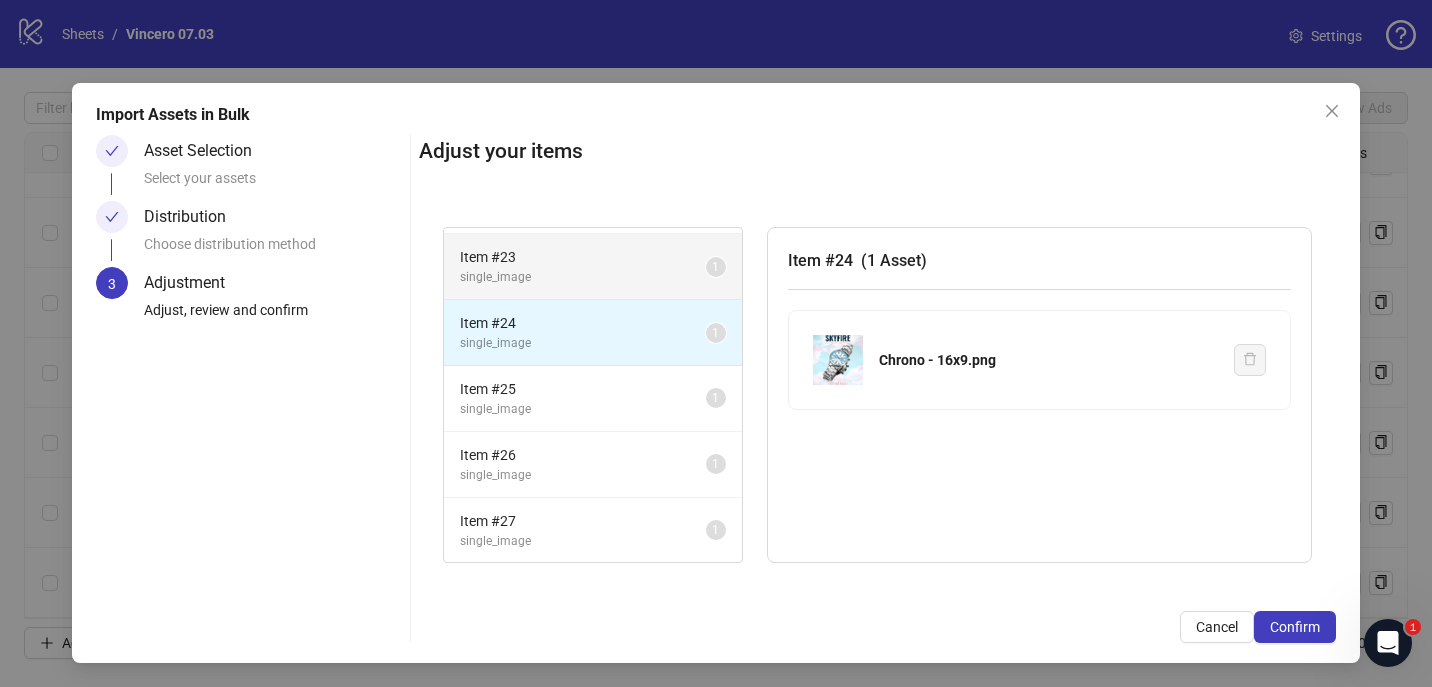 click on "Item # 23" at bounding box center (583, 257) 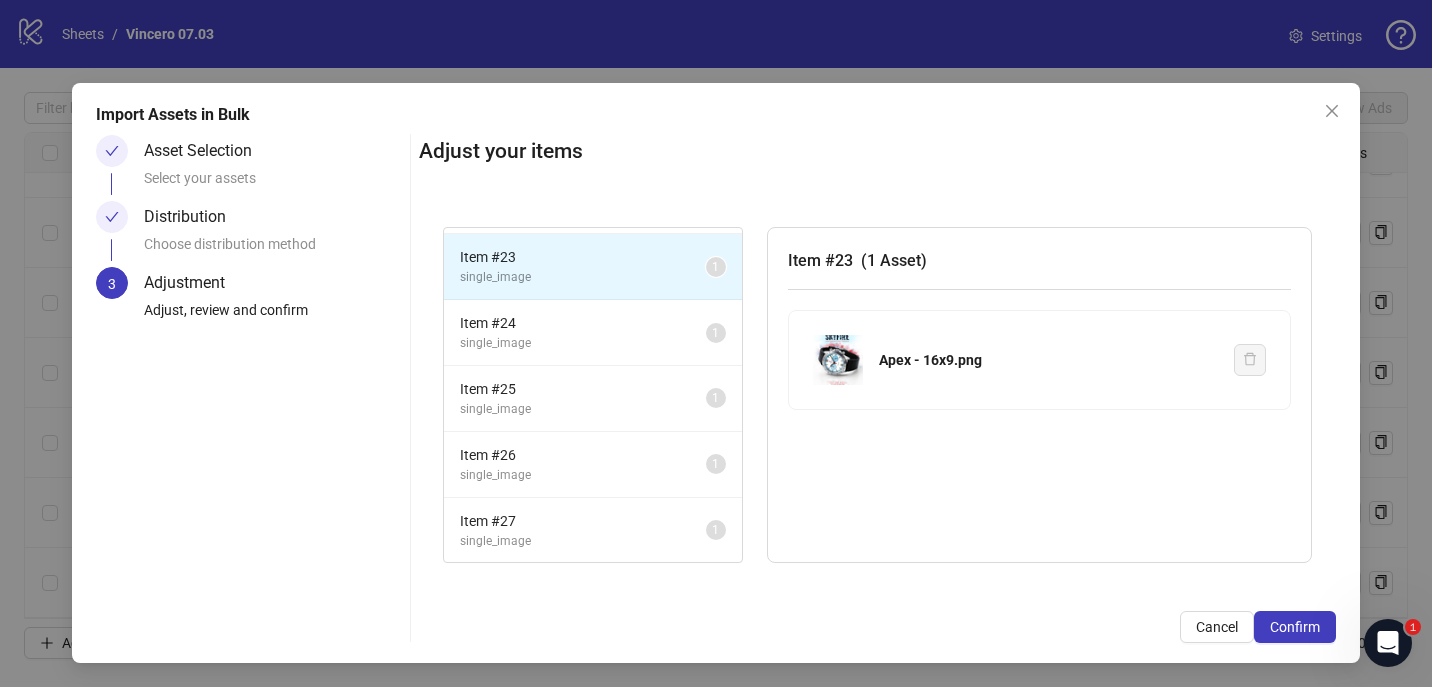 click on "Choose distribution method" at bounding box center (273, 250) 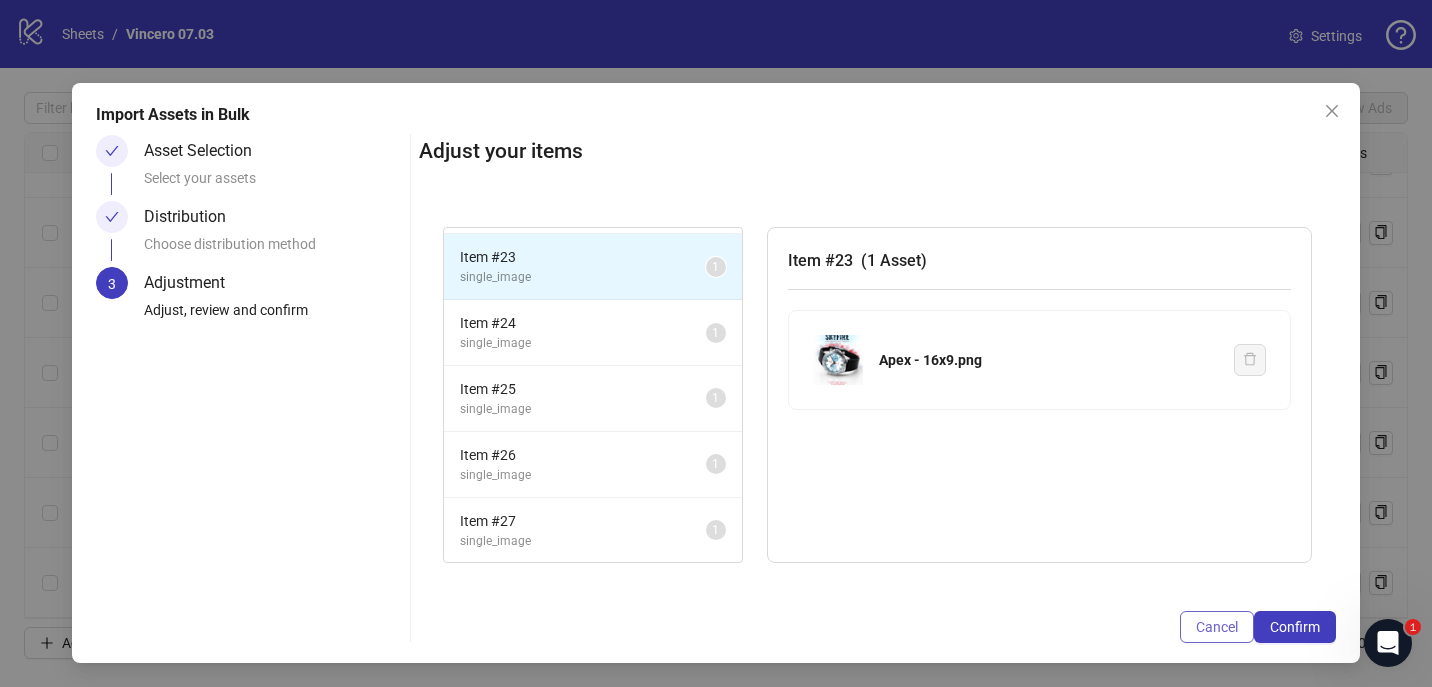 click on "Cancel" at bounding box center (1217, 627) 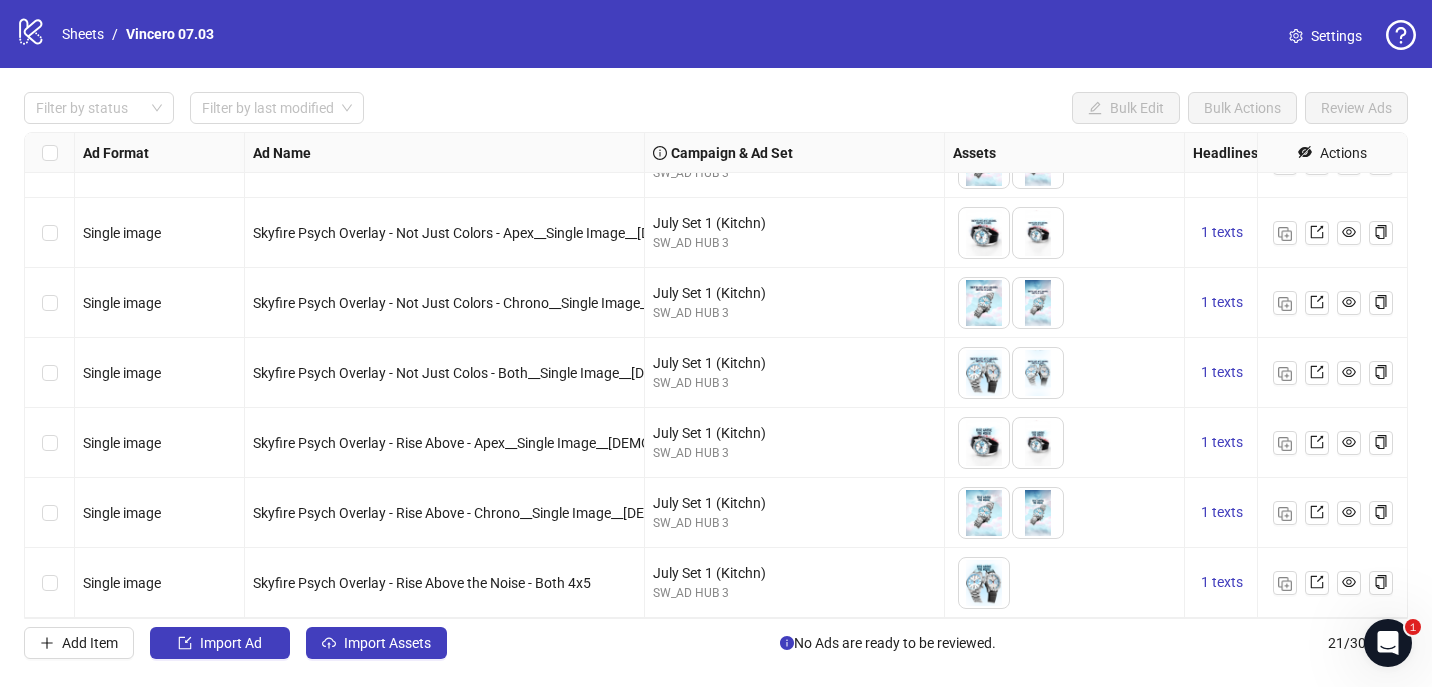 scroll, scrollTop: 0, scrollLeft: 0, axis: both 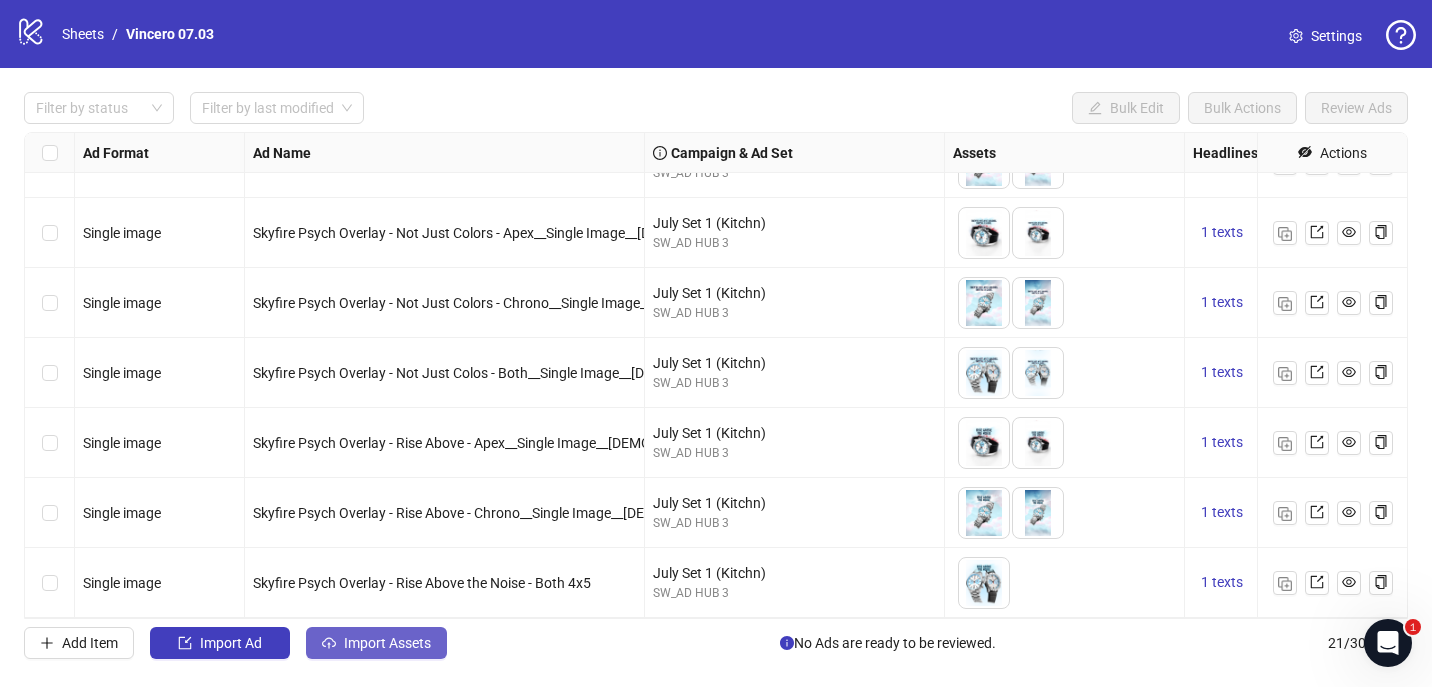 click on "Import Assets" at bounding box center [387, 643] 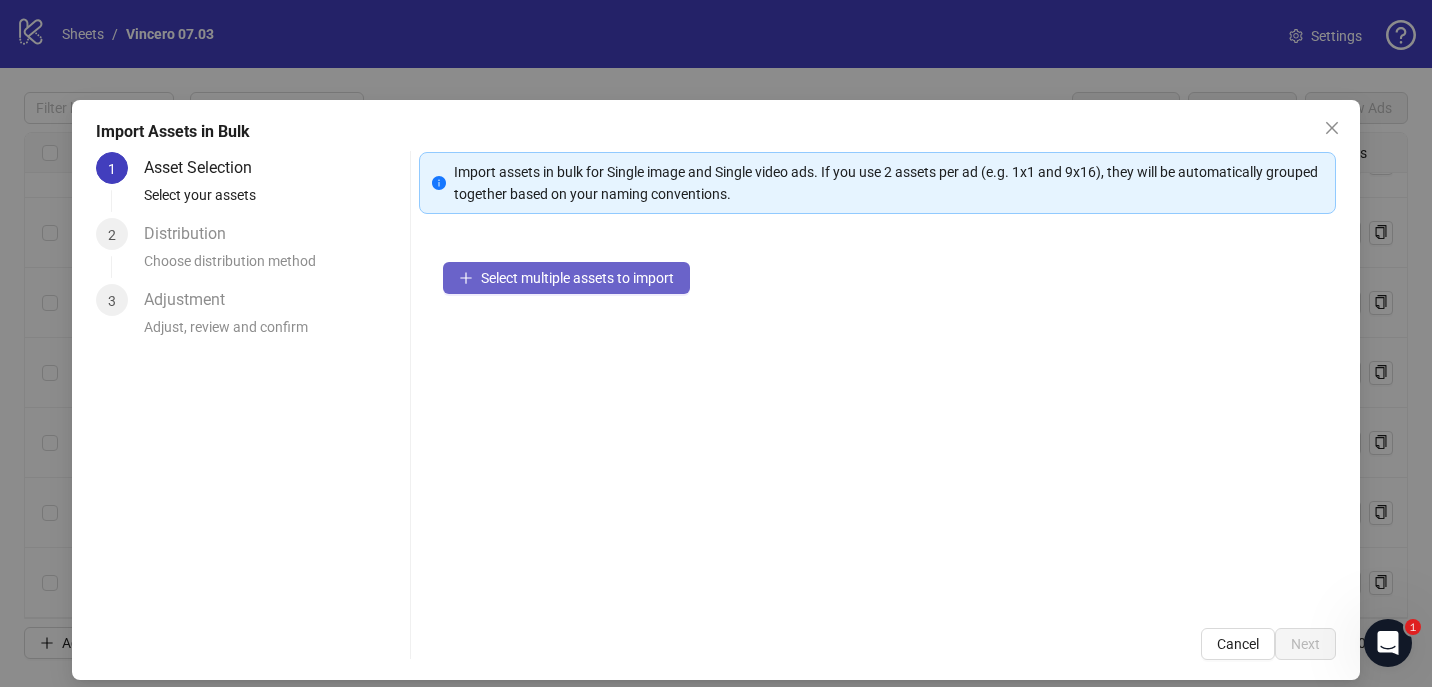 click on "Select multiple assets to import" at bounding box center [566, 278] 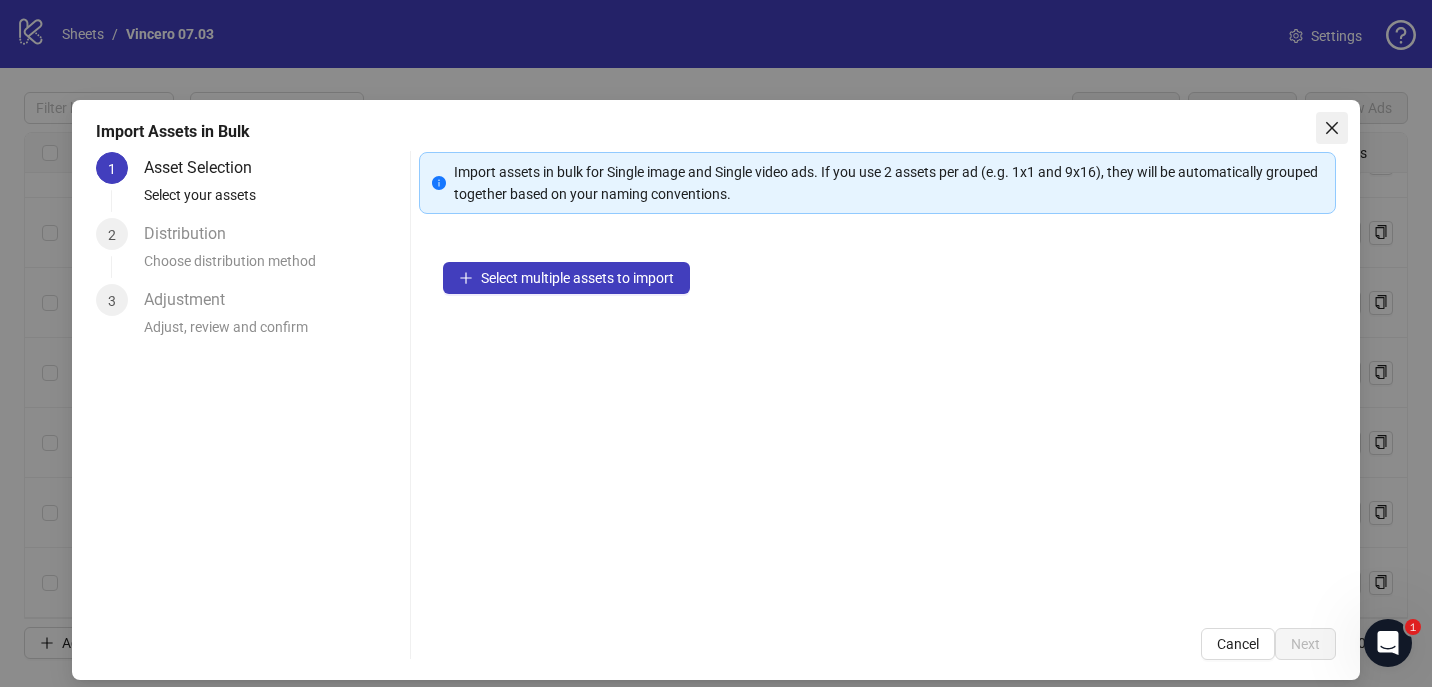 click 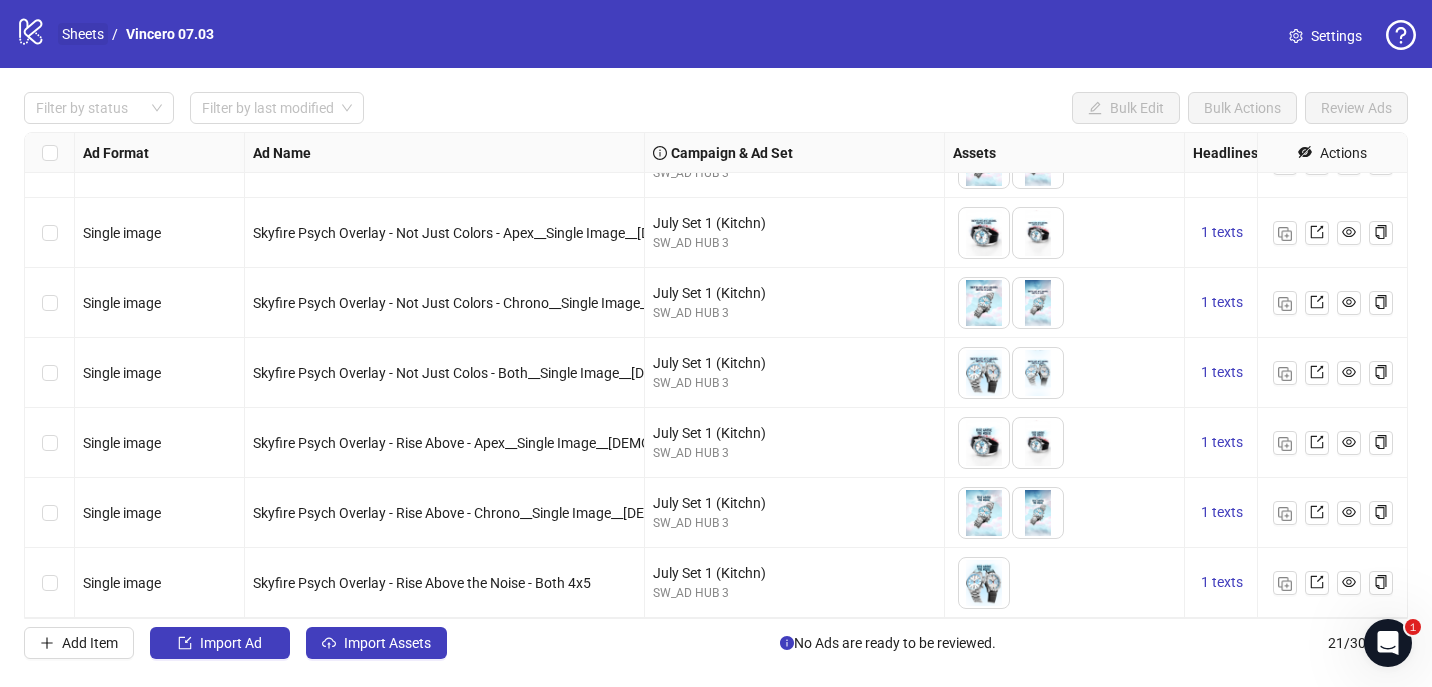 click on "Sheets" at bounding box center [83, 34] 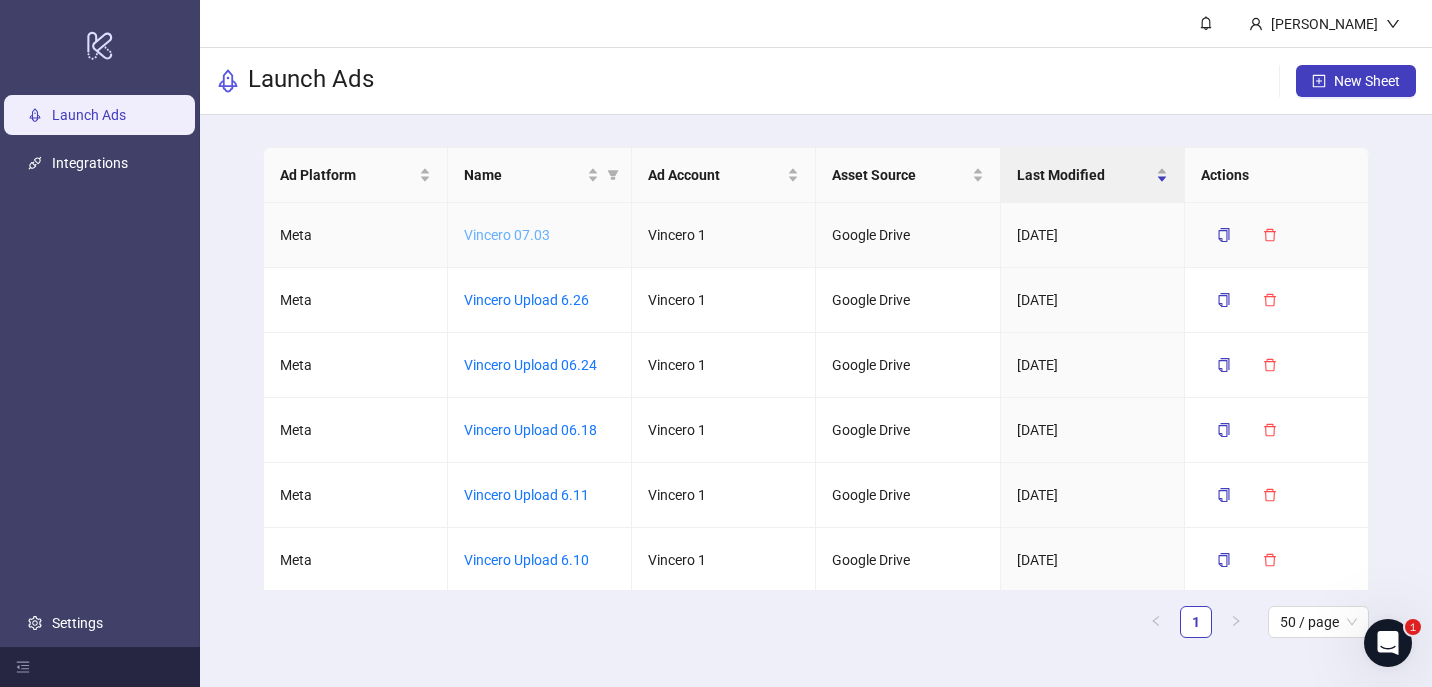 click on "Vincero 07.03" at bounding box center [507, 235] 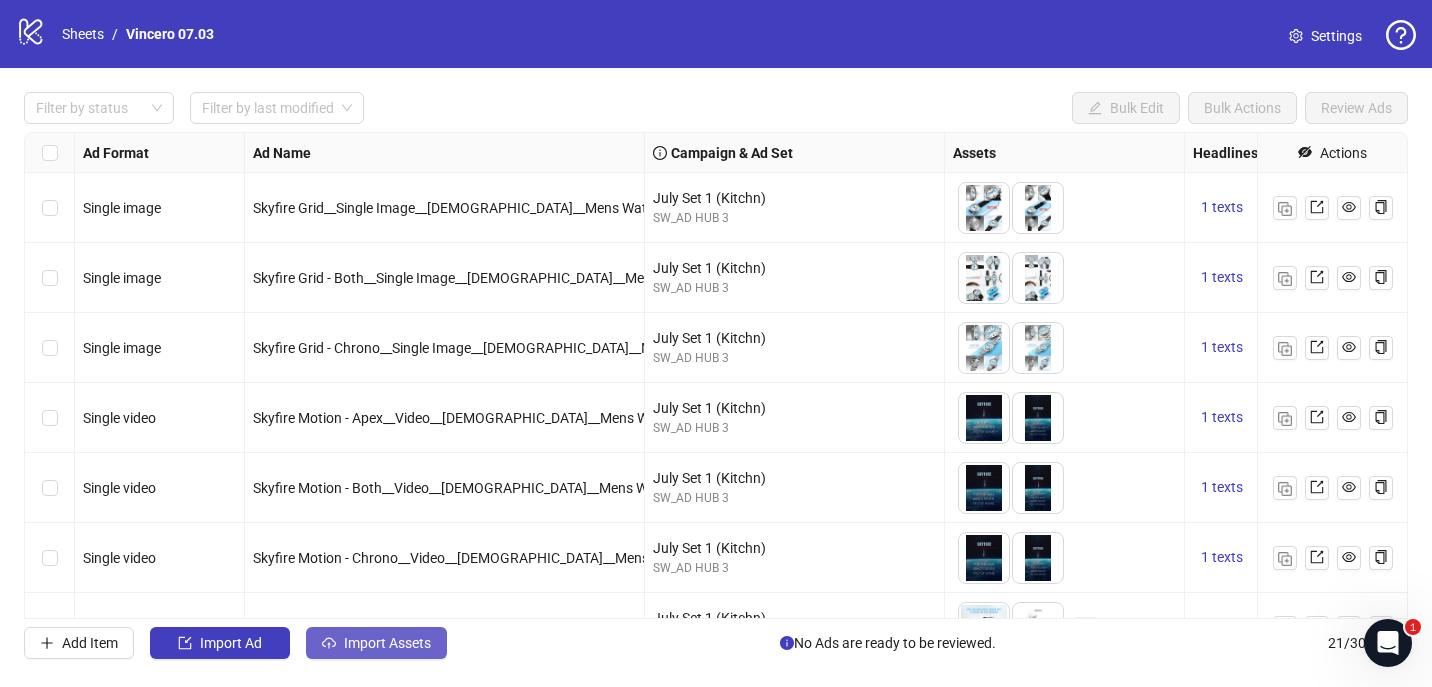 click on "Import Assets" at bounding box center [376, 643] 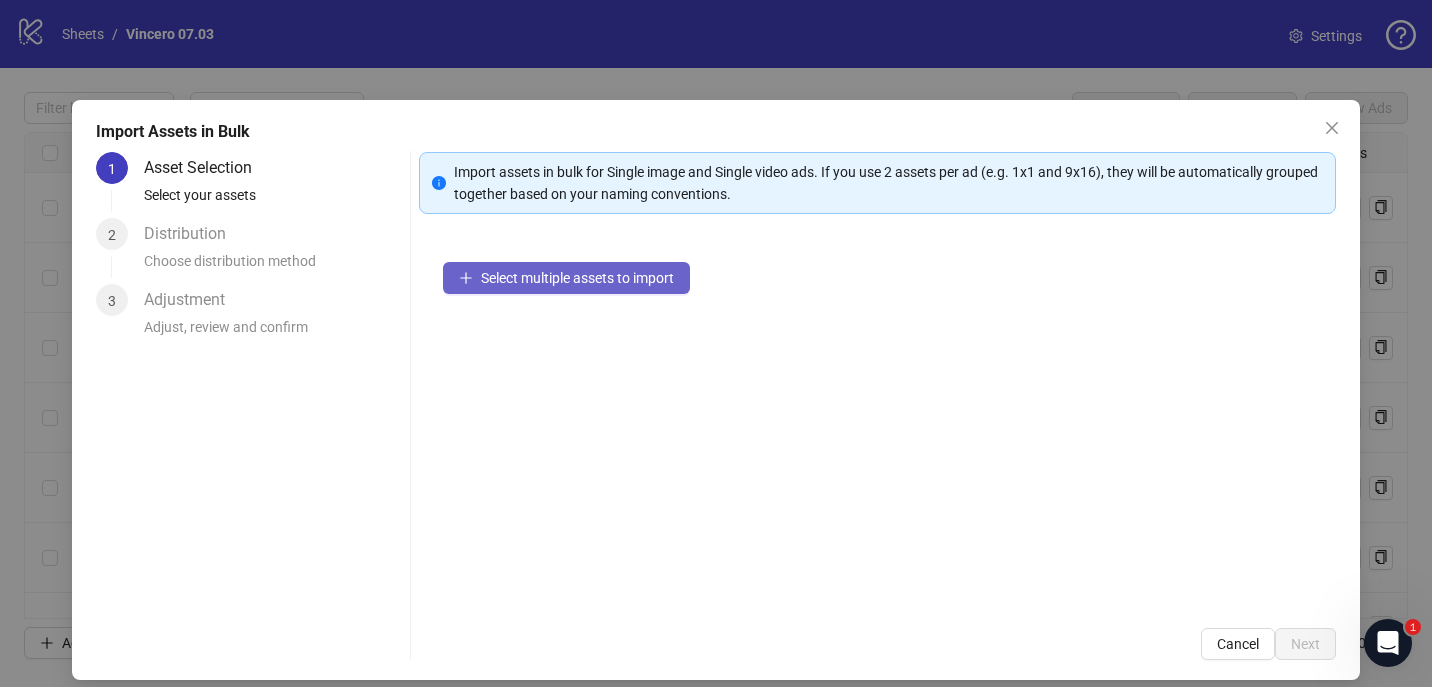 click on "Select multiple assets to import" at bounding box center (566, 278) 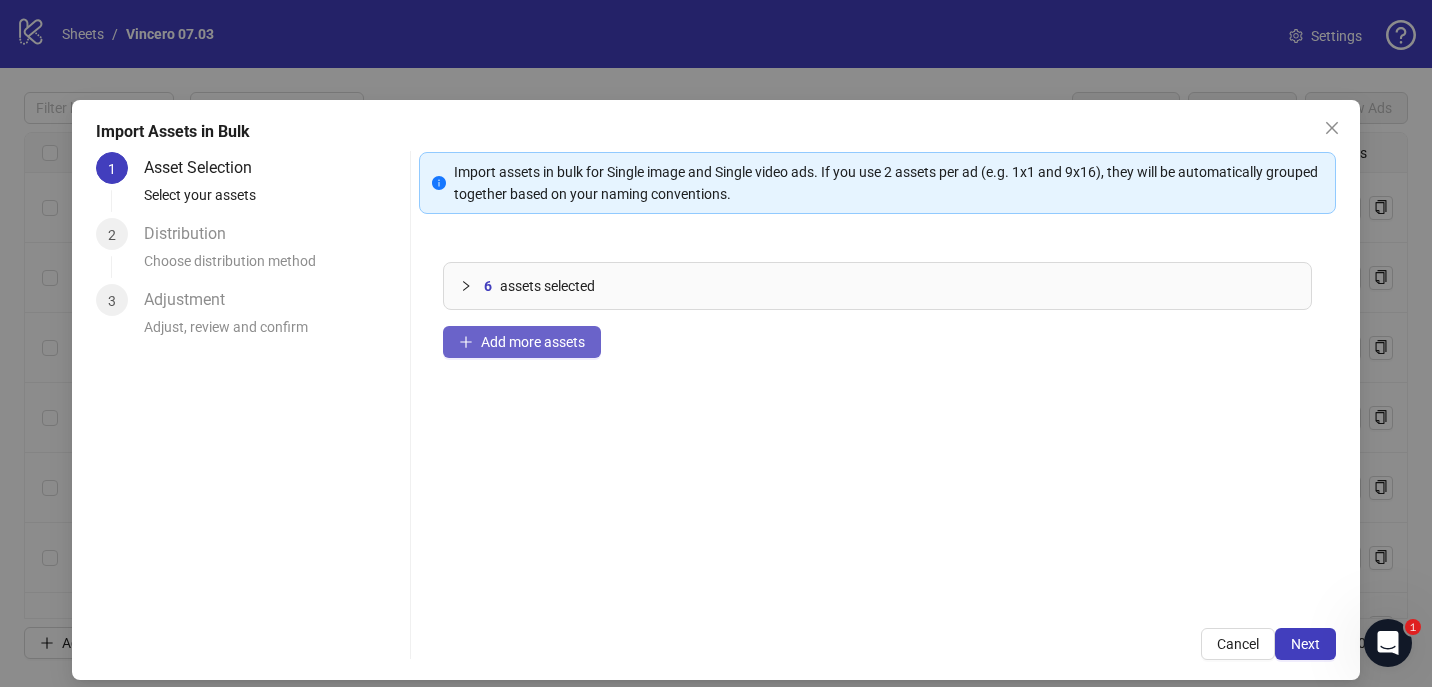 click on "Add more assets" at bounding box center [533, 342] 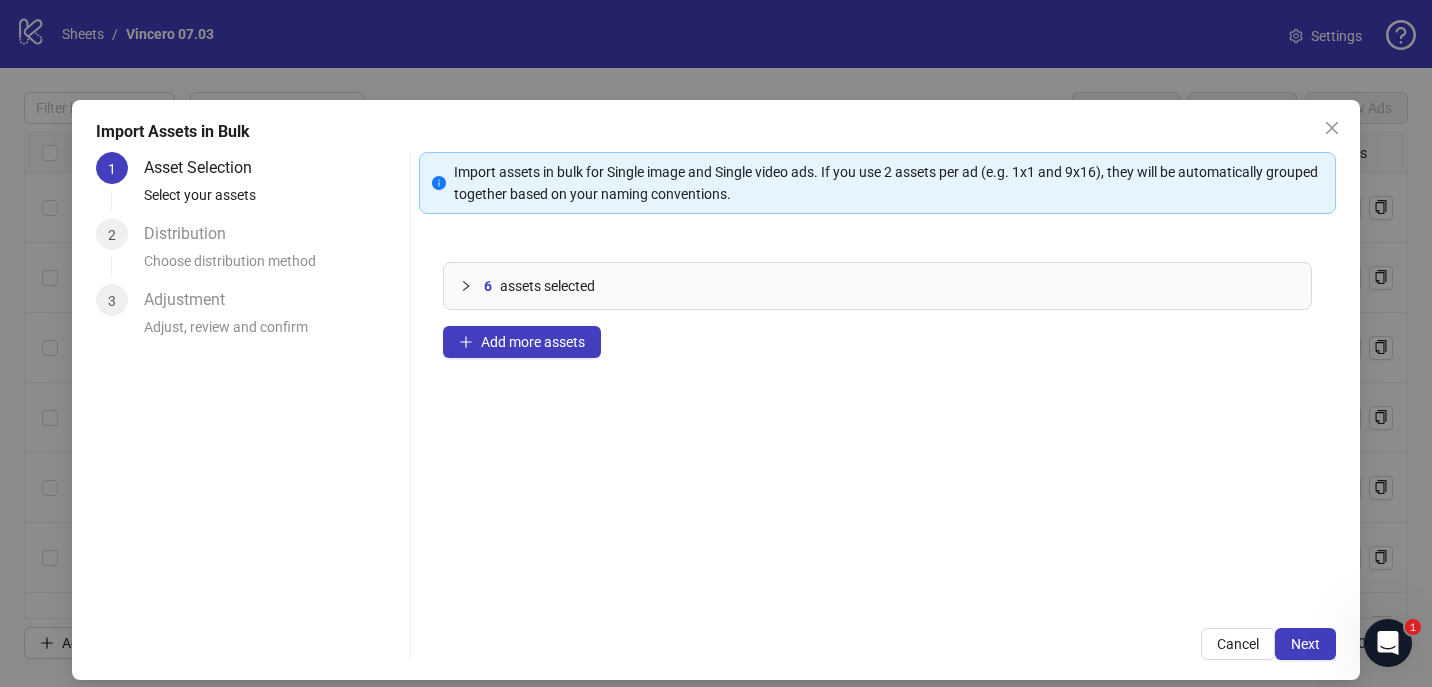 click at bounding box center (472, 286) 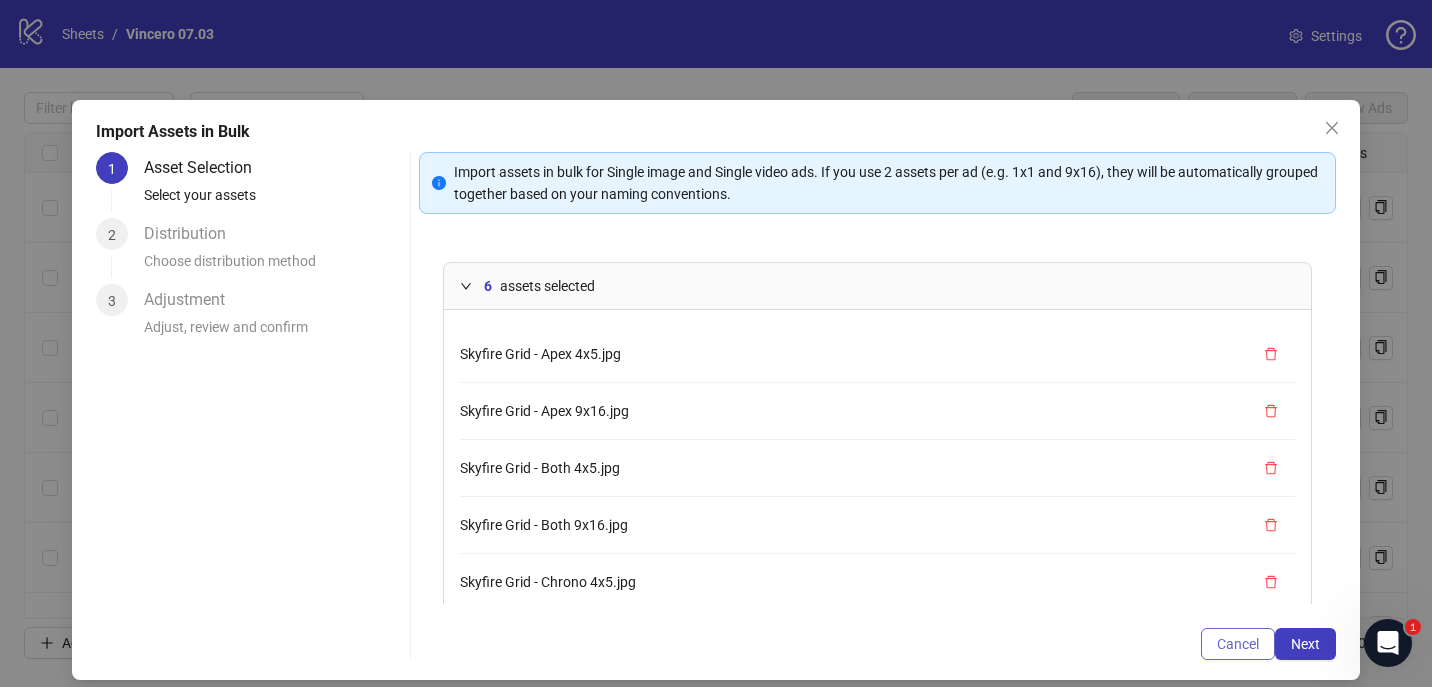 click on "Cancel" at bounding box center [1238, 644] 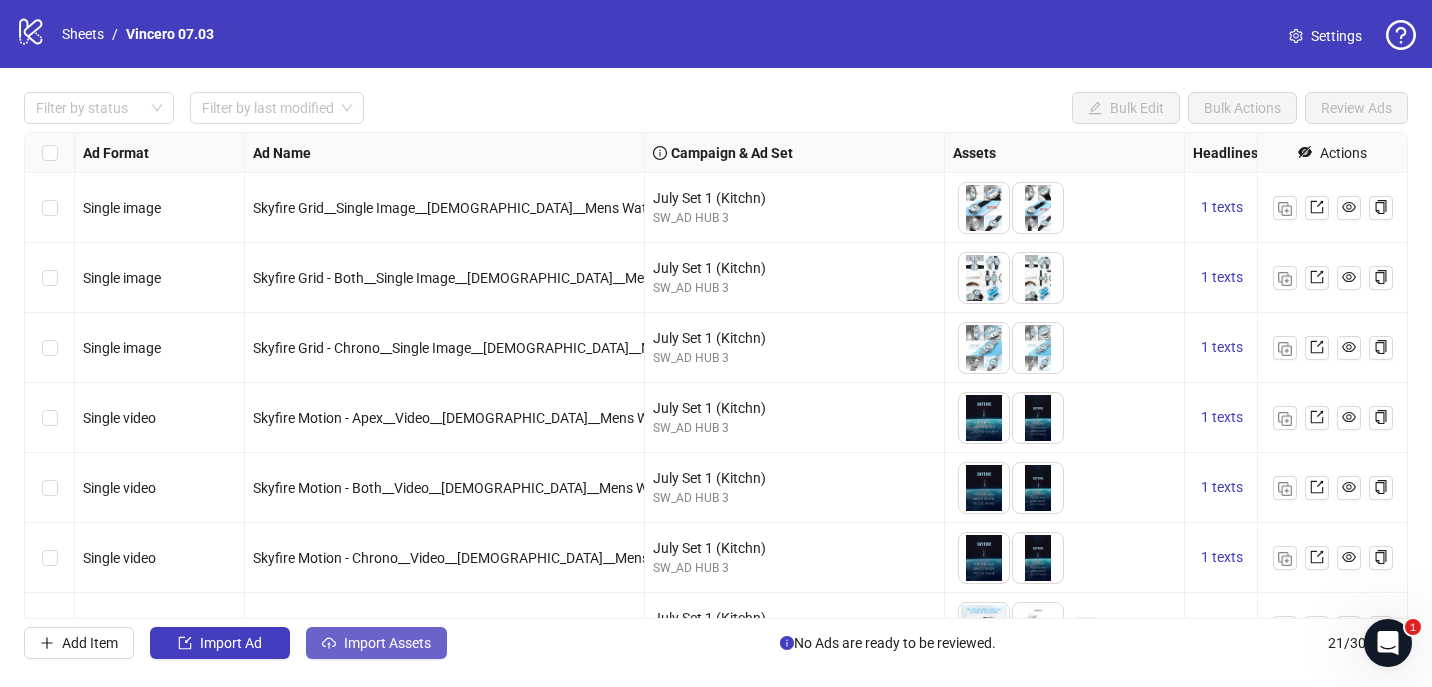 click on "Import Assets" at bounding box center (387, 643) 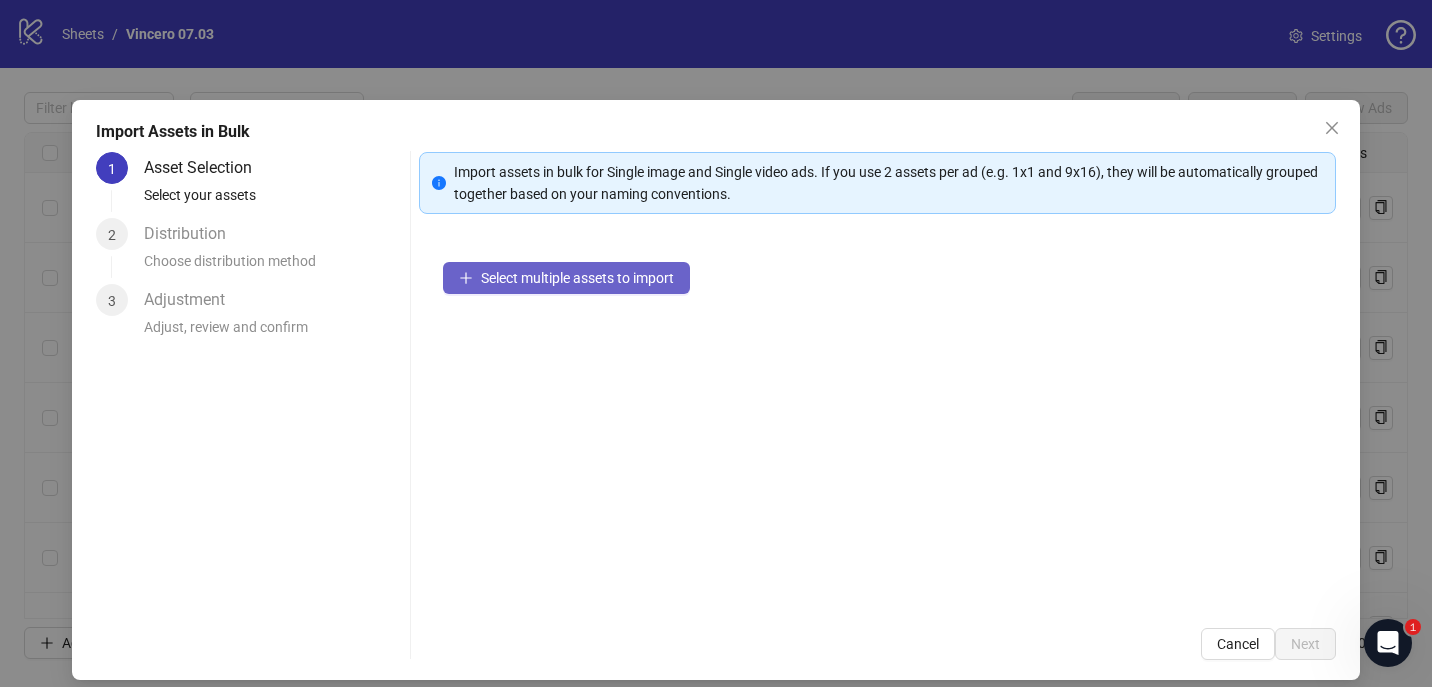 click on "Select multiple assets to import" at bounding box center (566, 278) 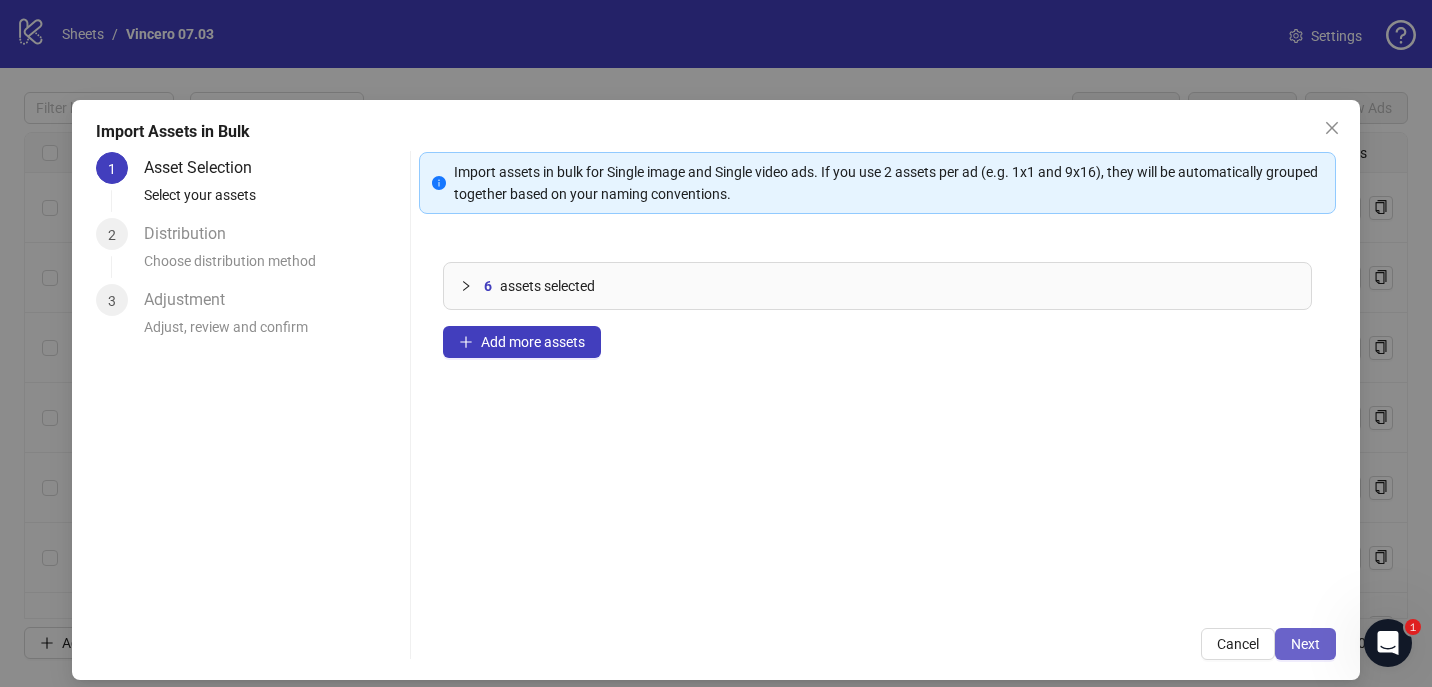 click on "Next" at bounding box center [1305, 644] 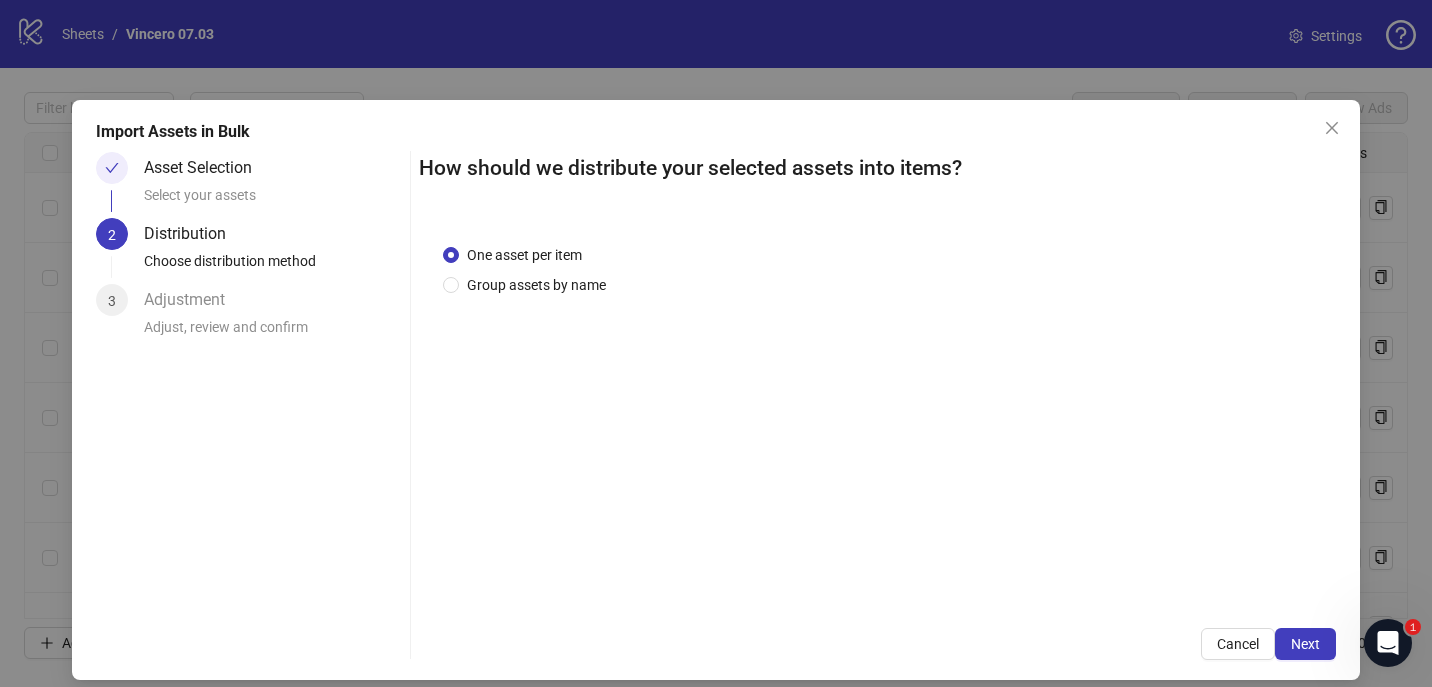 scroll, scrollTop: 17, scrollLeft: 0, axis: vertical 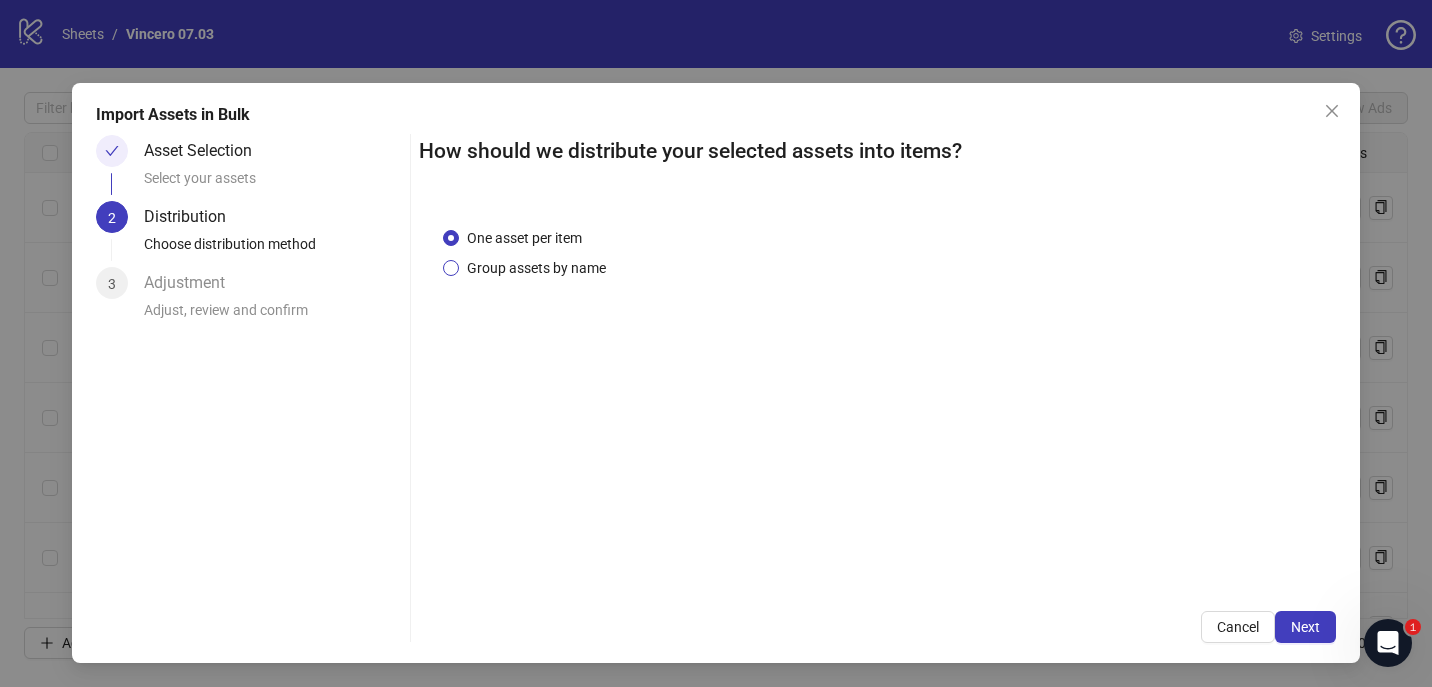 click on "Group assets by name" at bounding box center (536, 268) 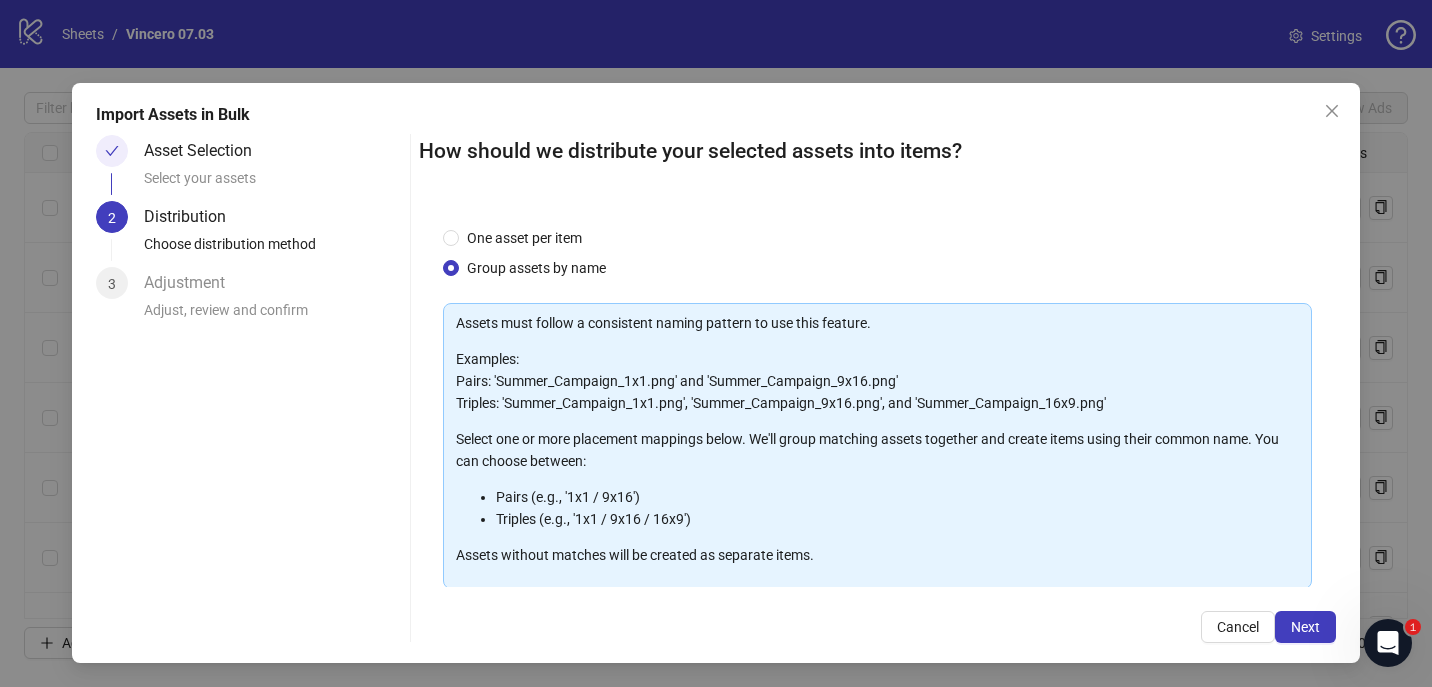scroll, scrollTop: 201, scrollLeft: 0, axis: vertical 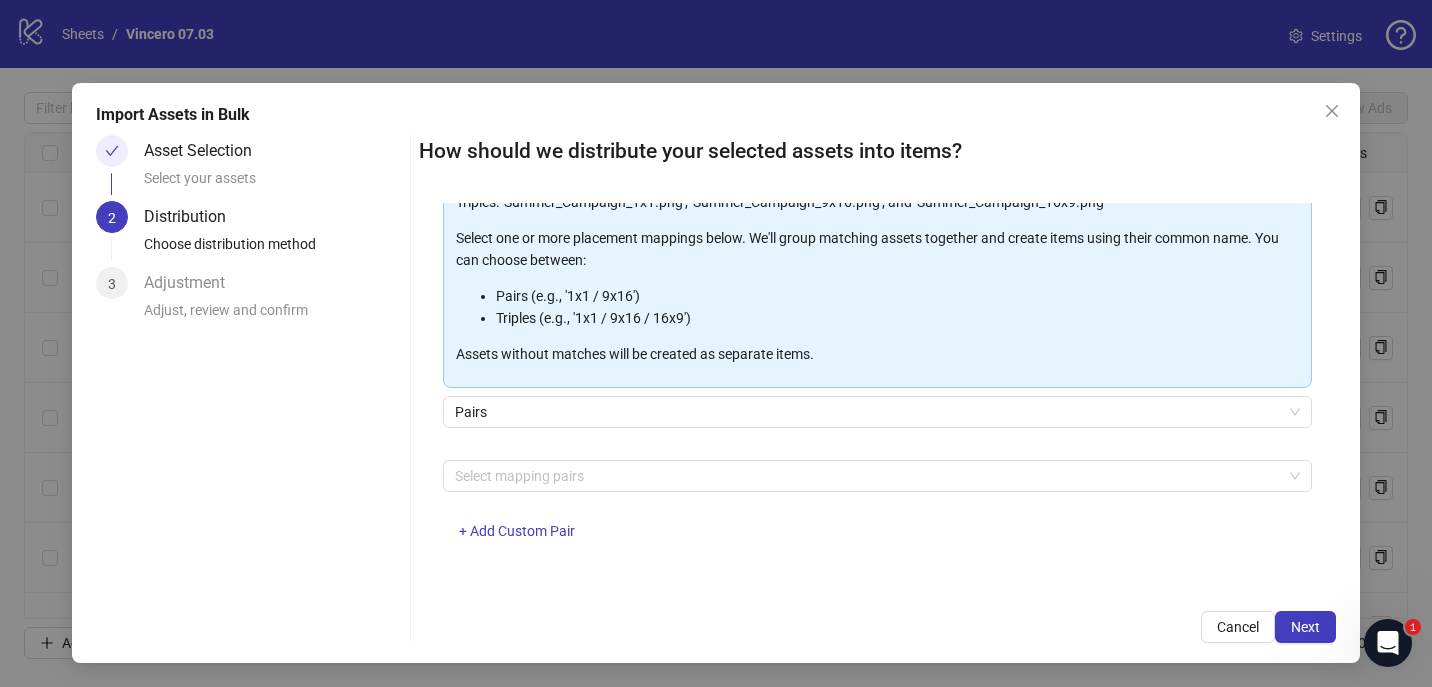 click on "Assets must follow a consistent naming pattern to use this feature. Examples: Pairs: 'Summer_Campaign_1x1.png' and 'Summer_Campaign_9x16.png' Triples: 'Summer_Campaign_1x1.png', 'Summer_Campaign_9x16.png', and 'Summer_Campaign_16x9.png' Select one or more placement mappings below. We'll group matching assets together and create items using their common name. You can choose between: Pairs (e.g., '1x1 / 9x16') Triples (e.g., '1x1 / 9x16 / 16x9') Assets without matches will be created as separate items. Pairs   Select mapping pairs + Add Custom Pair" at bounding box center [878, 333] 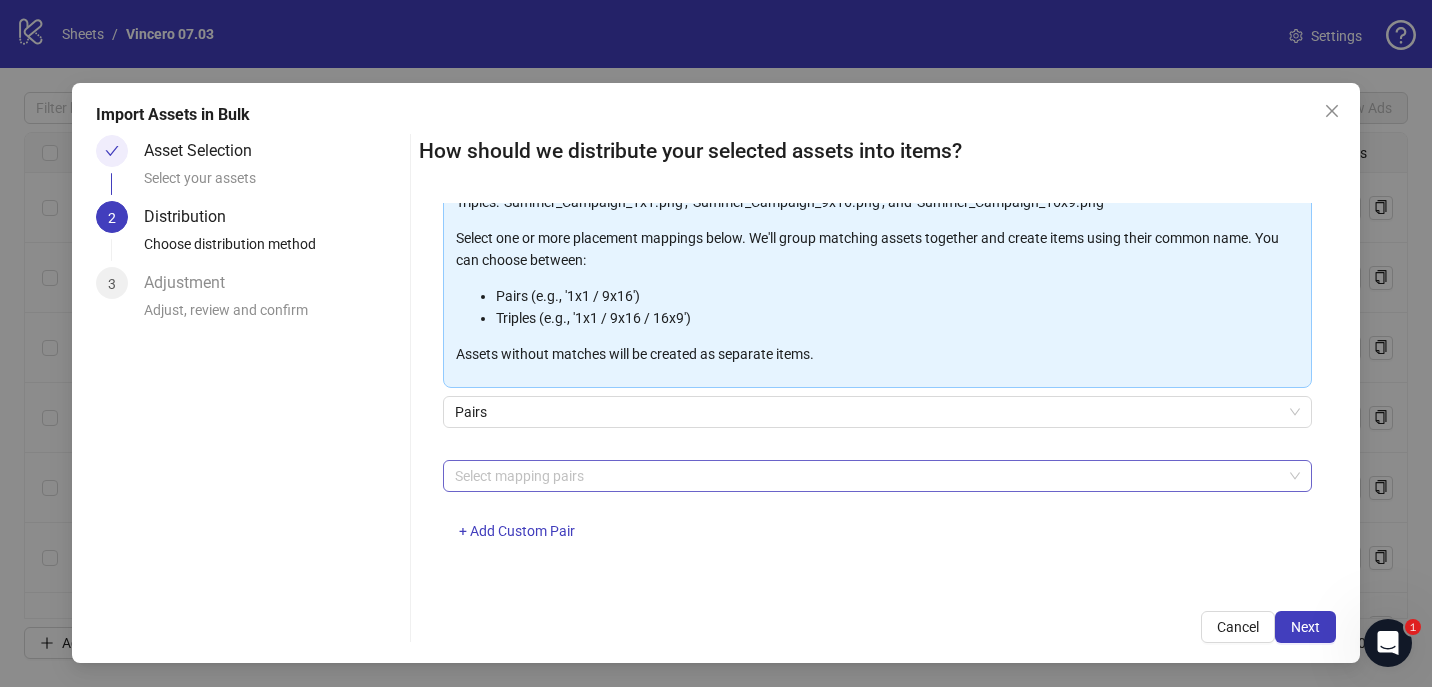 click at bounding box center [867, 476] 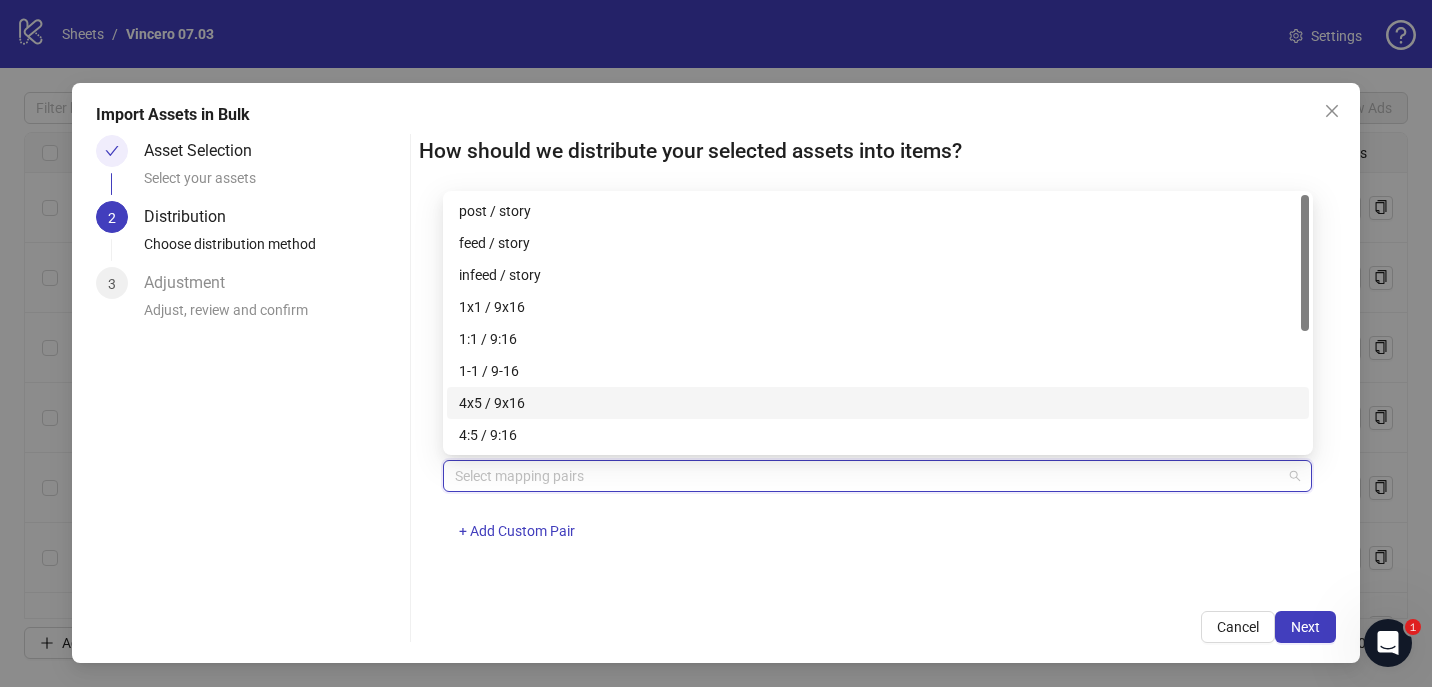 click on "4x5 / 9x16" at bounding box center [878, 403] 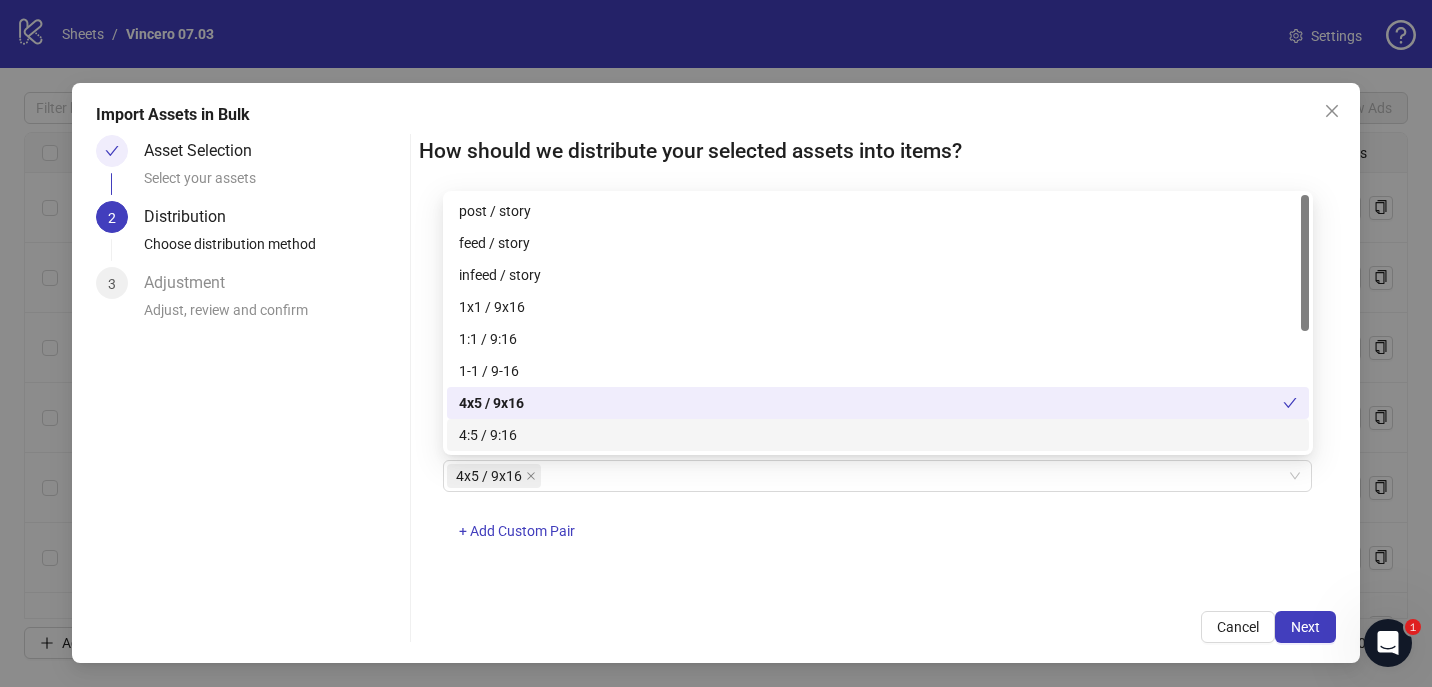 click on "How should we distribute your selected assets into items? One asset per item Group assets by name Assets must follow a consistent naming pattern to use this feature. Examples: Pairs: 'Summer_Campaign_1x1.png' and 'Summer_Campaign_9x16.png' Triples: 'Summer_Campaign_1x1.png', 'Summer_Campaign_9x16.png', and 'Summer_Campaign_16x9.png' Select one or more placement mappings below. We'll group matching assets together and create items using their common name. You can choose between: Pairs (e.g., '1x1 / 9x16') Triples (e.g., '1x1 / 9x16 / 16x9') Assets without matches will be created as separate items. Pairs 4x5 / 9x16   + Add Custom Pair Cancel Next" at bounding box center (878, 389) 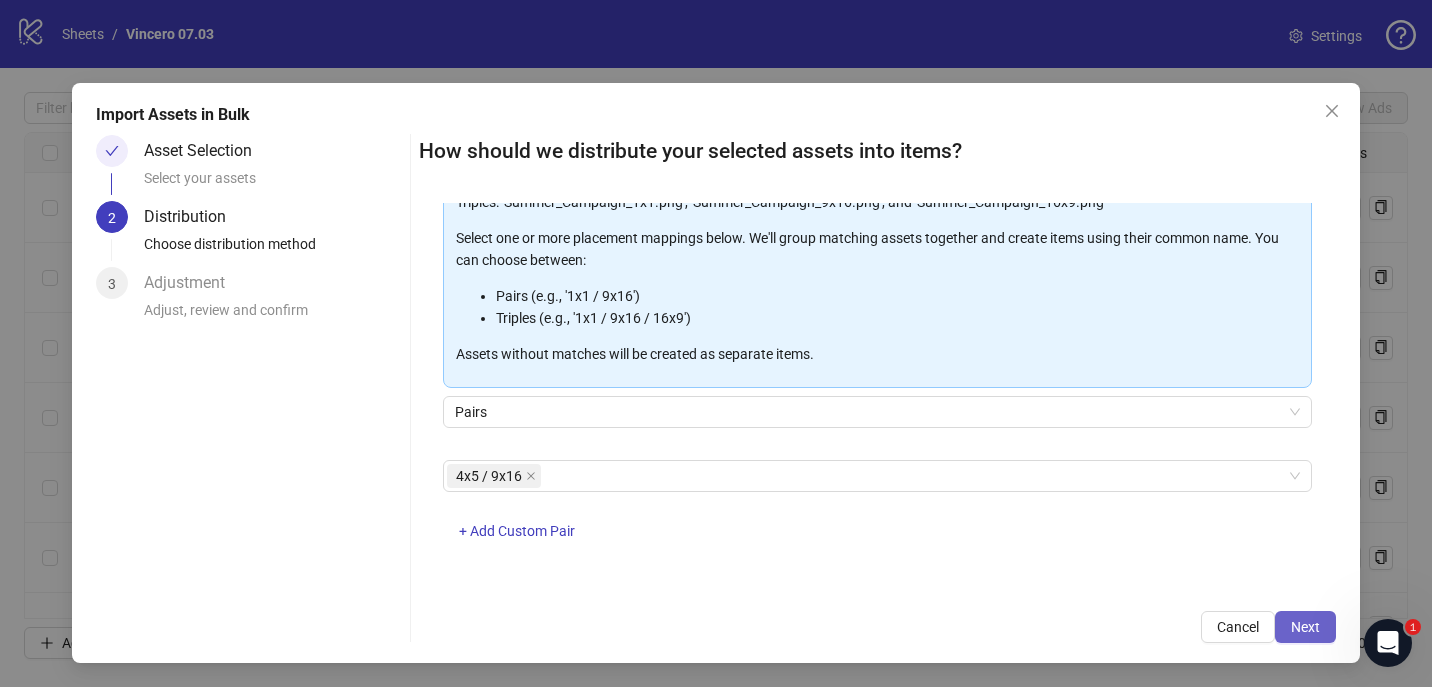 click on "Next" at bounding box center (1305, 627) 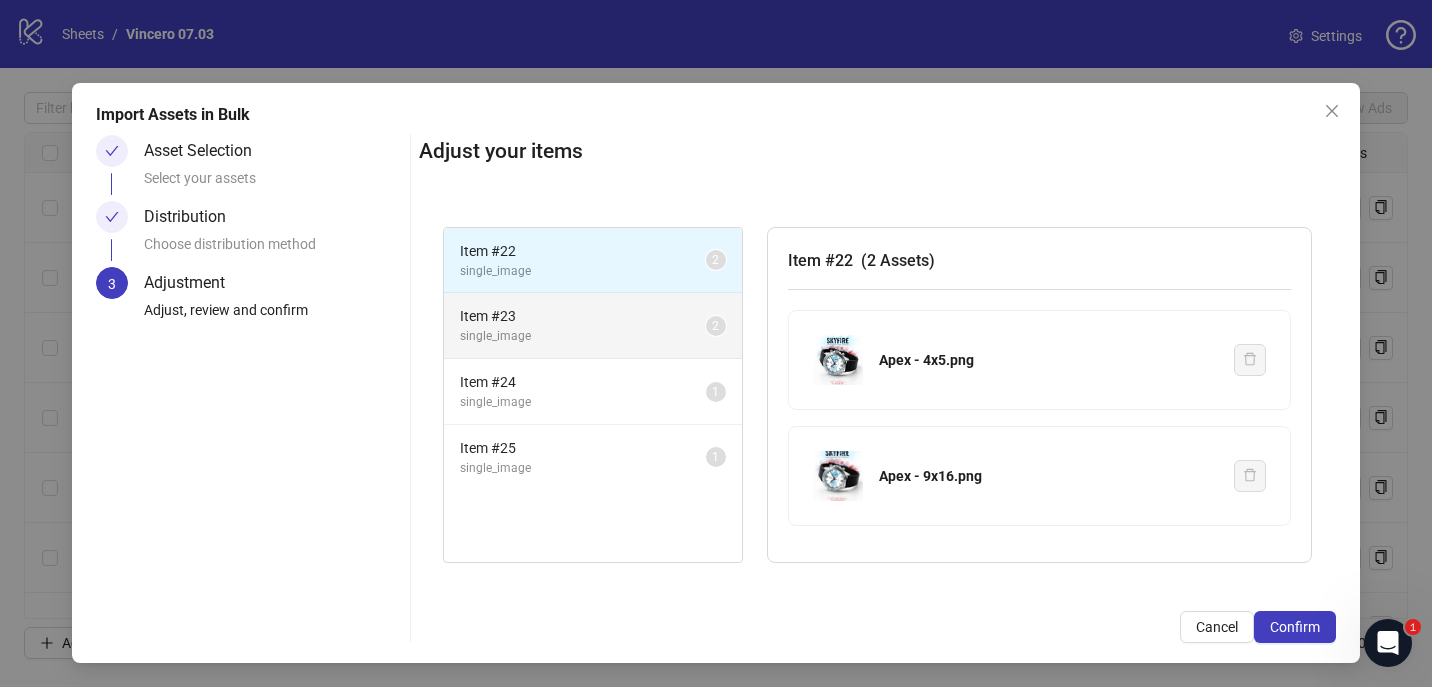 click on "Item # 23 single_image 2" at bounding box center [593, 326] 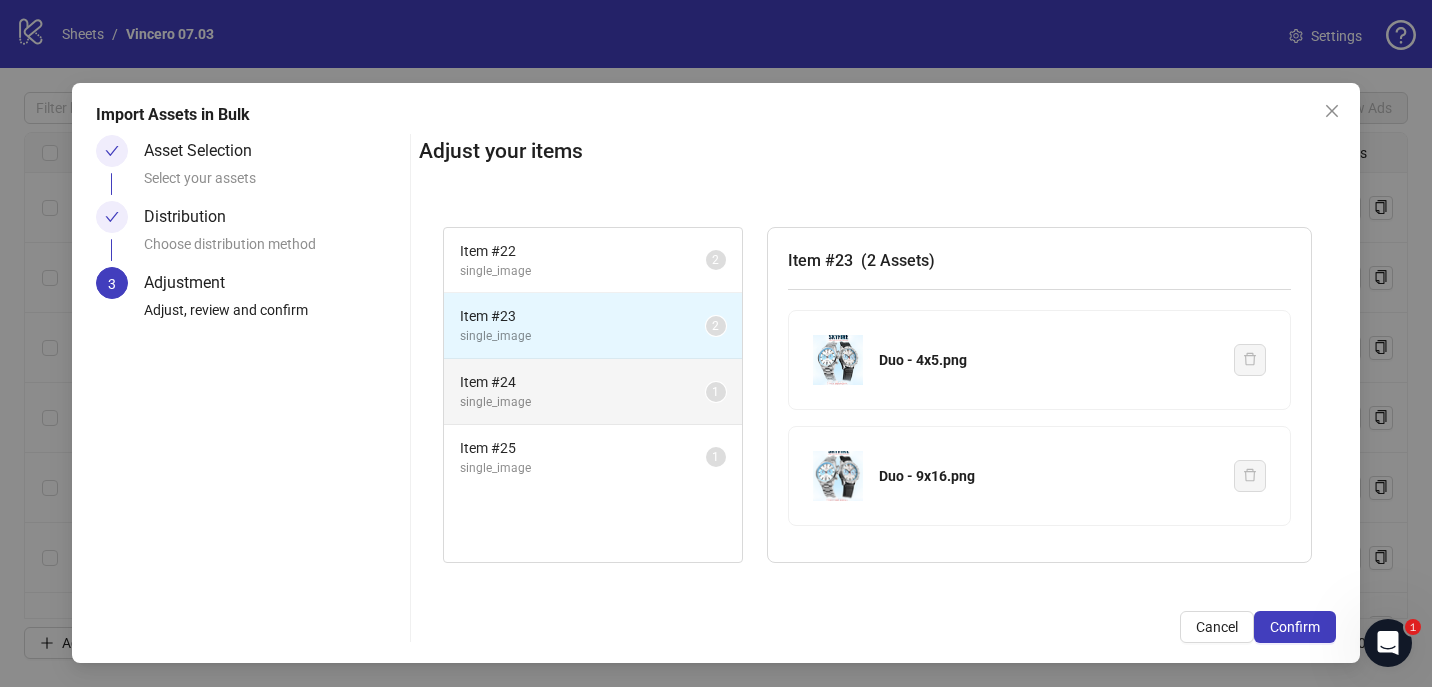 click on "single_image" at bounding box center [583, 402] 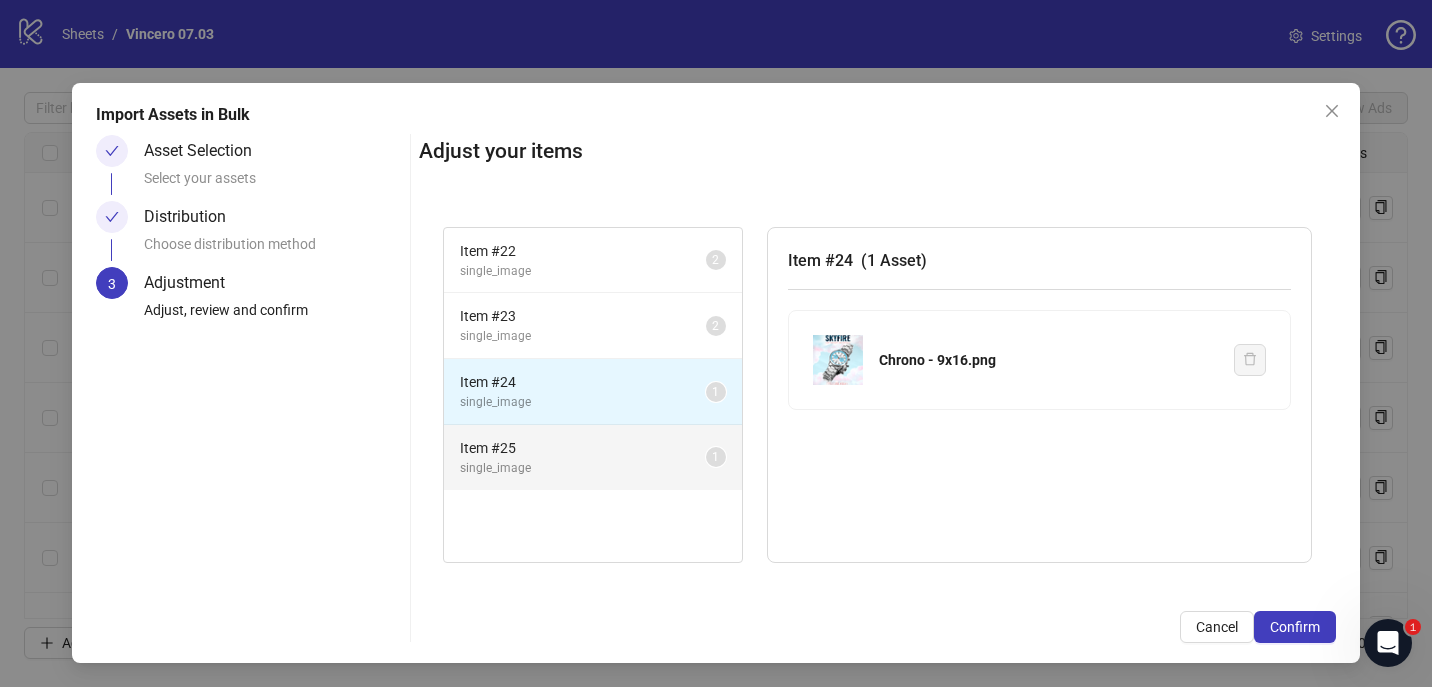 click on "single_image" at bounding box center (583, 468) 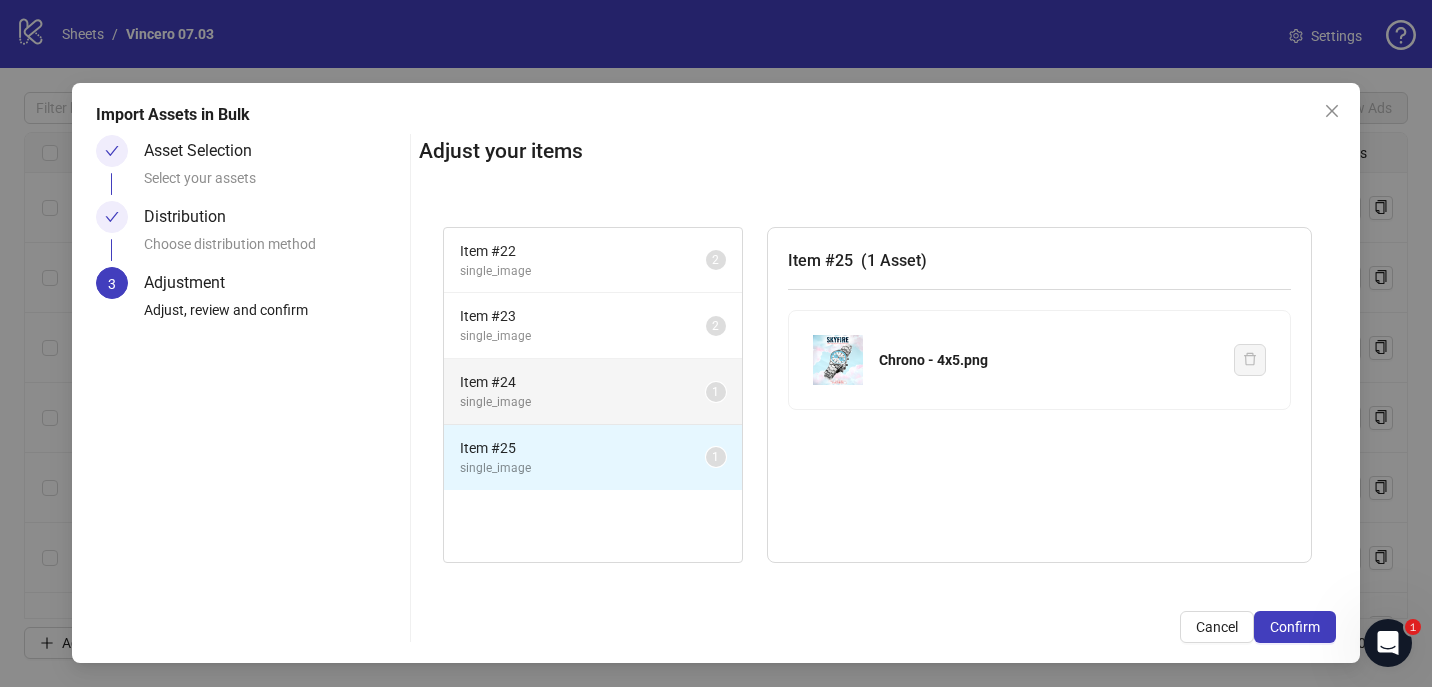 click on "single_image" at bounding box center [583, 402] 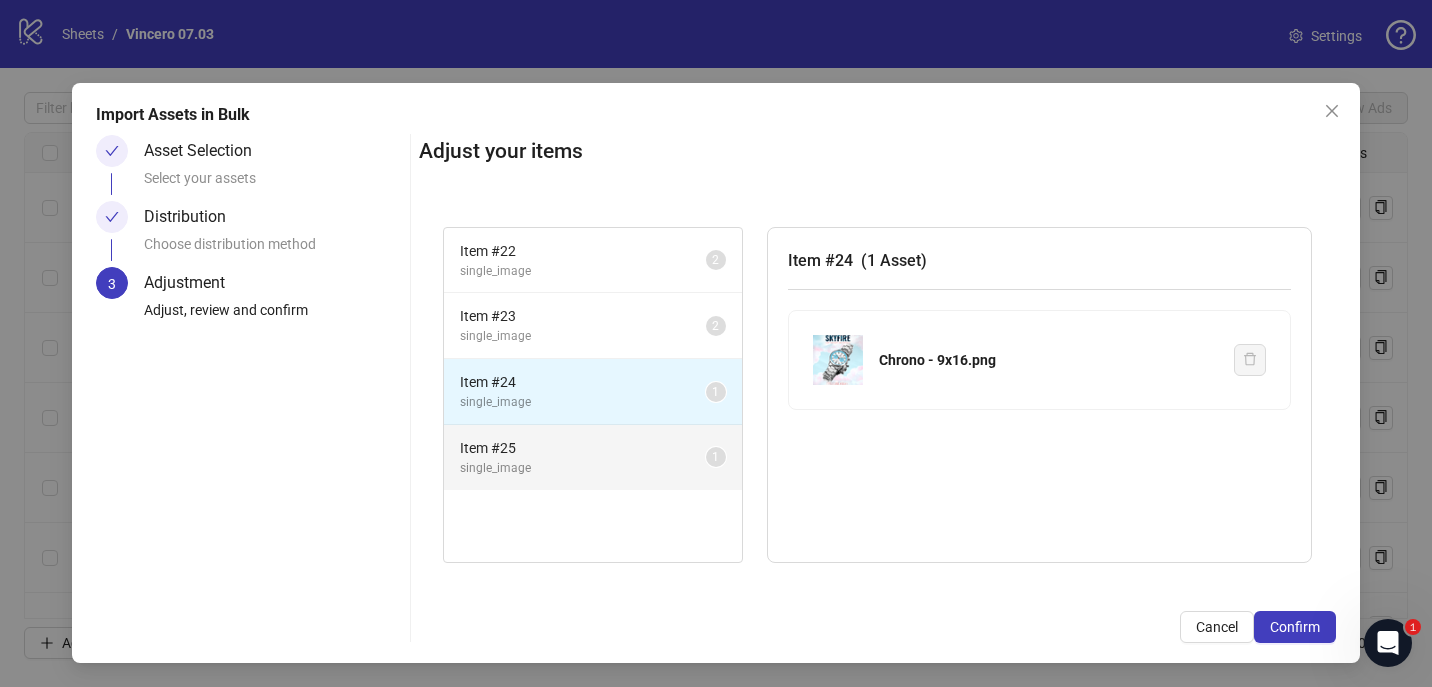 click on "Item # 25 single_image 1" at bounding box center (593, 457) 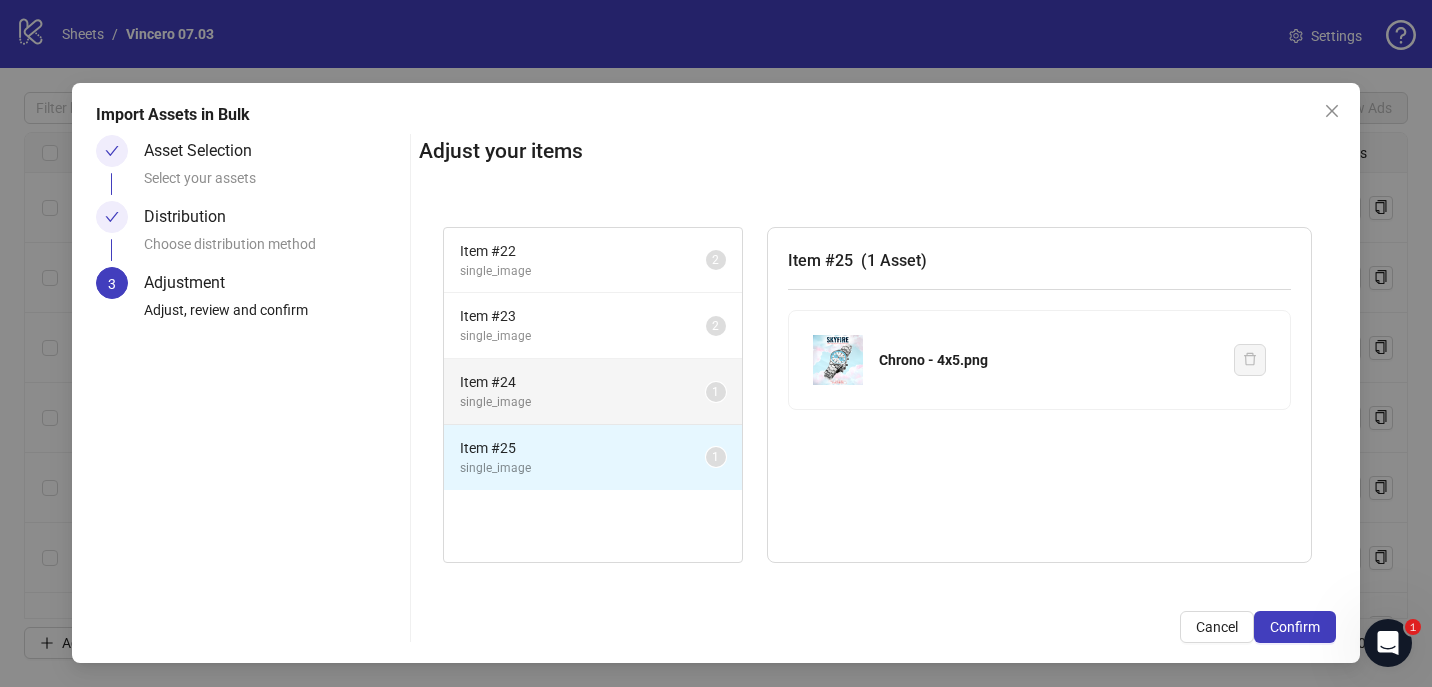 click on "Item # 24" at bounding box center (583, 382) 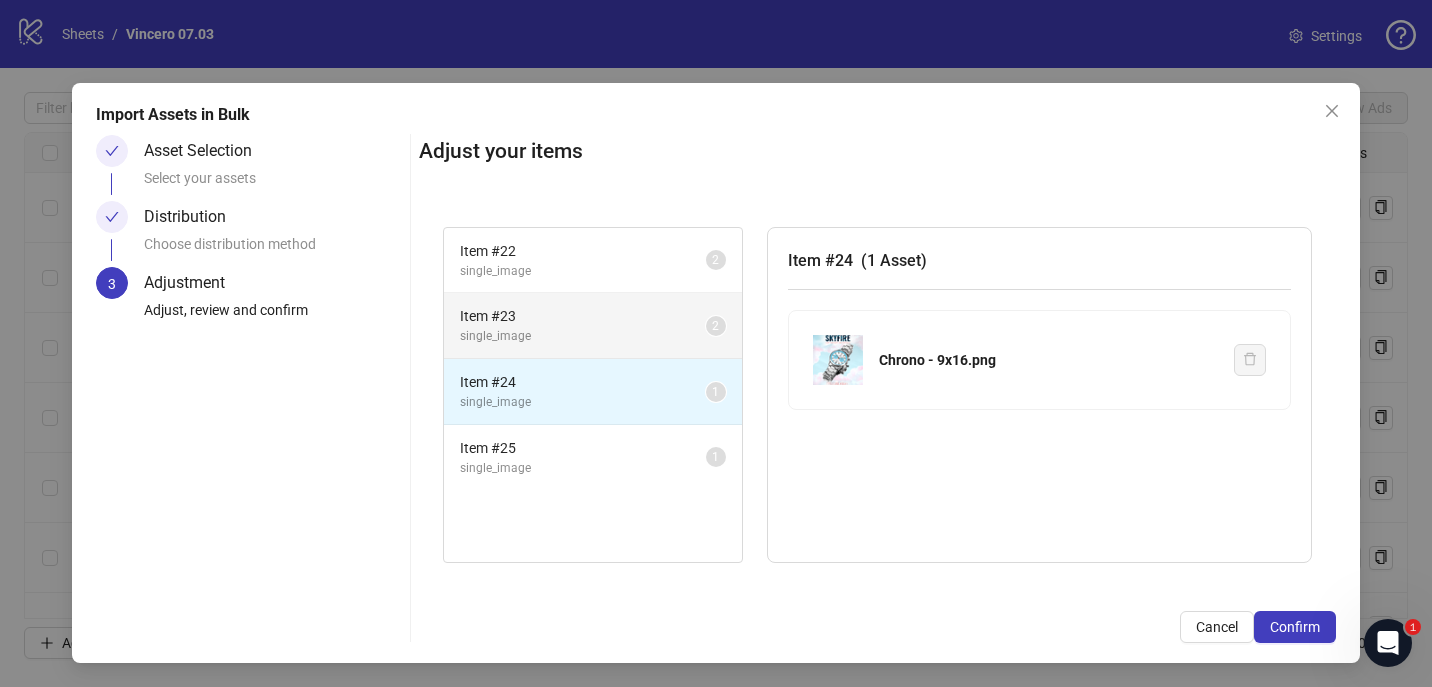 click on "Item # 23" at bounding box center [583, 316] 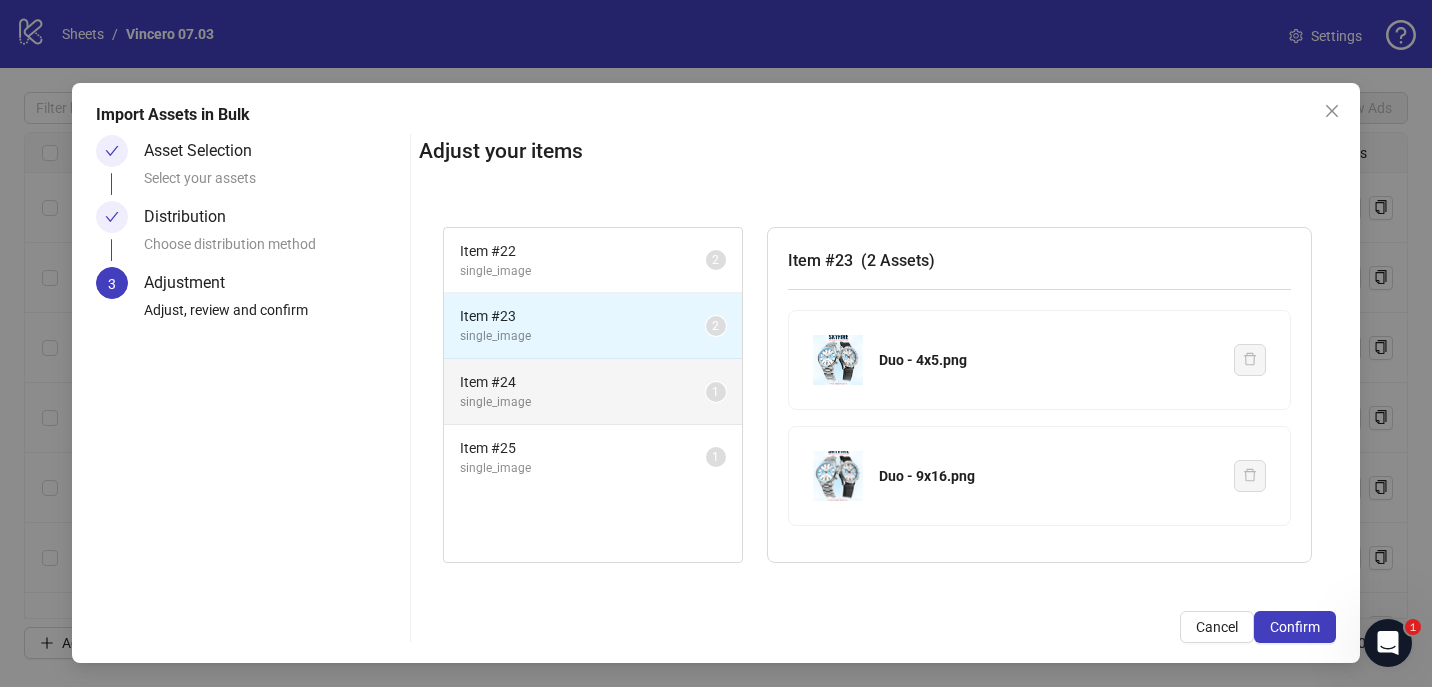 click on "single_image" at bounding box center [583, 402] 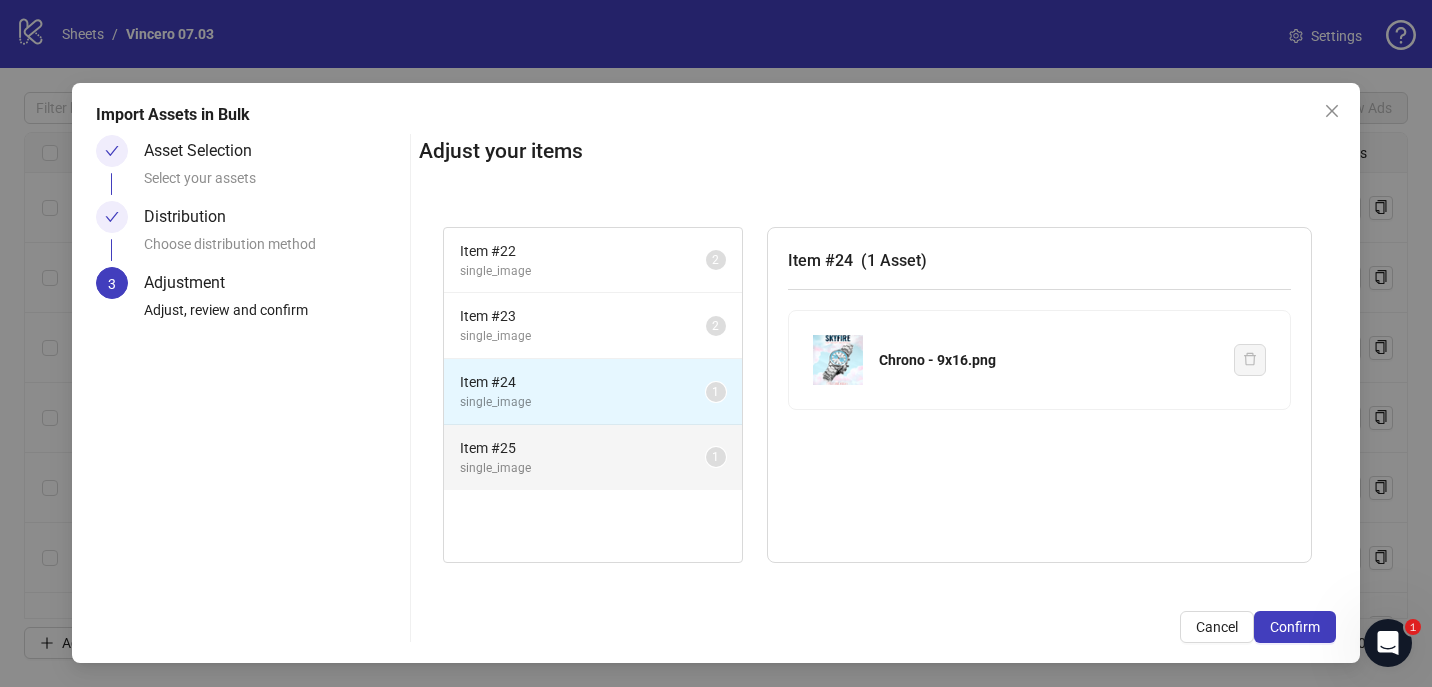 click on "single_image" at bounding box center [583, 468] 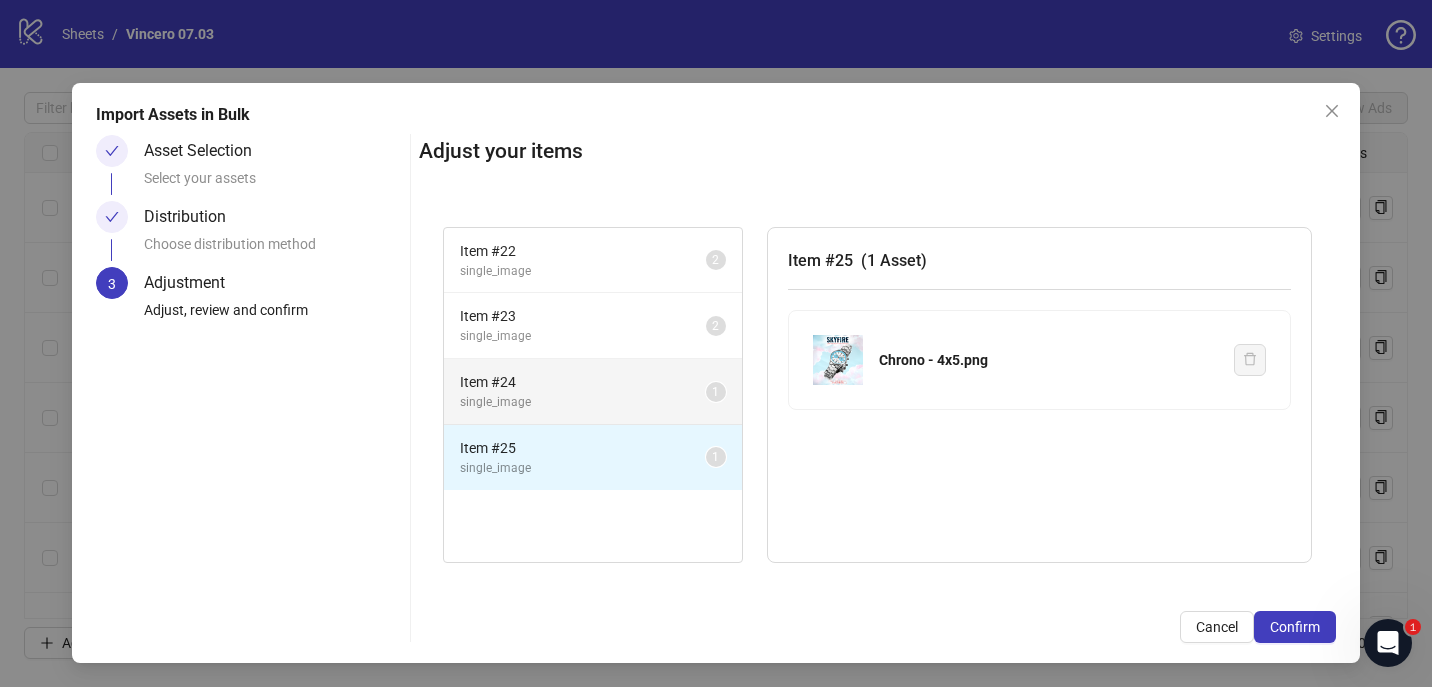 click on "Item # 24 single_image 1" at bounding box center (593, 392) 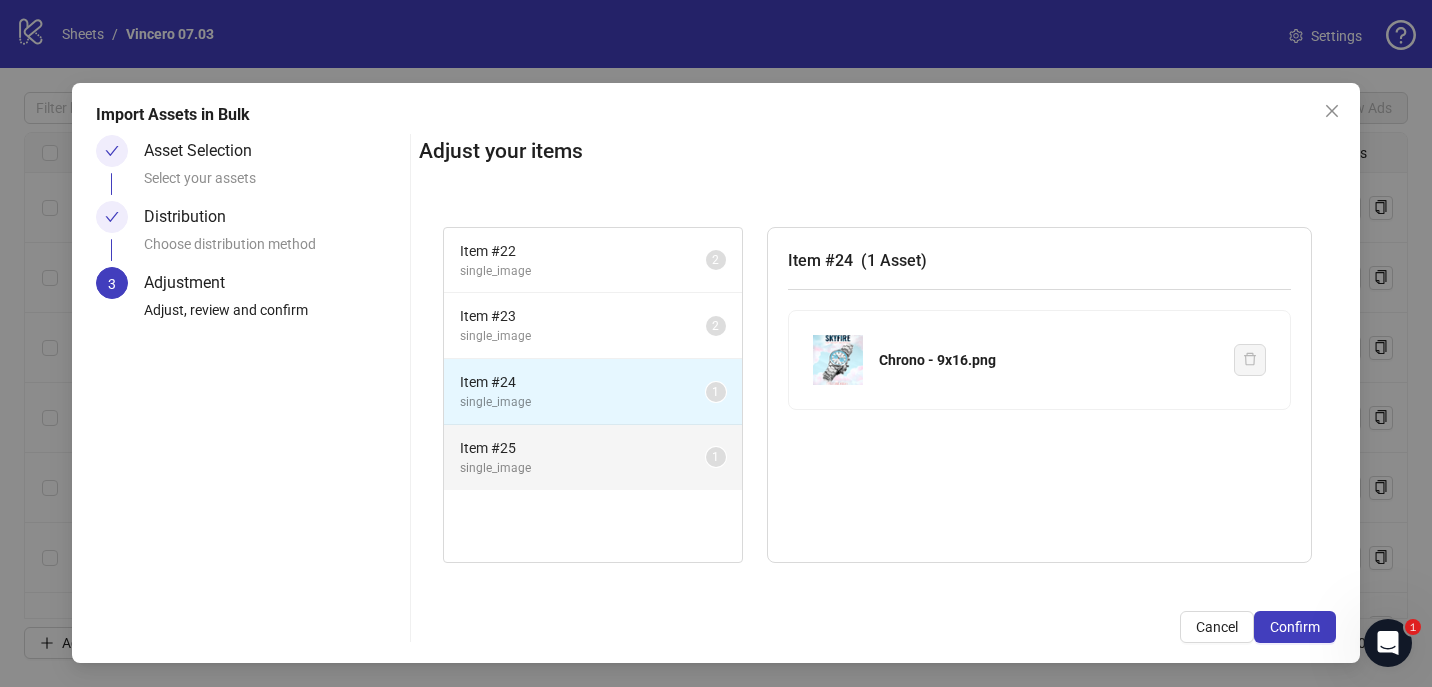 click on "Item # 25" at bounding box center (583, 448) 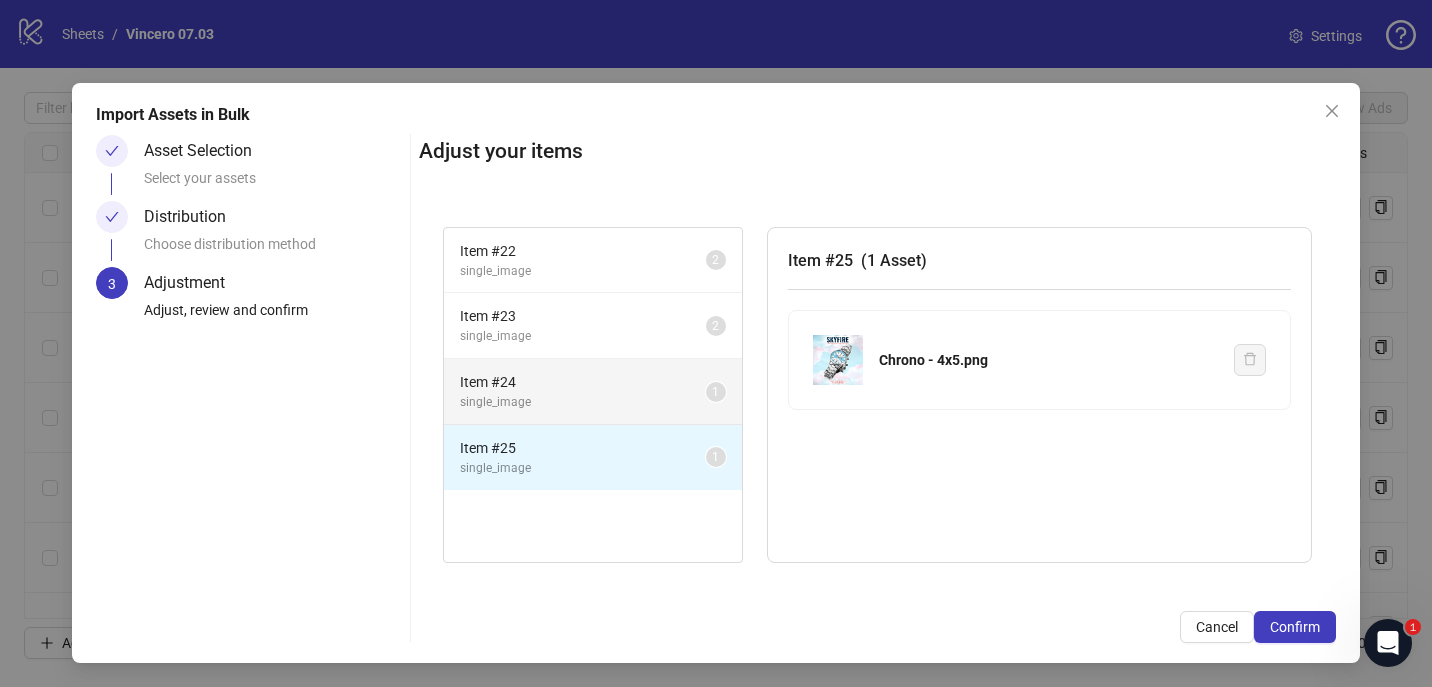 click on "Item # 24 single_image 1" at bounding box center [593, 392] 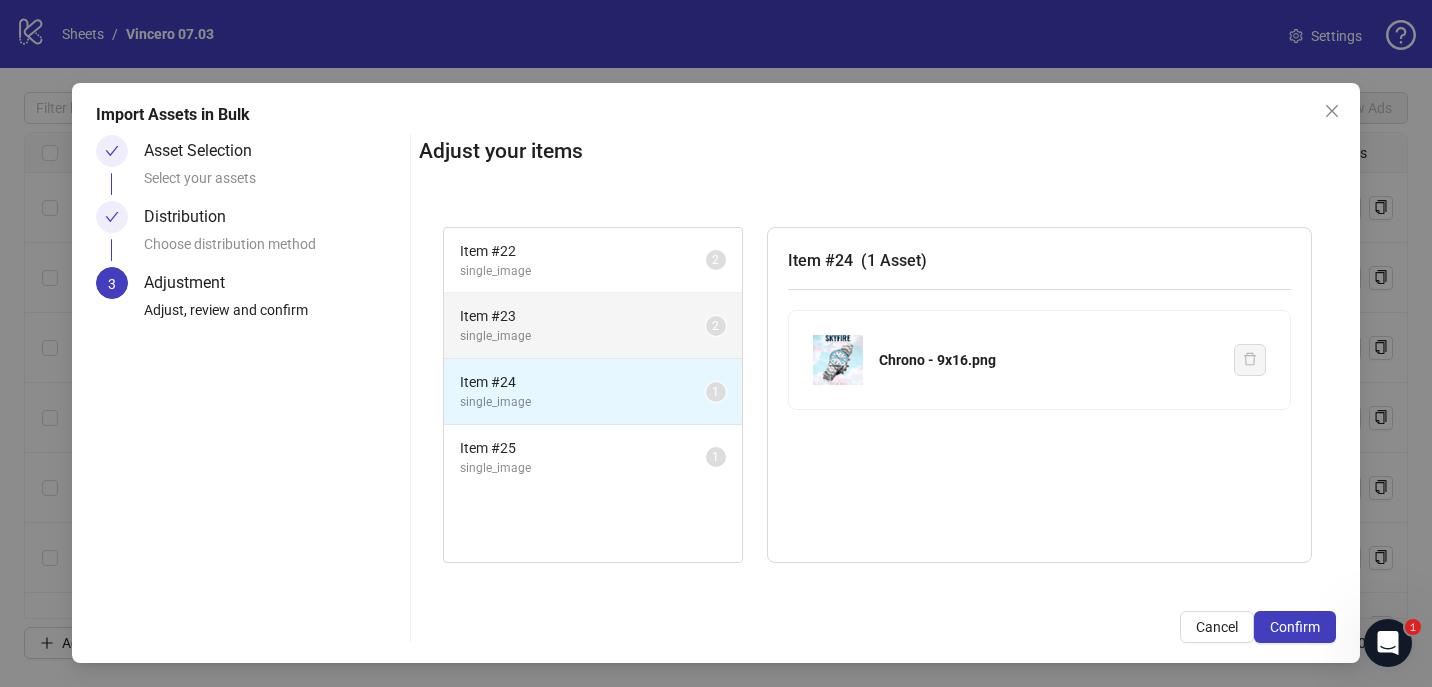click on "single_image" at bounding box center [583, 336] 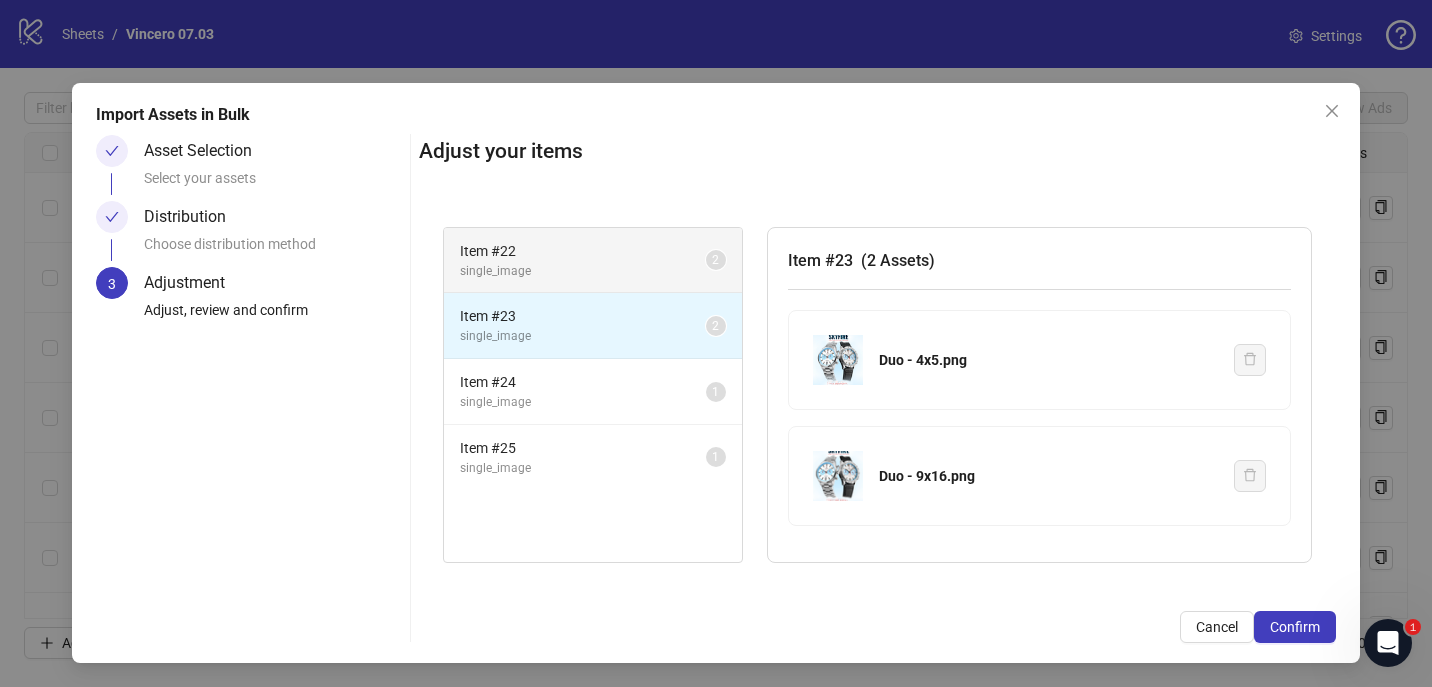 click on "single_image" at bounding box center [583, 271] 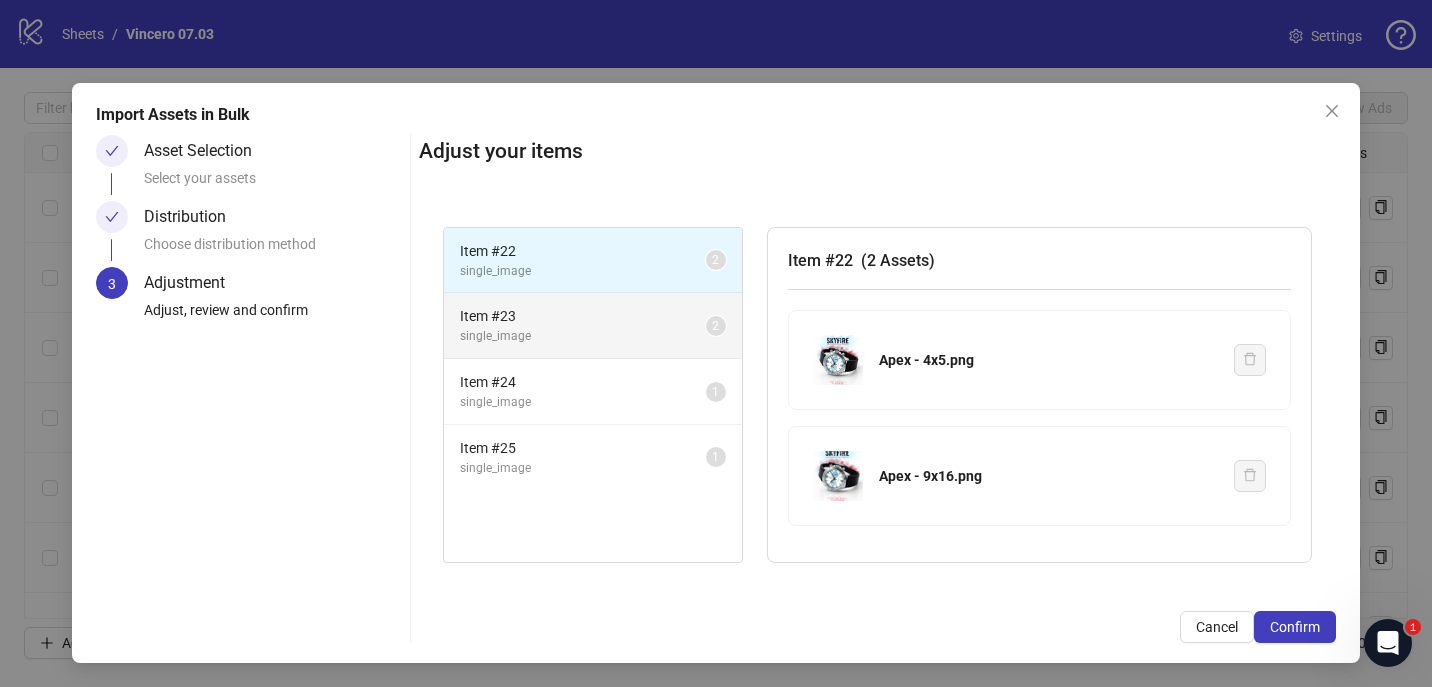 click on "Item # 23" at bounding box center [583, 316] 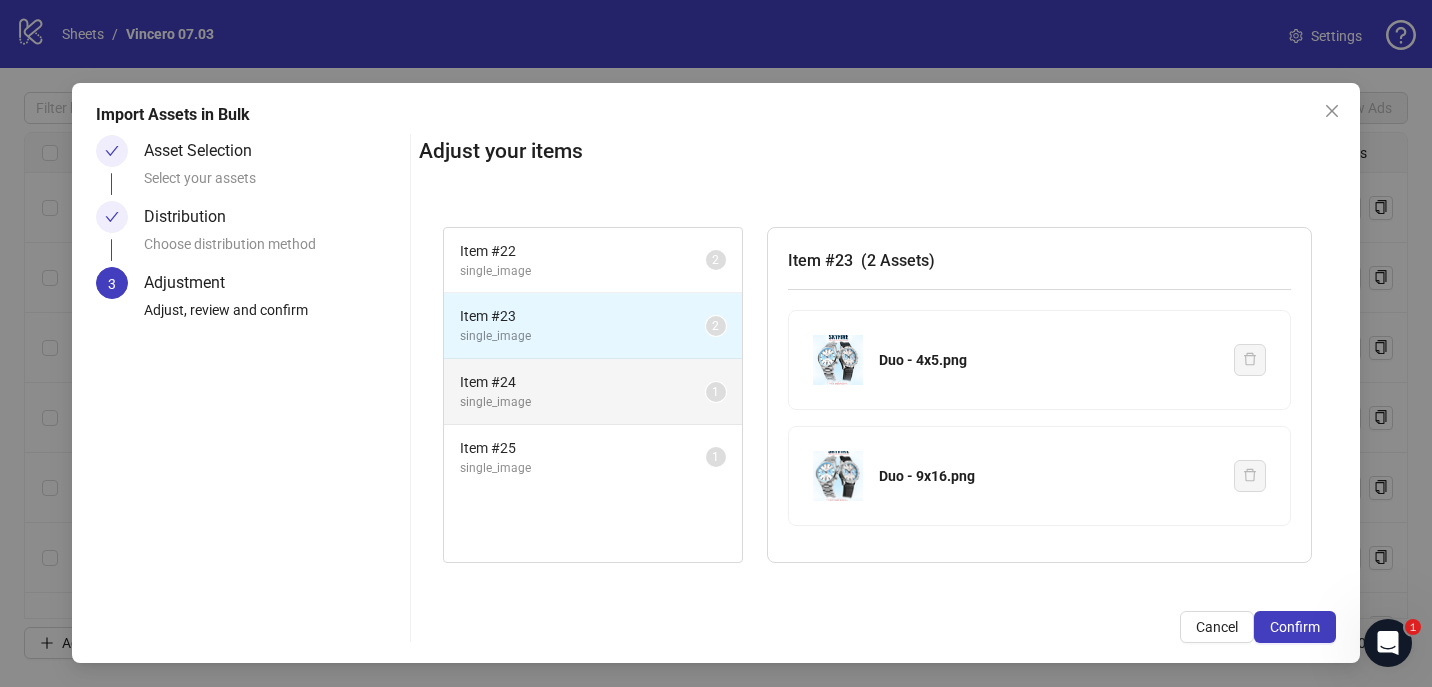 click on "Item # 24" at bounding box center (583, 382) 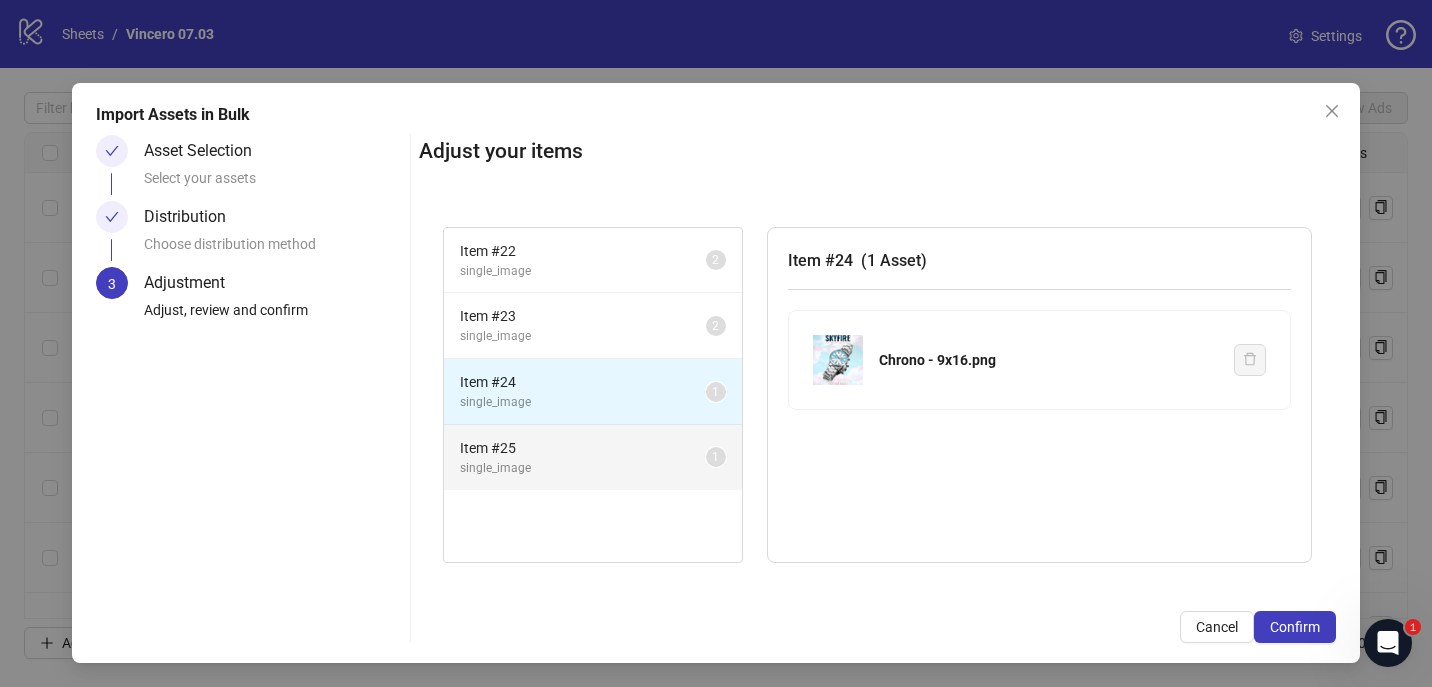 click on "Item # 25" at bounding box center [583, 448] 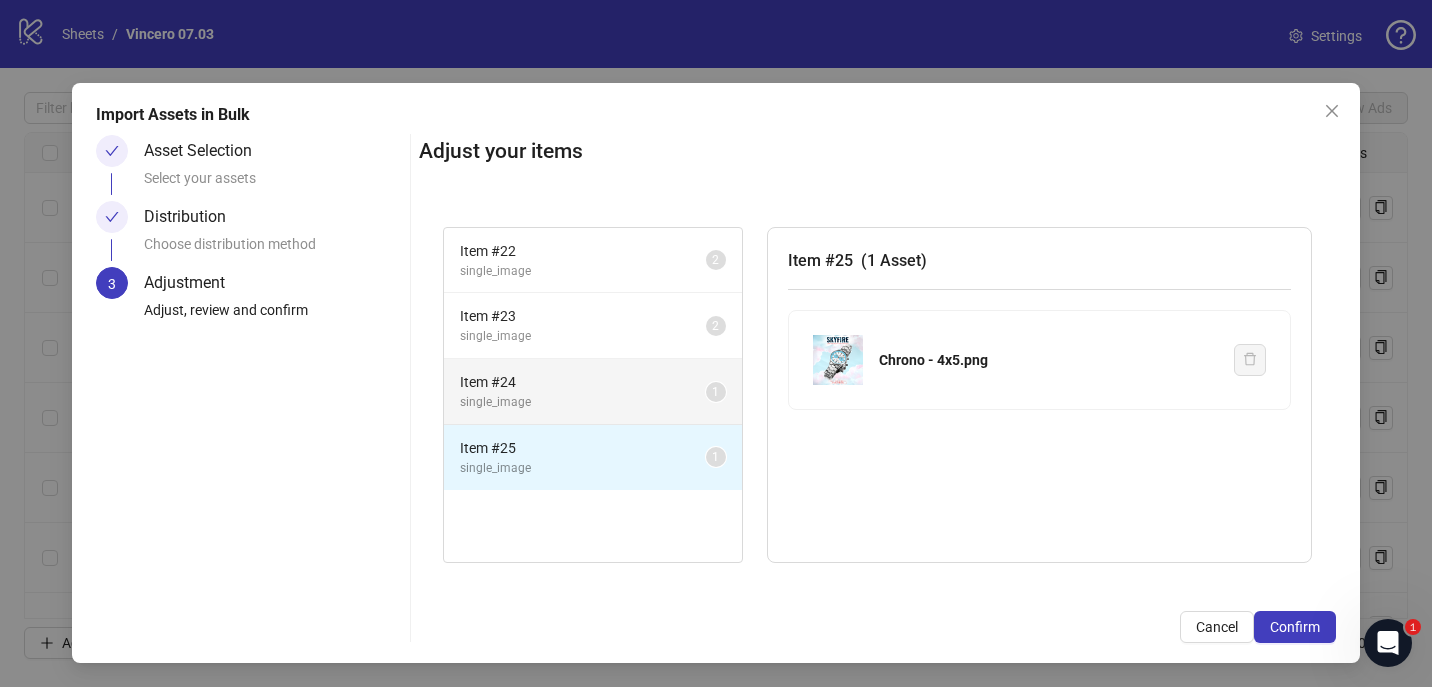 click on "Item # 24 single_image 1" at bounding box center [593, 392] 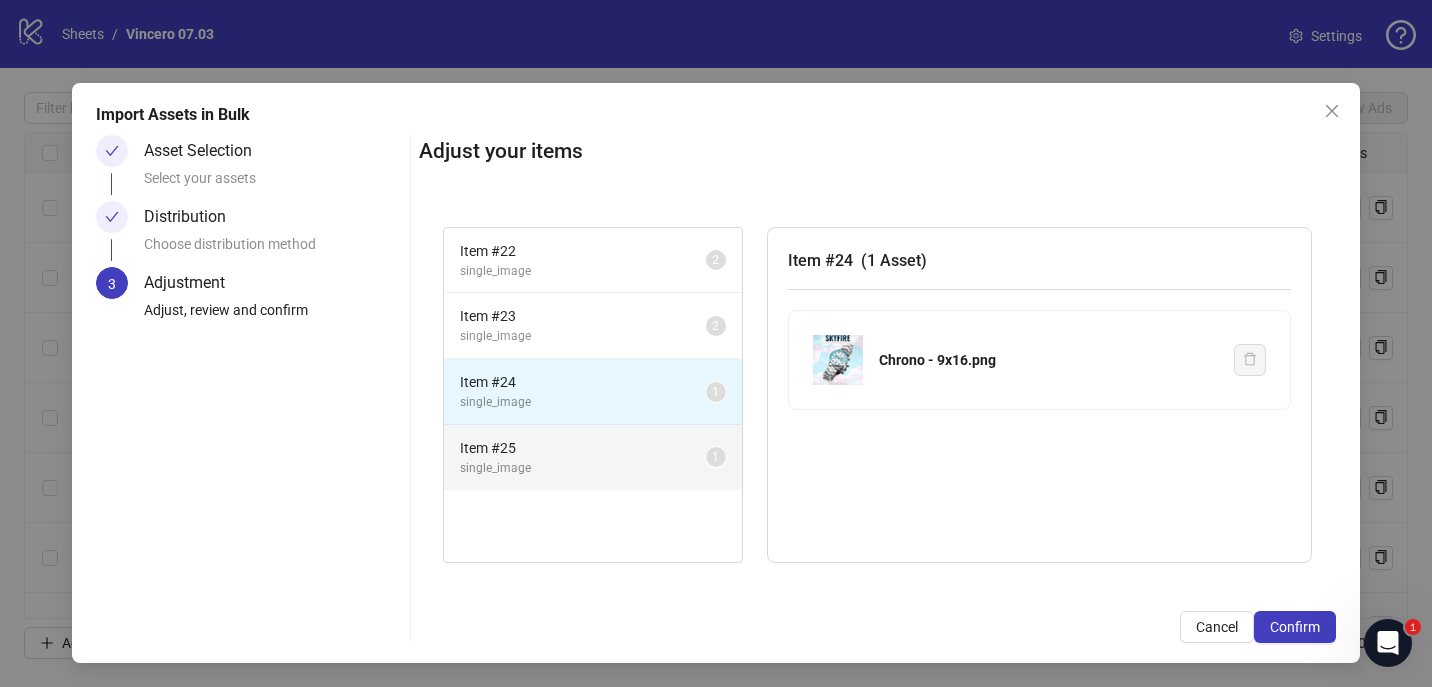 click on "Item # 25" at bounding box center (583, 448) 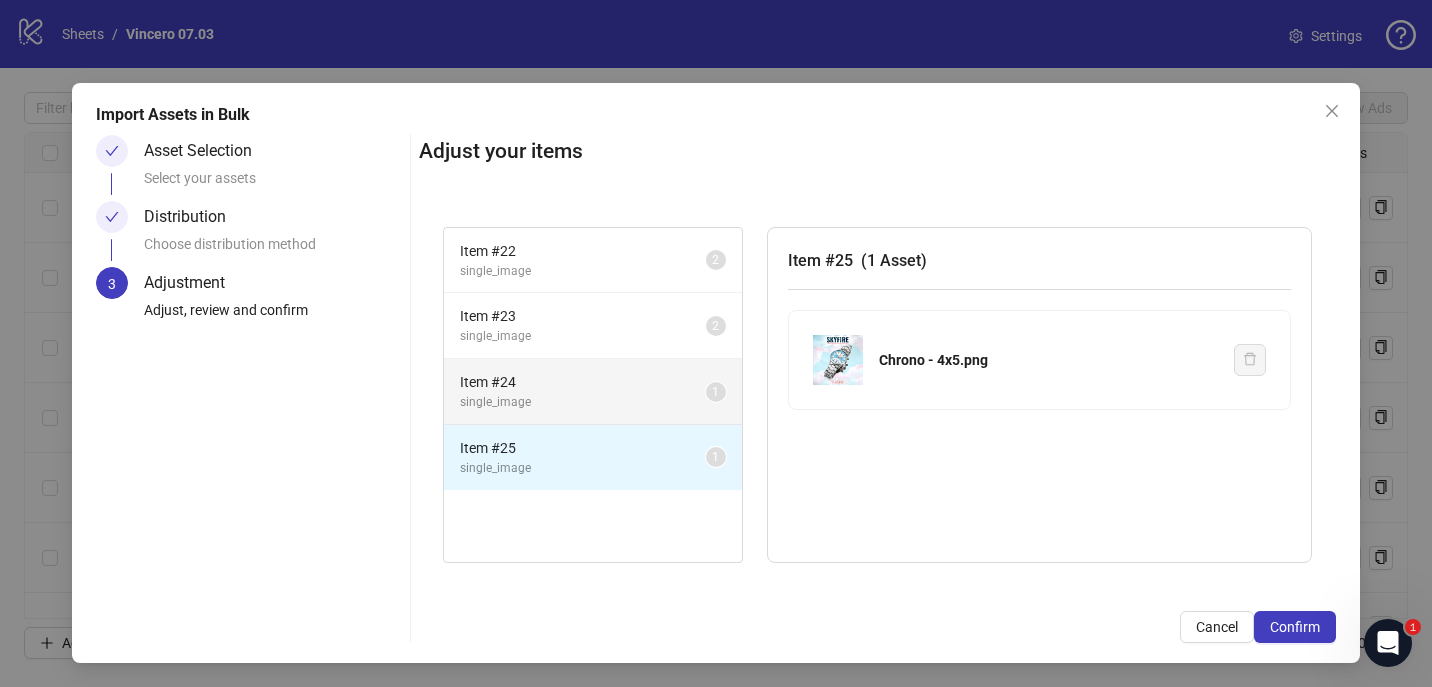 click on "Item # 24 single_image 1" at bounding box center [593, 392] 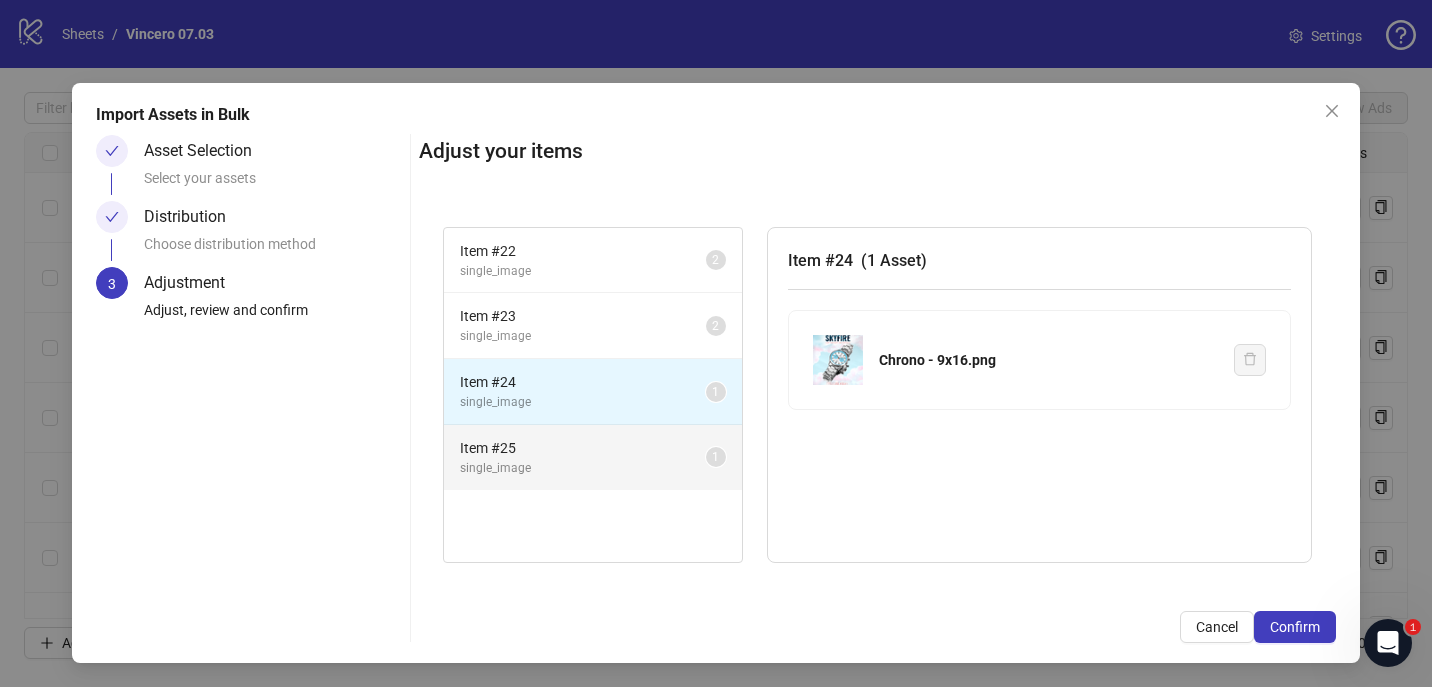 click on "Item # 25 single_image 1" at bounding box center (593, 457) 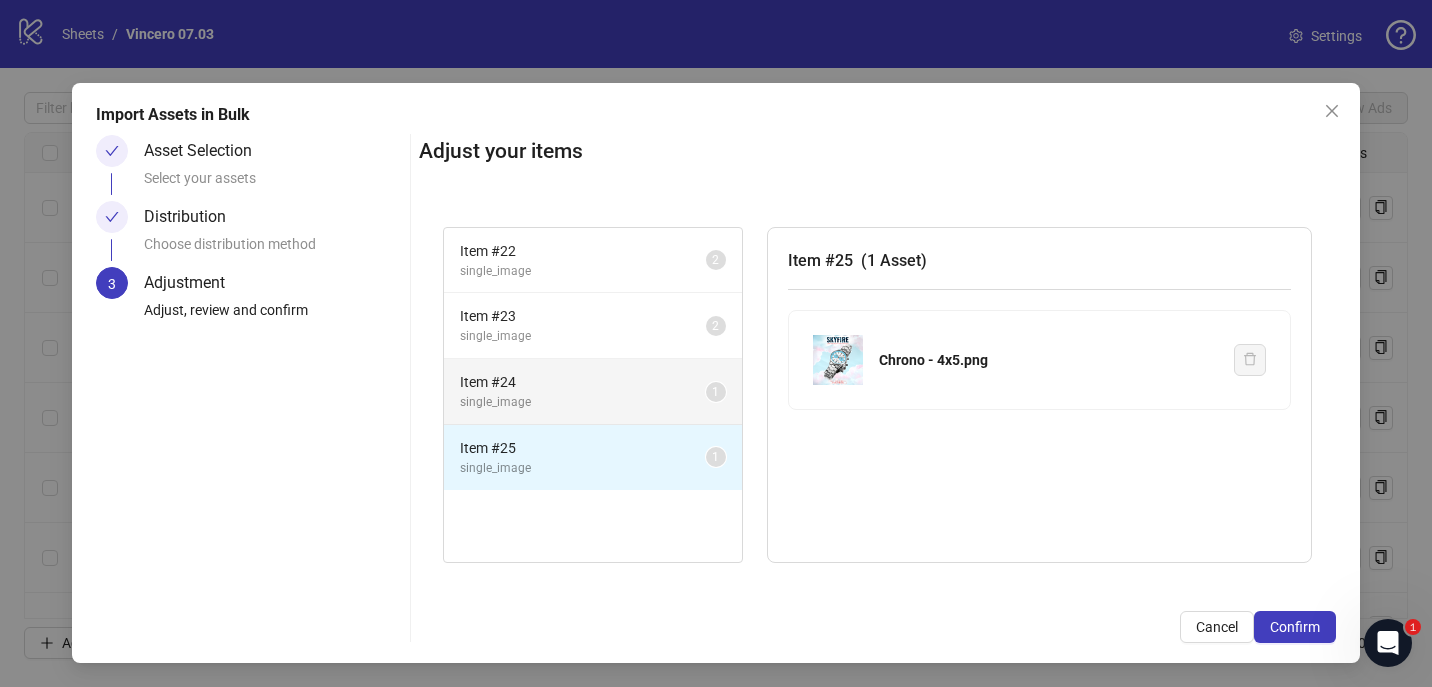 click on "Item # 24 single_image 1" at bounding box center (593, 392) 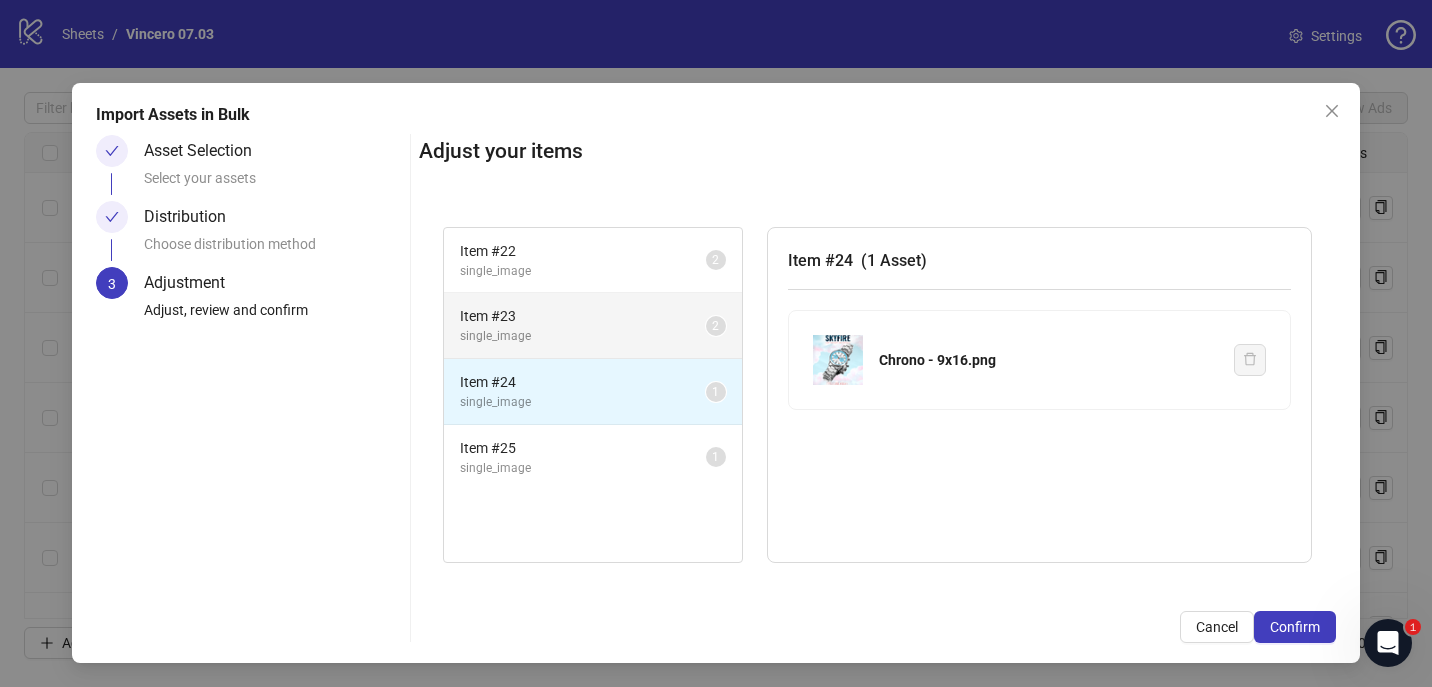 click on "single_image" at bounding box center (583, 336) 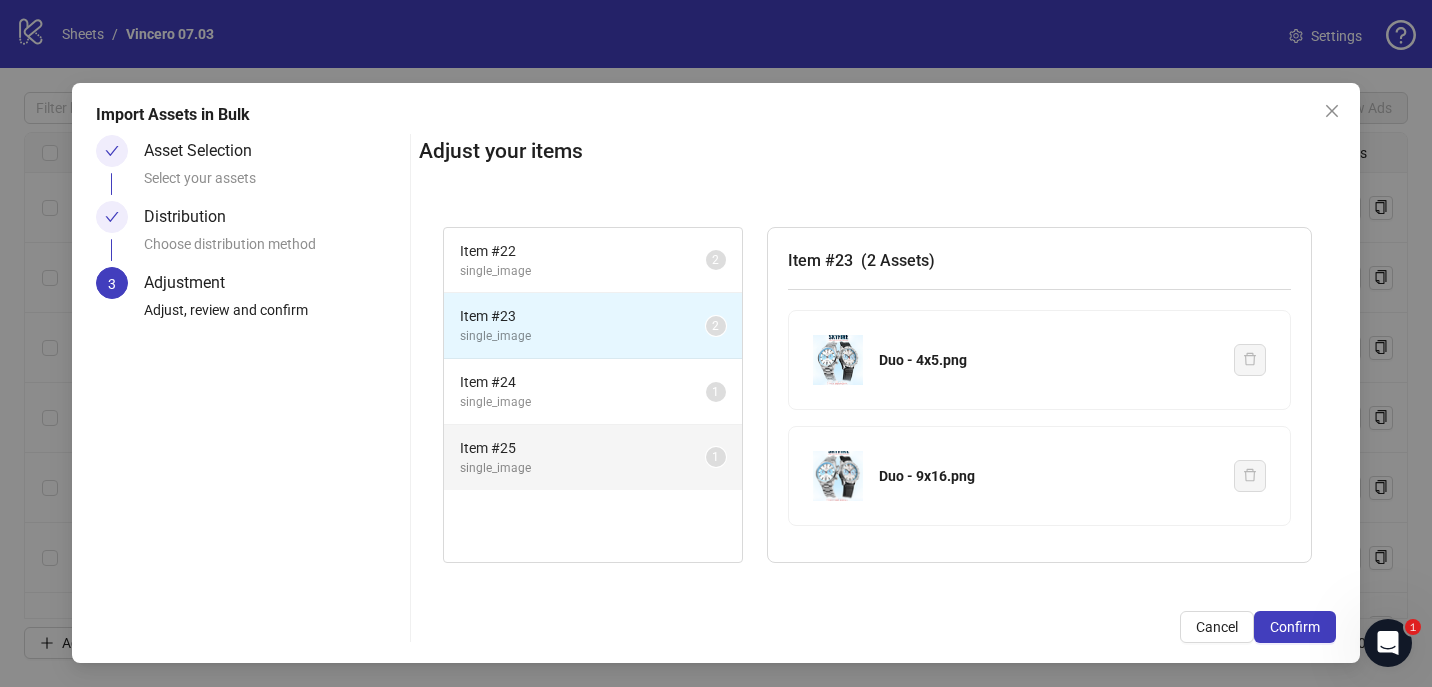 click on "Item # 25 single_image 1" at bounding box center [593, 457] 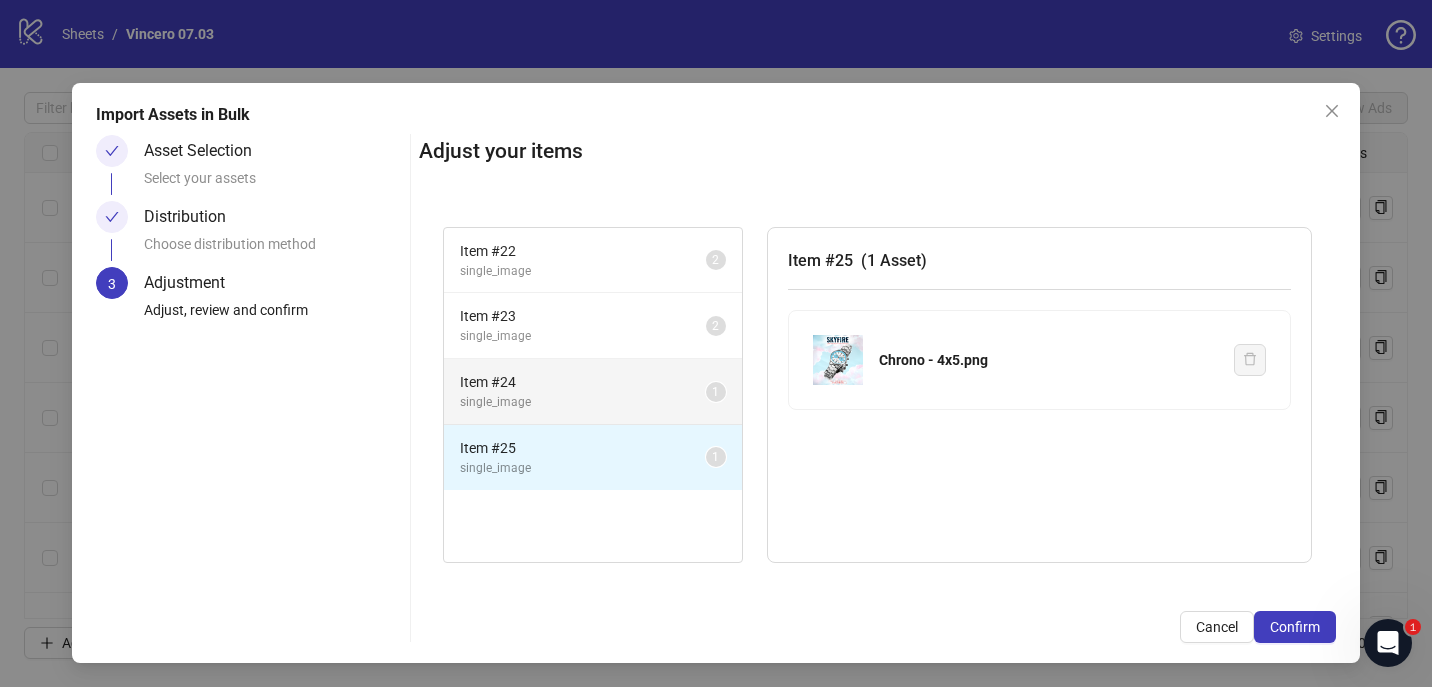 click on "Item # 24" at bounding box center [583, 382] 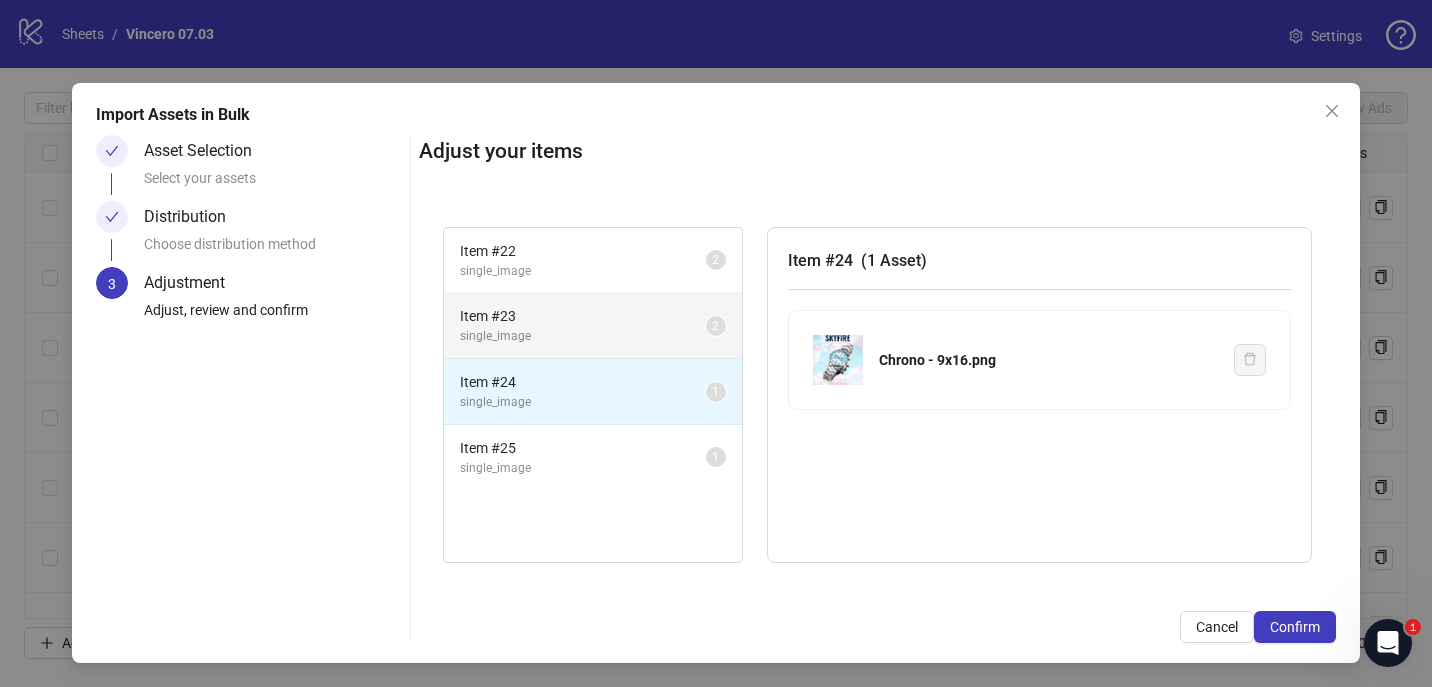 click on "single_image" at bounding box center [583, 336] 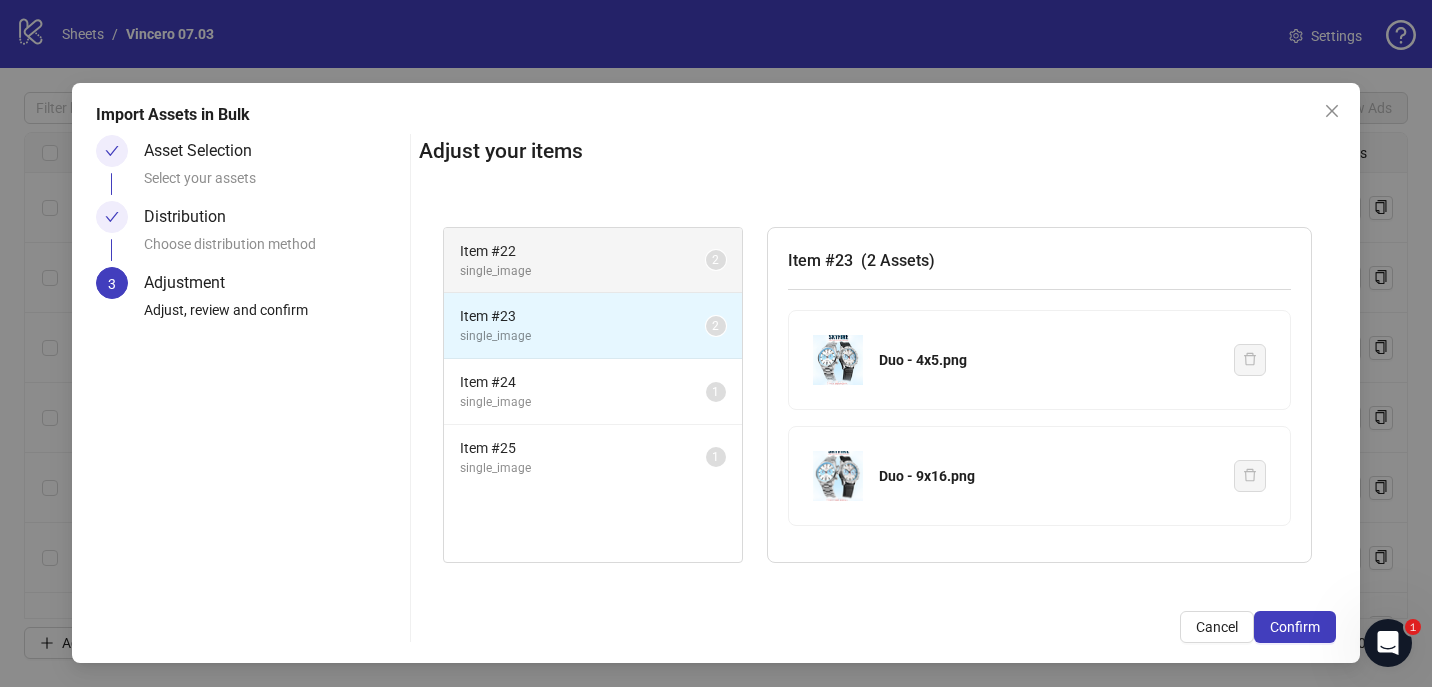 click on "Item # 22 single_image 2" at bounding box center [593, 261] 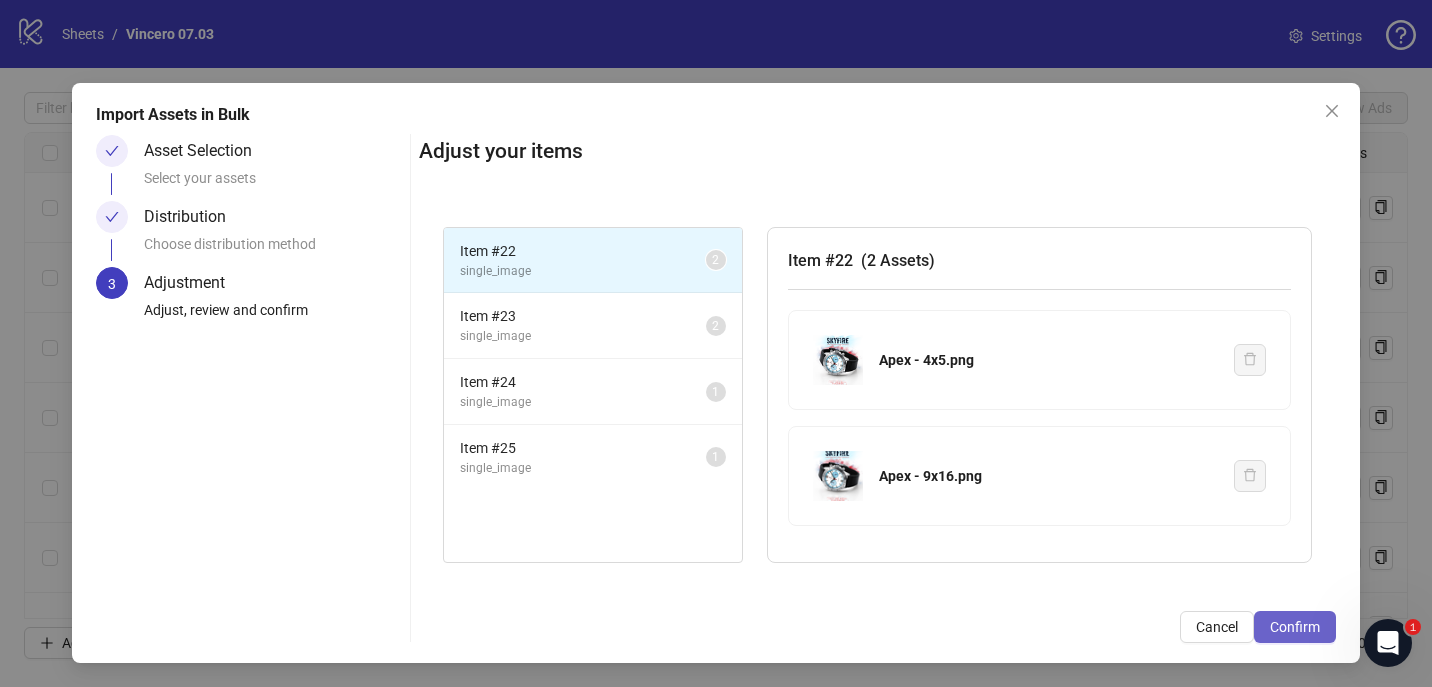 click on "Confirm" at bounding box center (1295, 627) 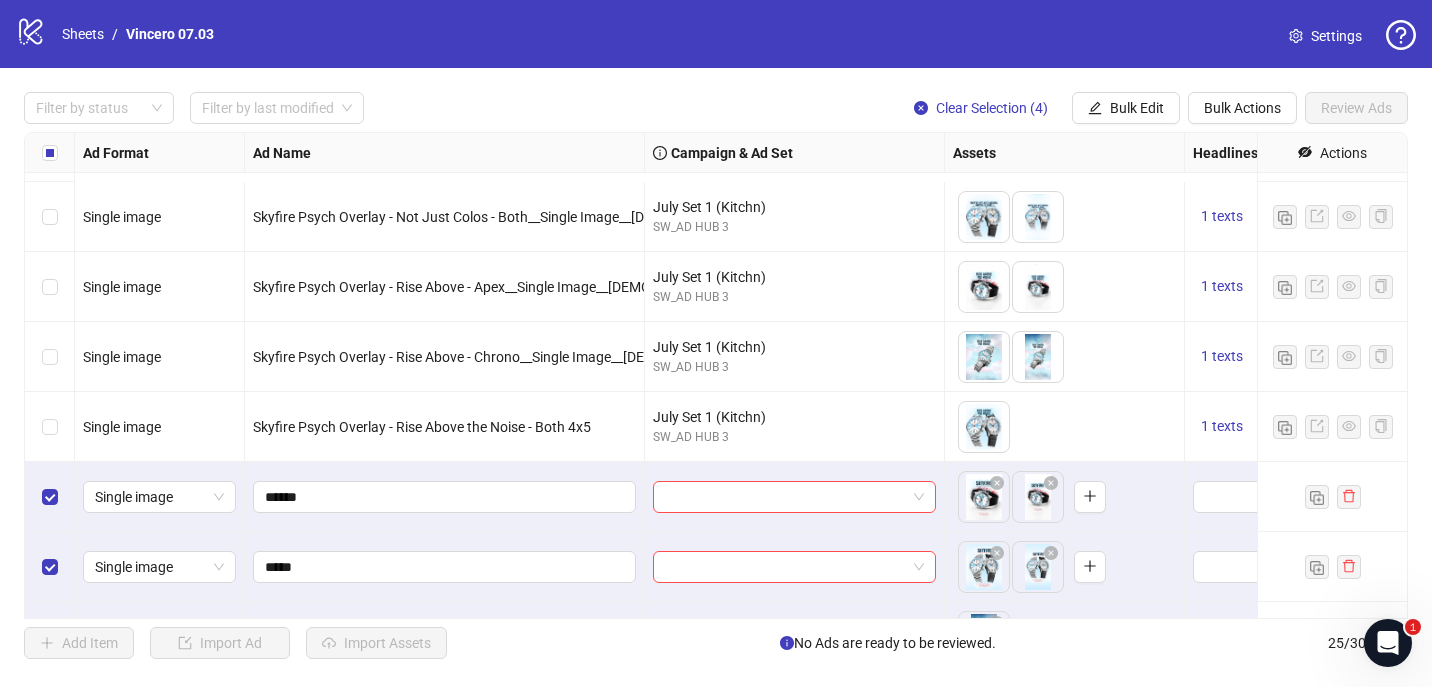 scroll, scrollTop: 1305, scrollLeft: 0, axis: vertical 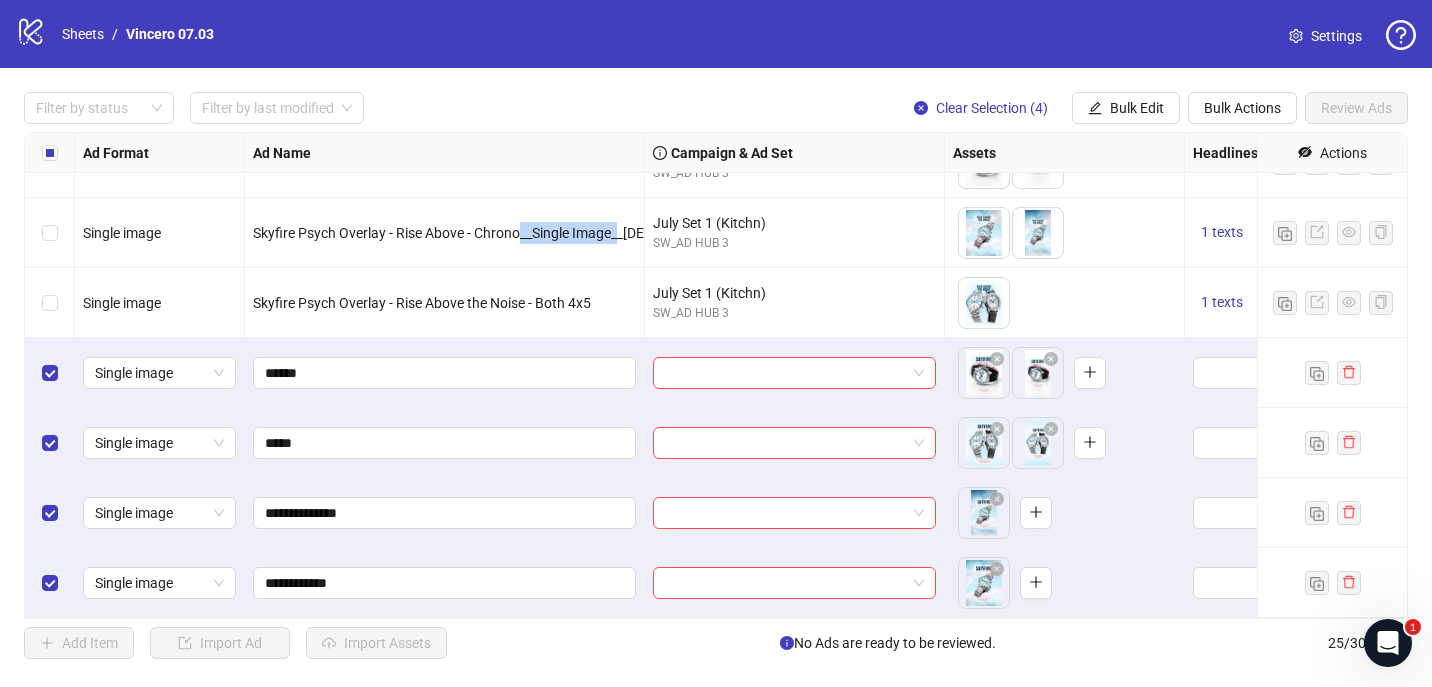 drag, startPoint x: 522, startPoint y: 234, endPoint x: 623, endPoint y: 234, distance: 101 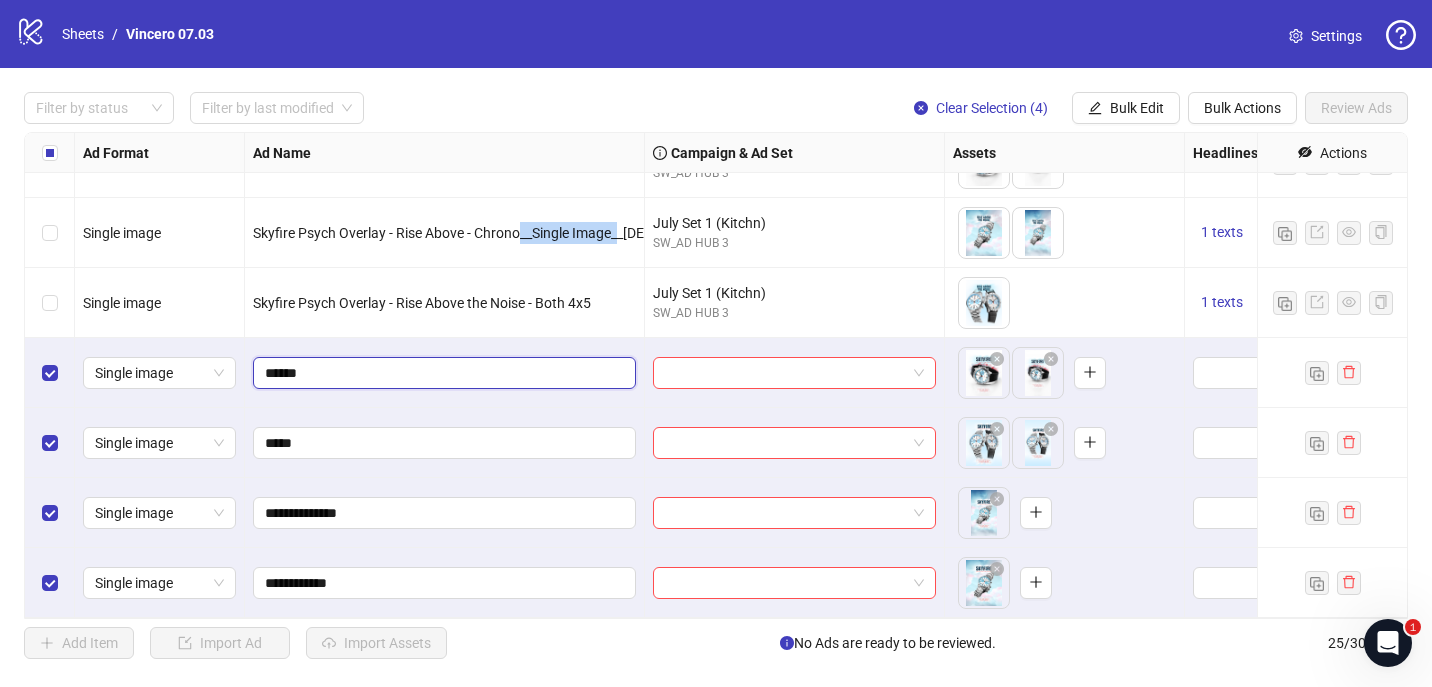 click on "******" at bounding box center [442, 373] 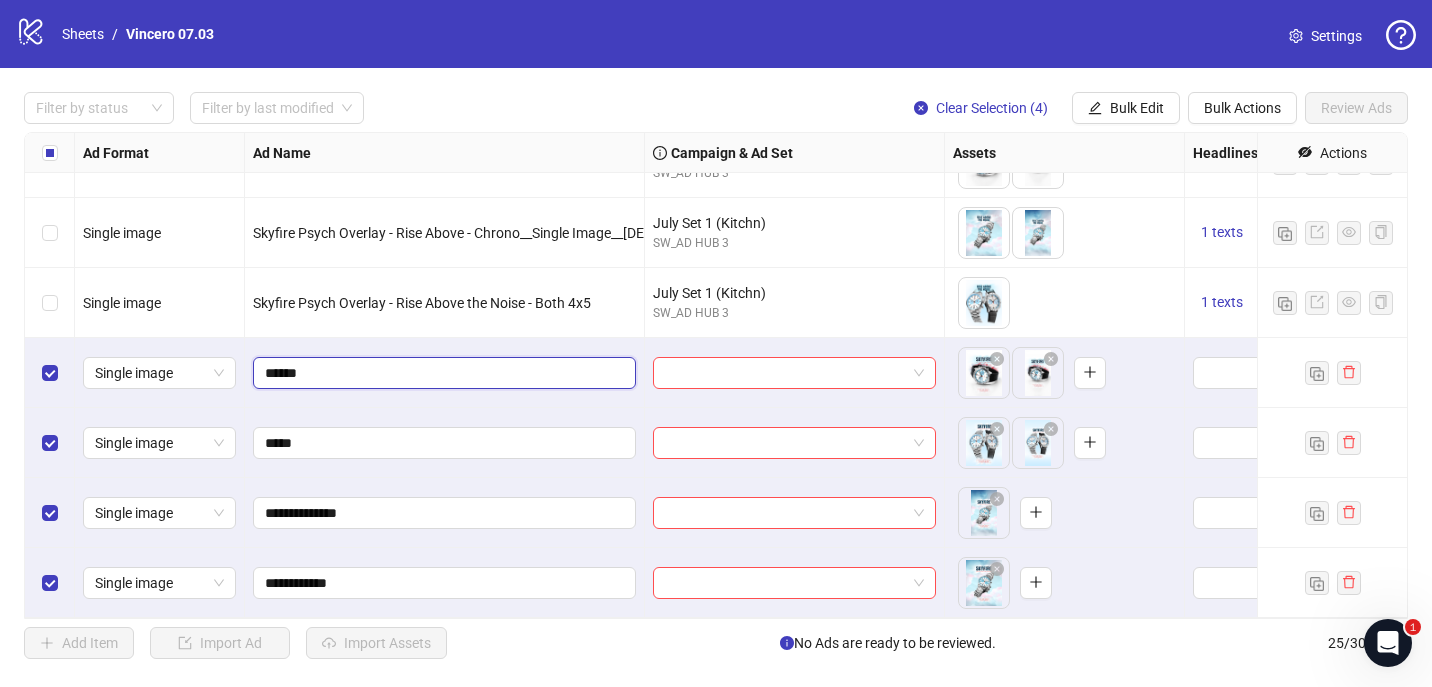 paste on "**********" 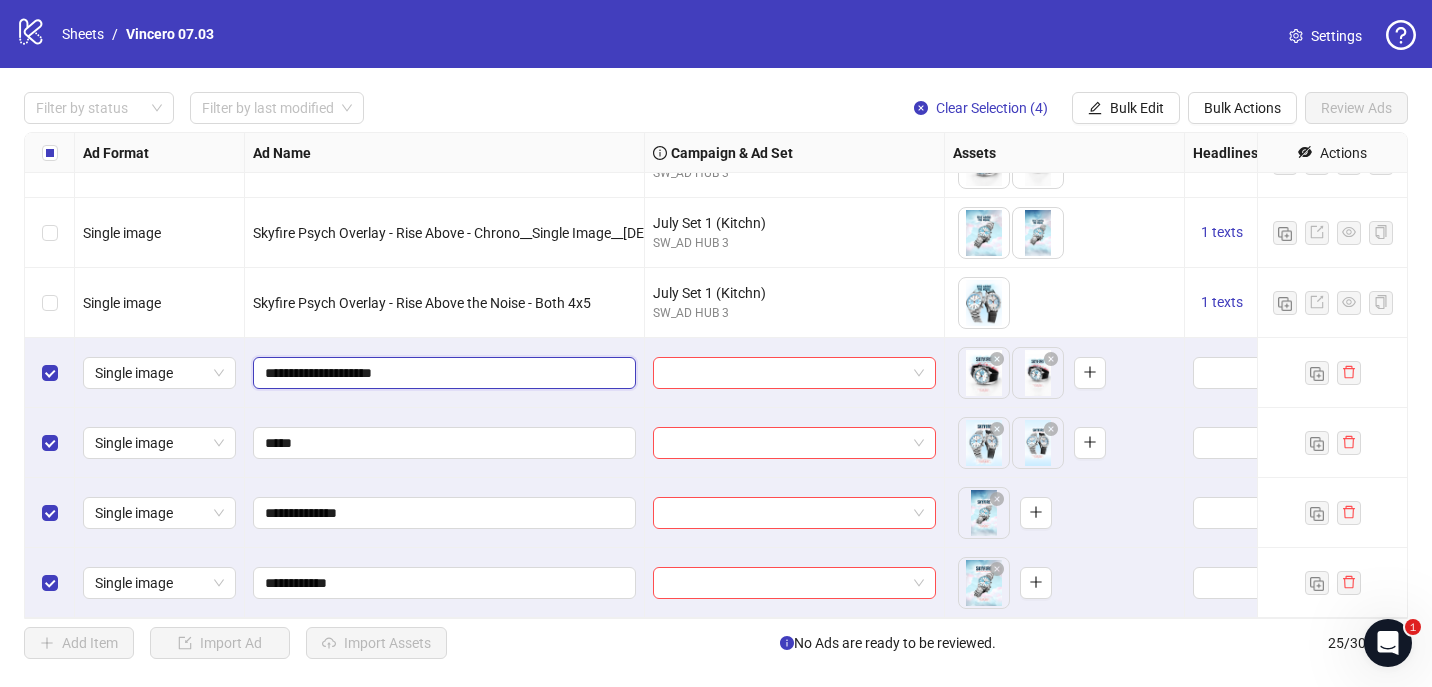 click on "**********" at bounding box center (442, 373) 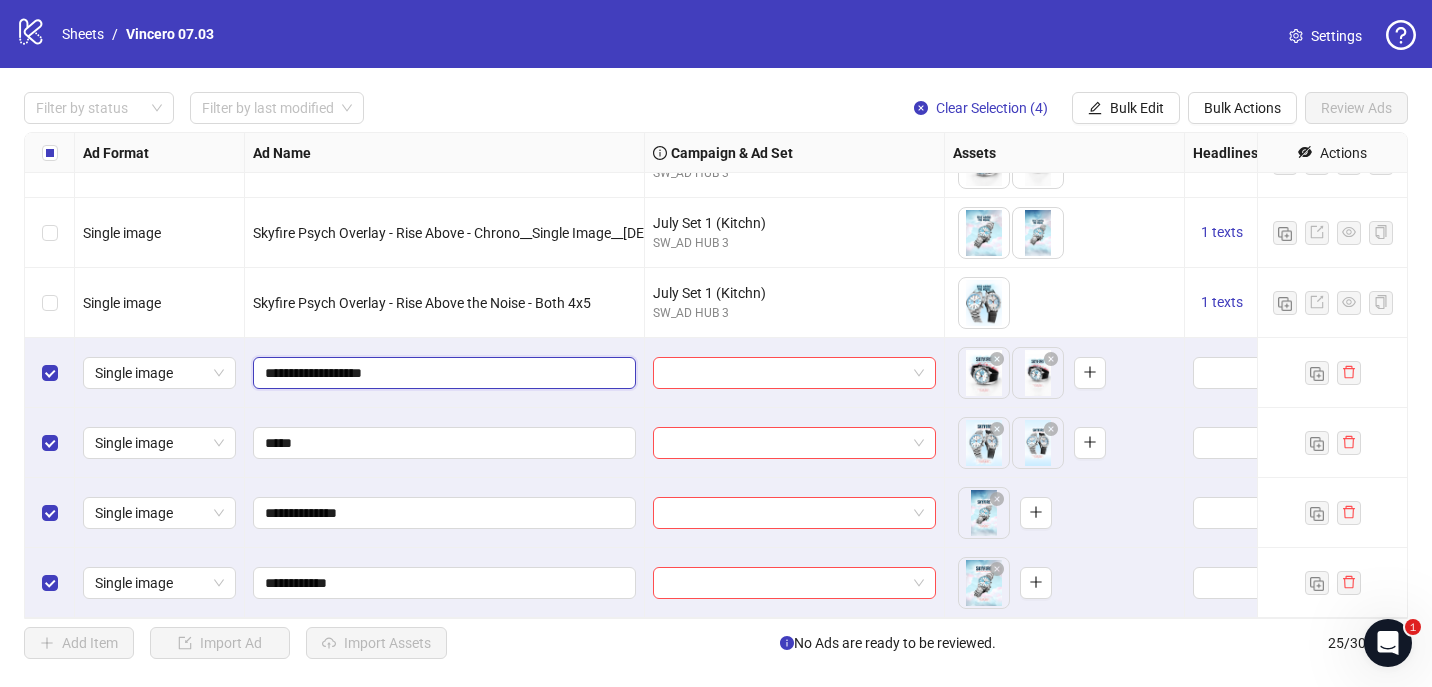click on "**********" at bounding box center [442, 373] 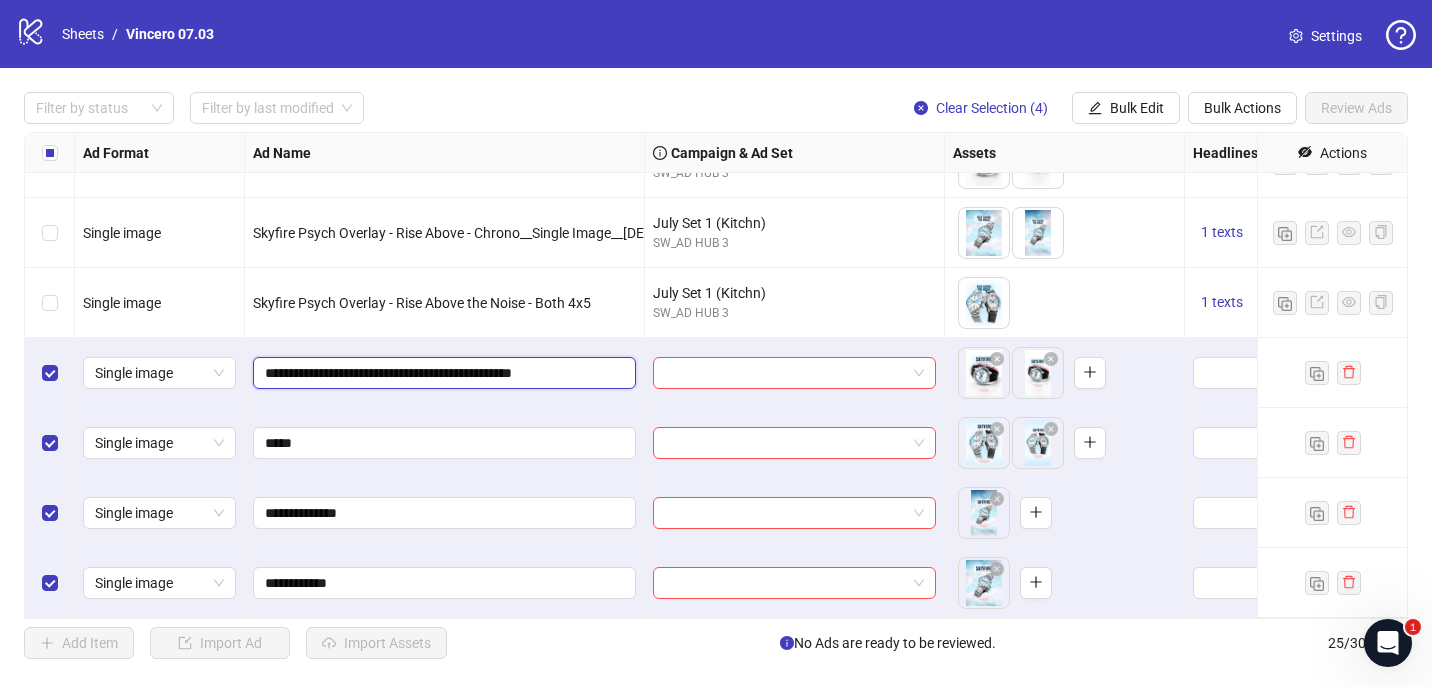 type on "**********" 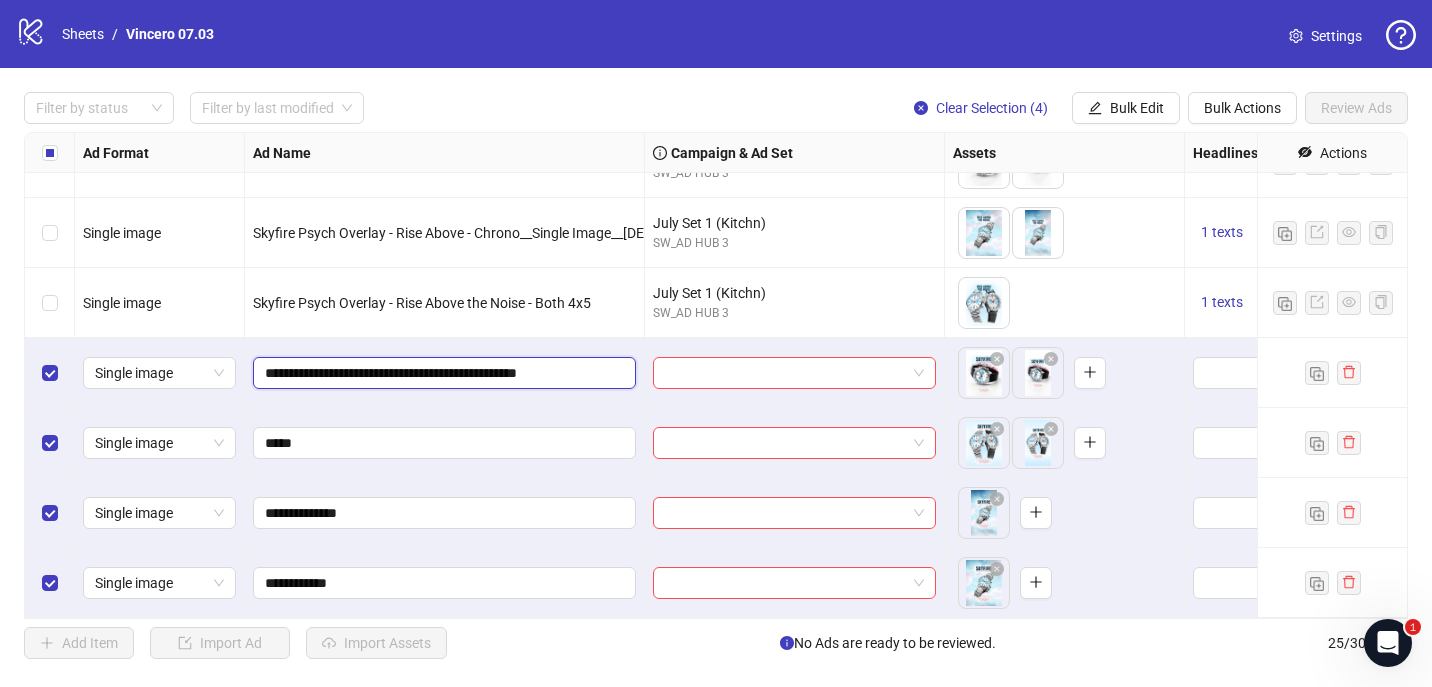 scroll, scrollTop: 0, scrollLeft: 1, axis: horizontal 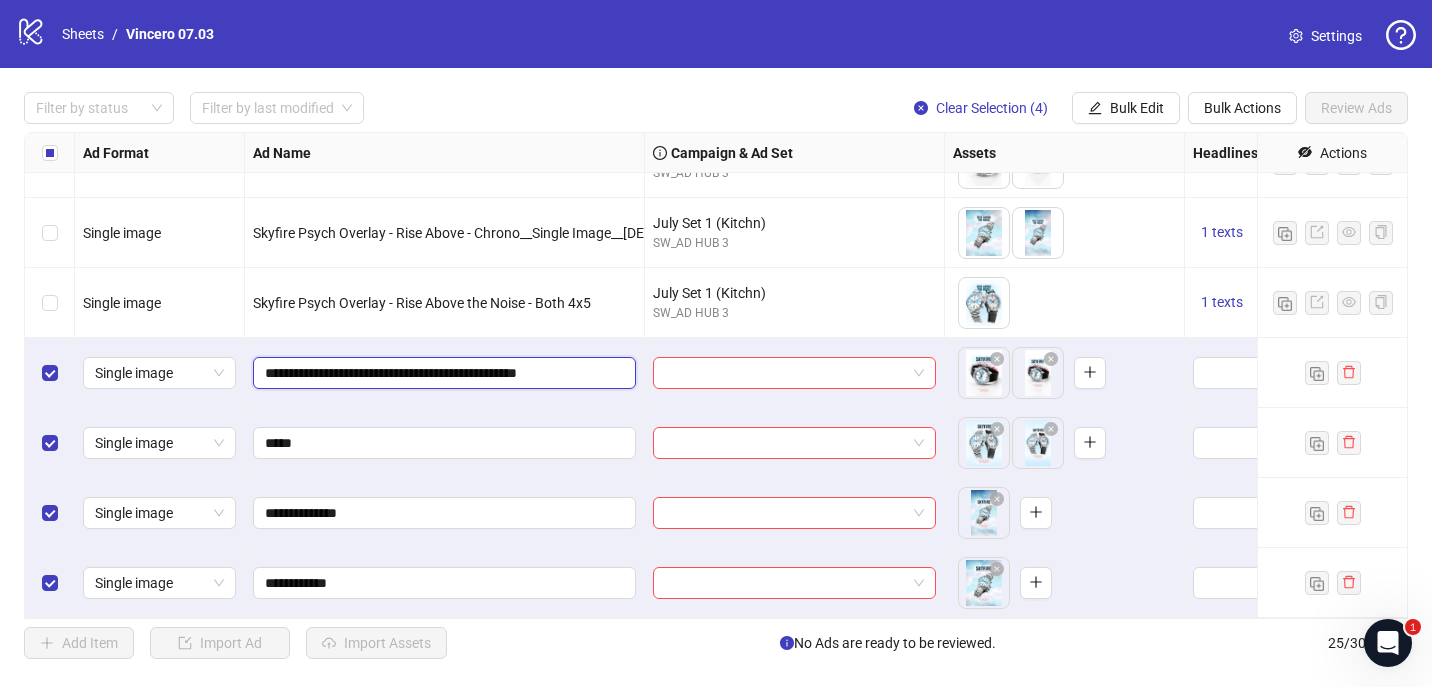 click on "**********" at bounding box center (442, 373) 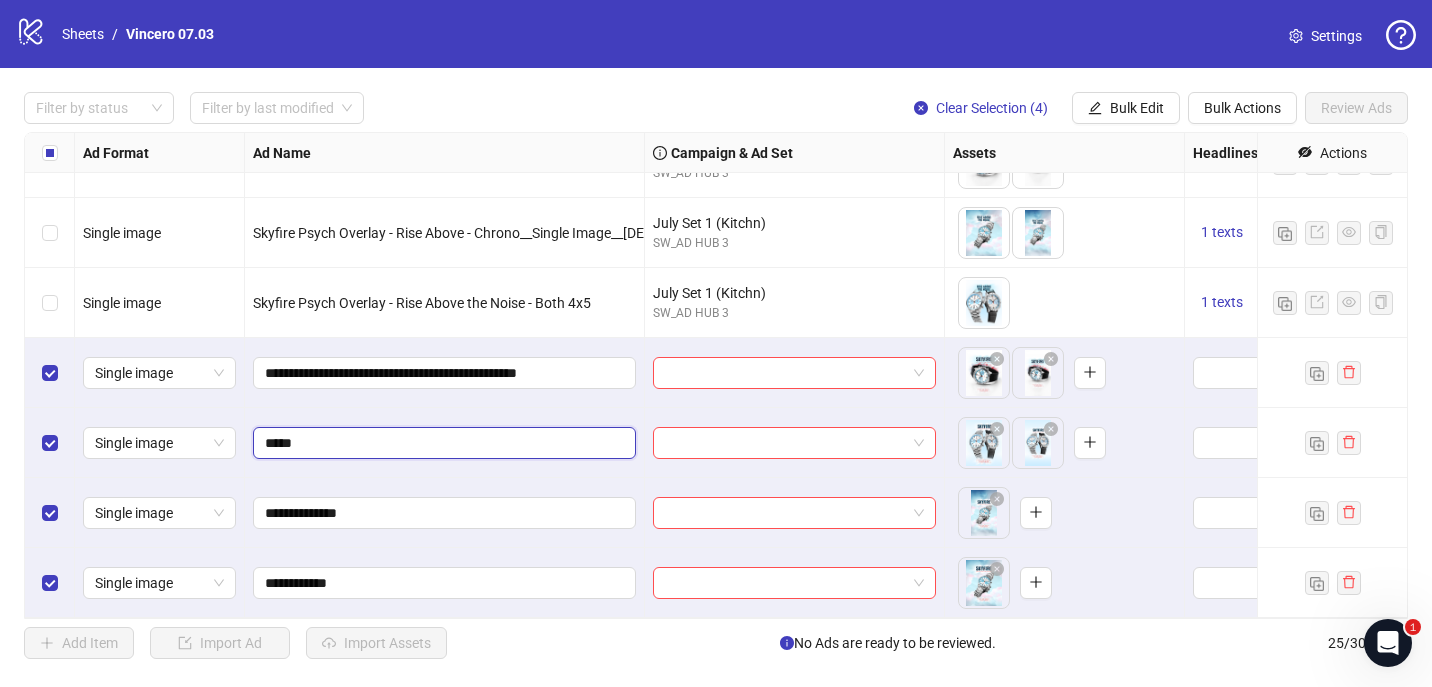 click on "*****" at bounding box center (442, 443) 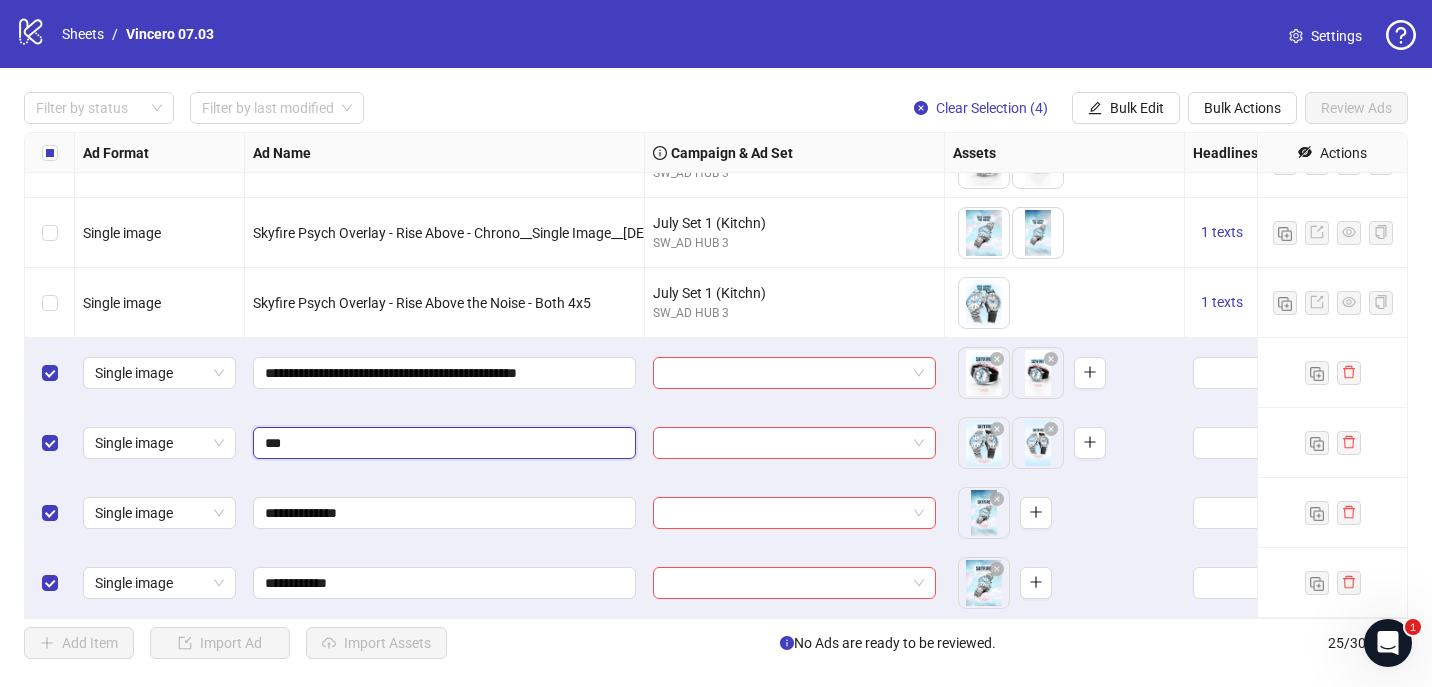 paste on "**********" 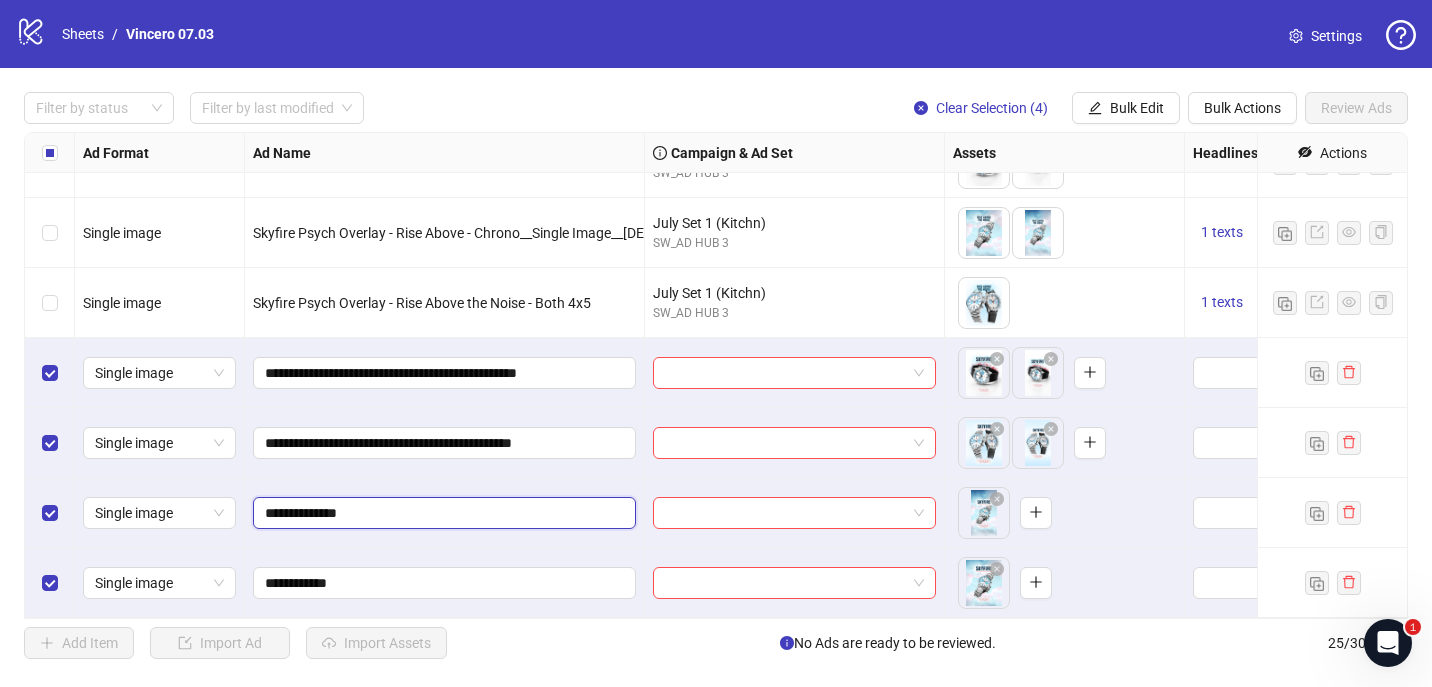 click on "**********" at bounding box center [442, 513] 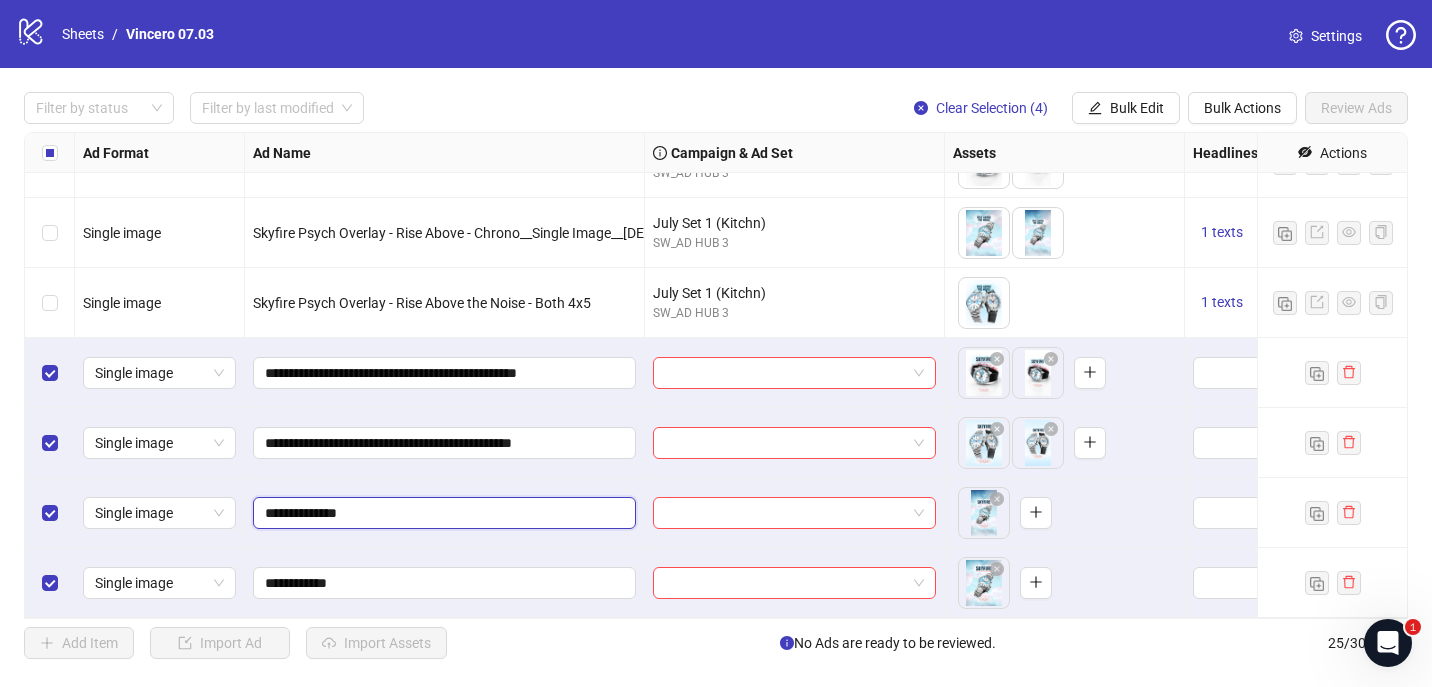paste on "**********" 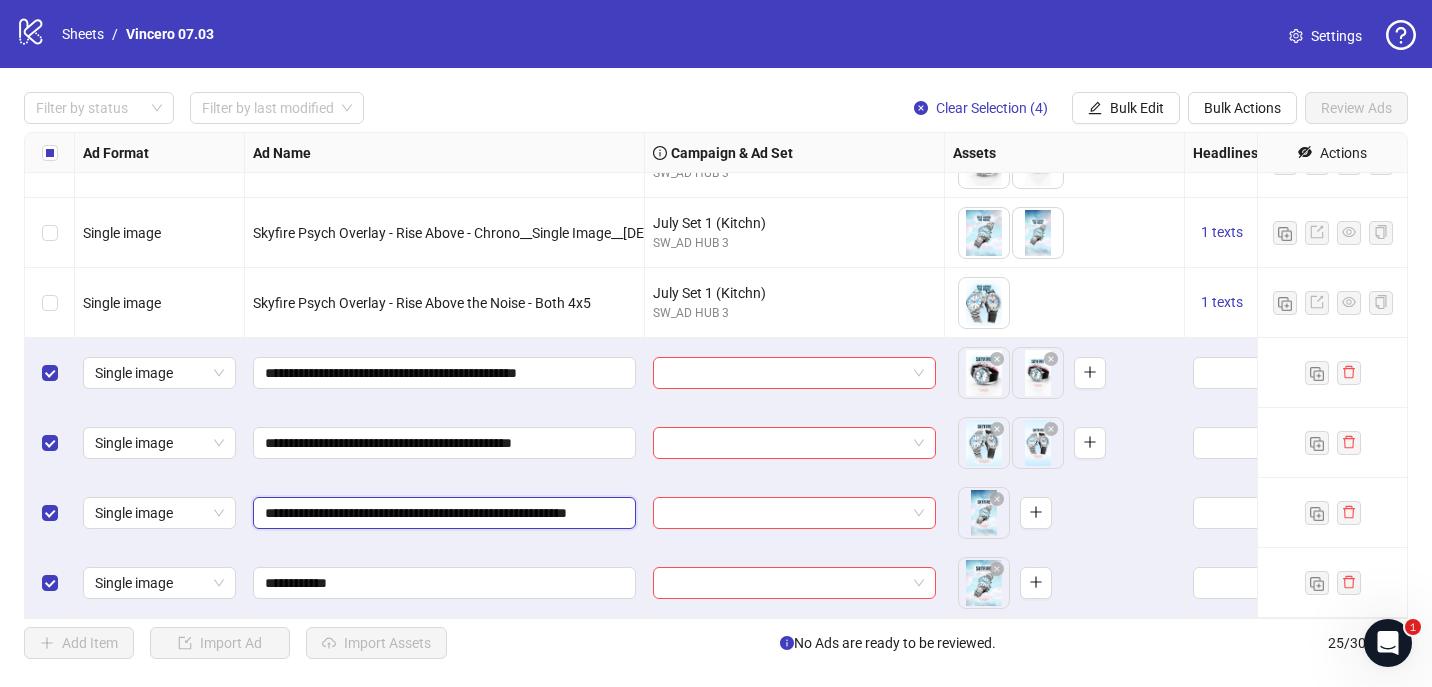 scroll, scrollTop: 0, scrollLeft: 59, axis: horizontal 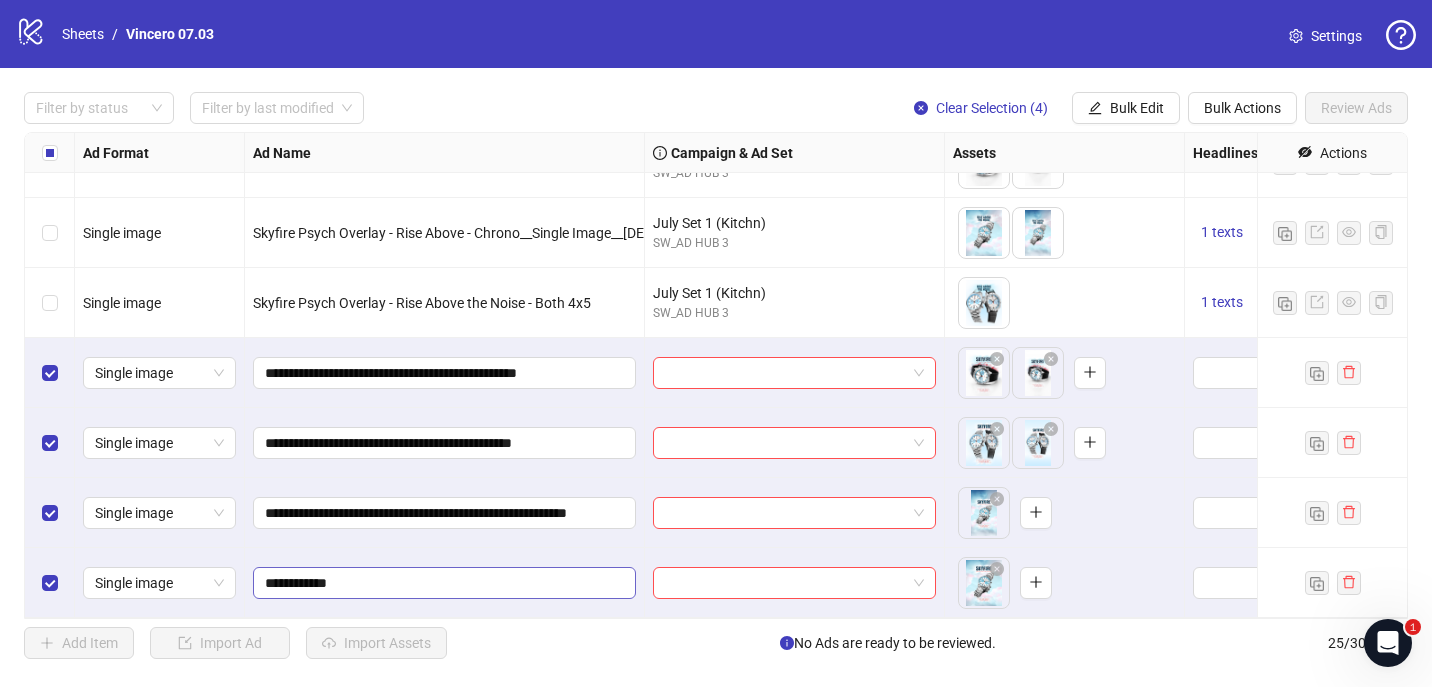 click on "**********" at bounding box center (444, 583) 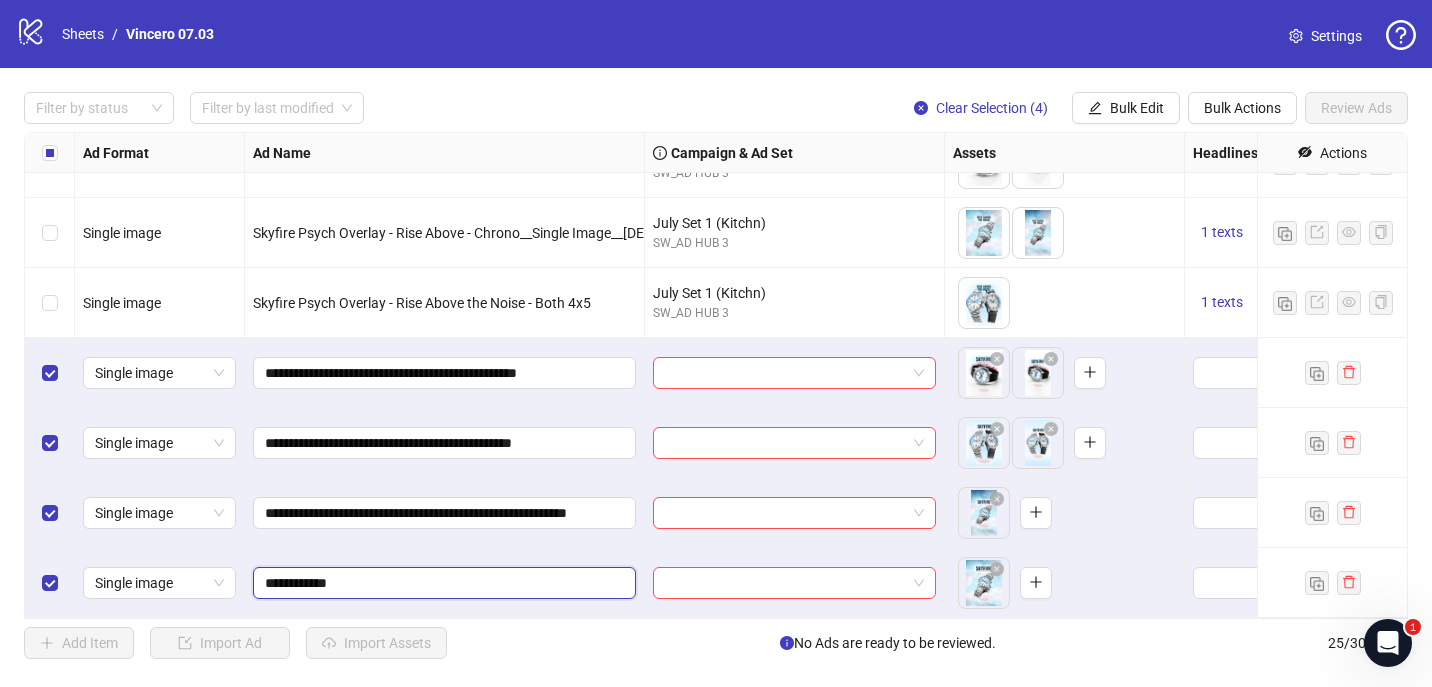 paste on "**********" 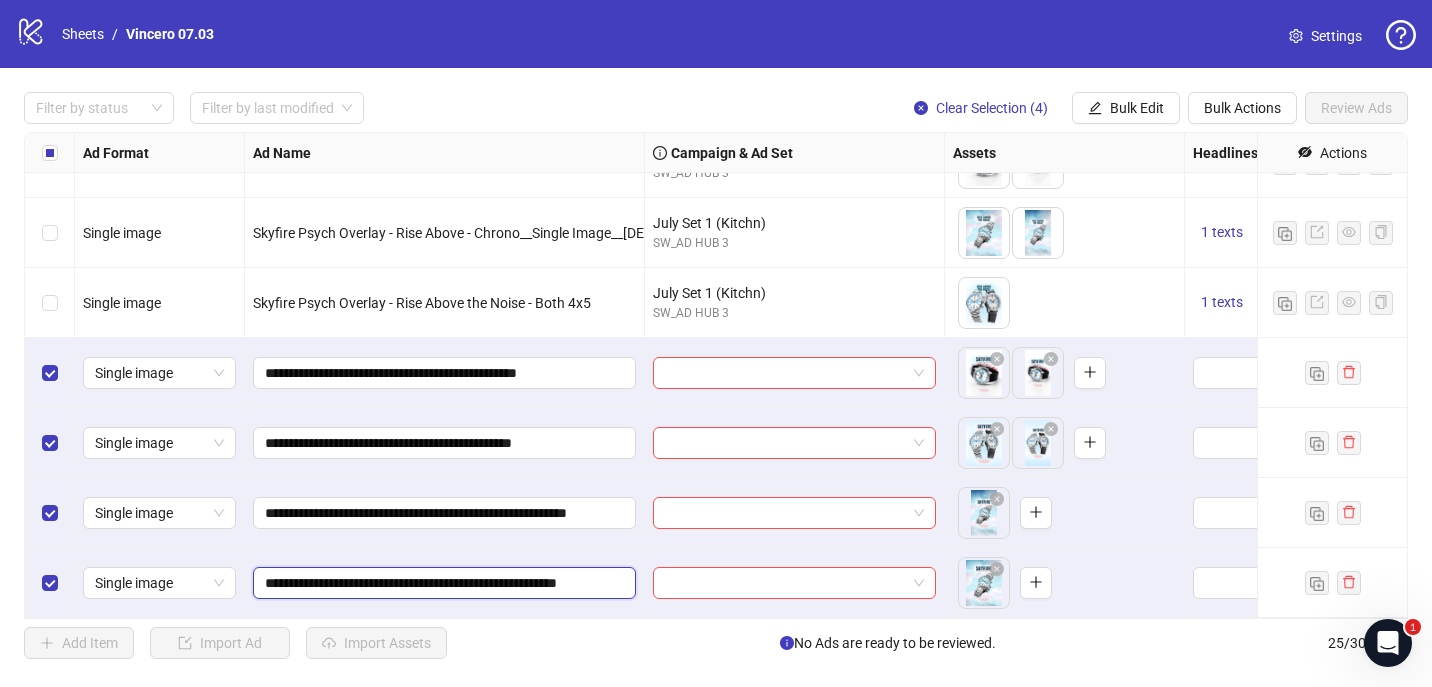 scroll, scrollTop: 0, scrollLeft: 48, axis: horizontal 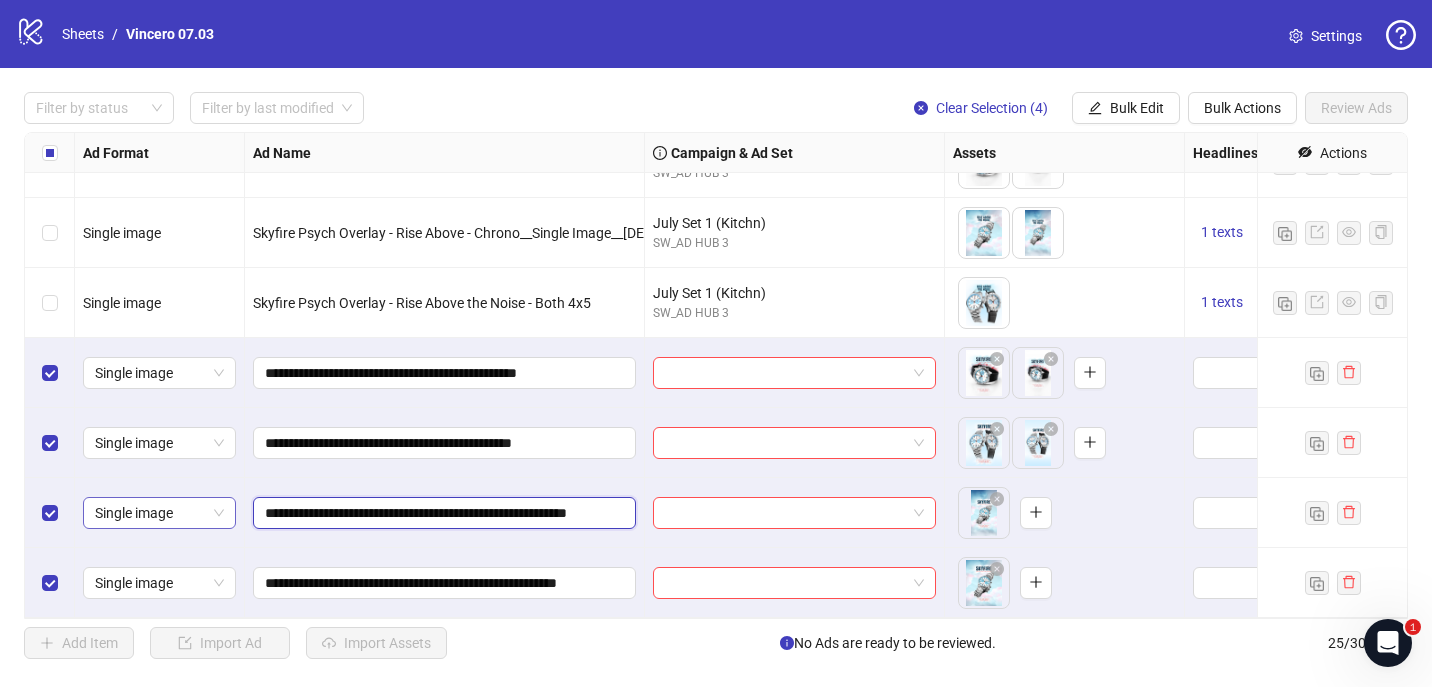 drag, startPoint x: 341, startPoint y: 509, endPoint x: 113, endPoint y: 509, distance: 228 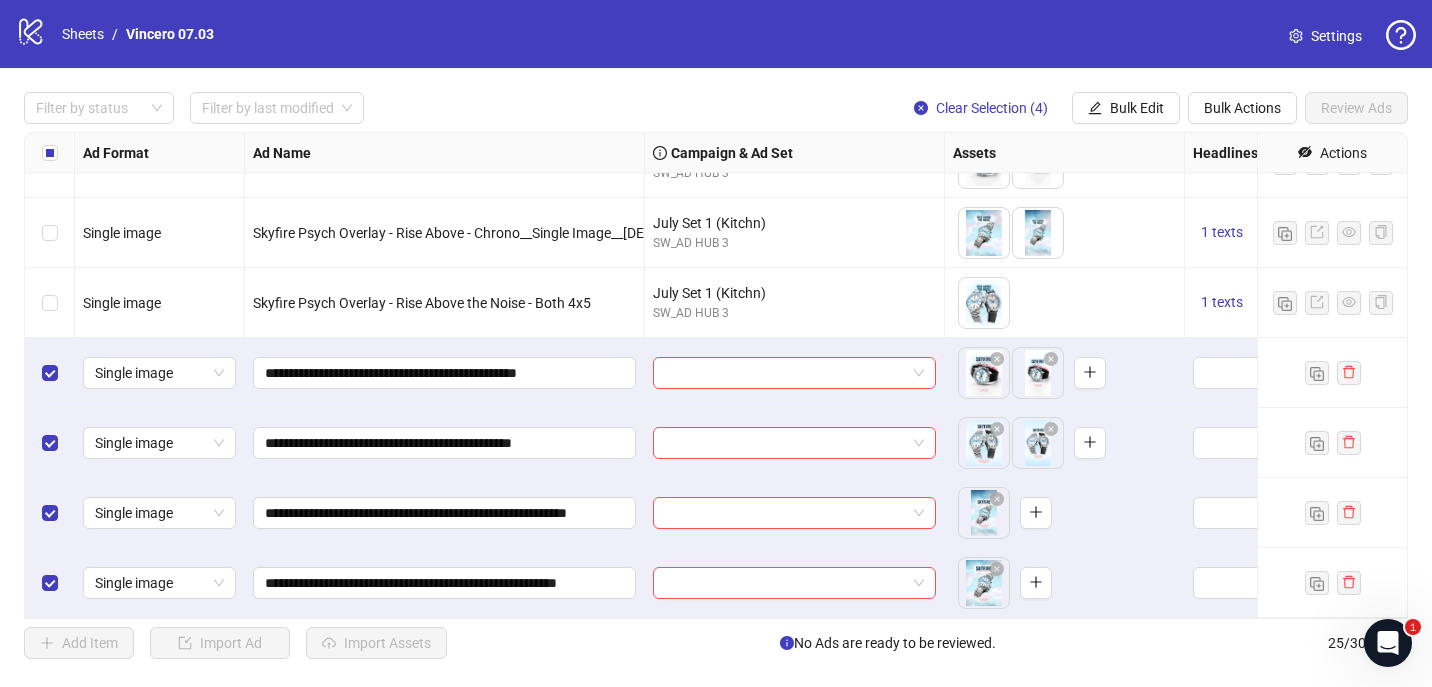 click on "**********" at bounding box center (445, 583) 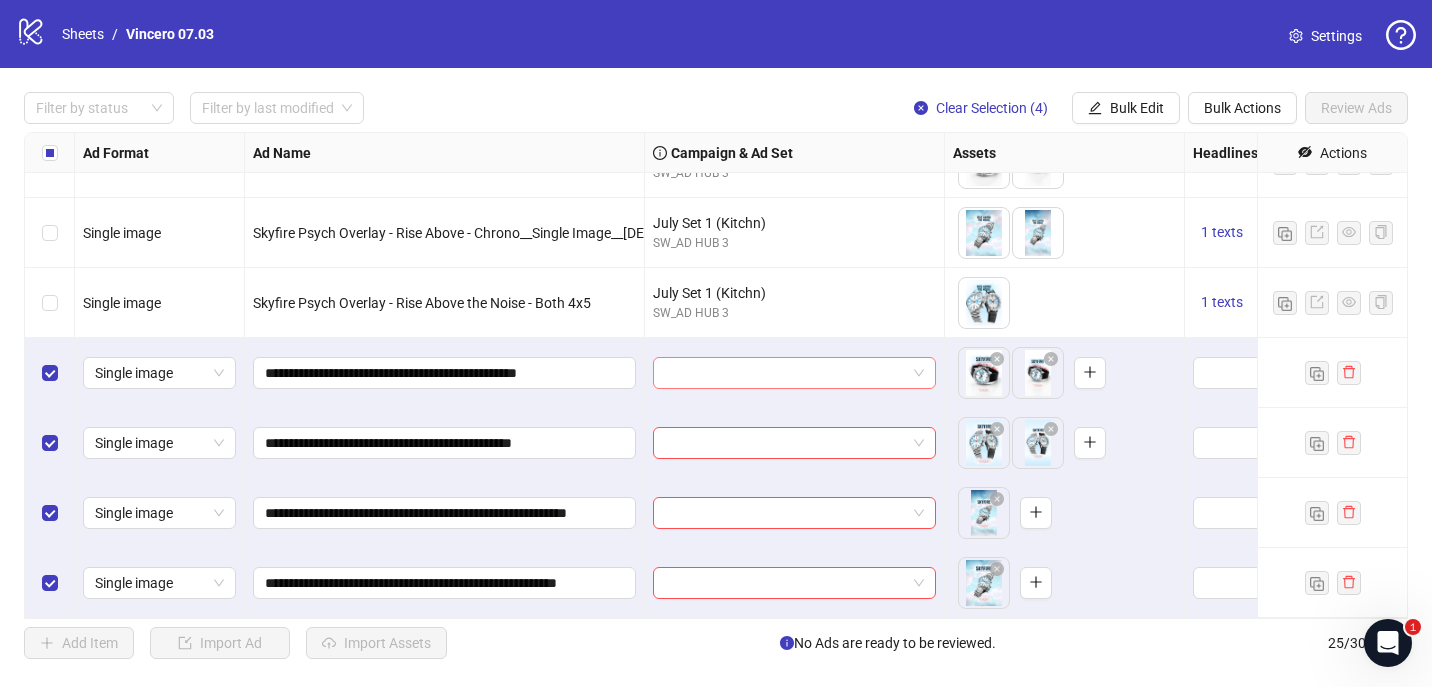click at bounding box center (785, 373) 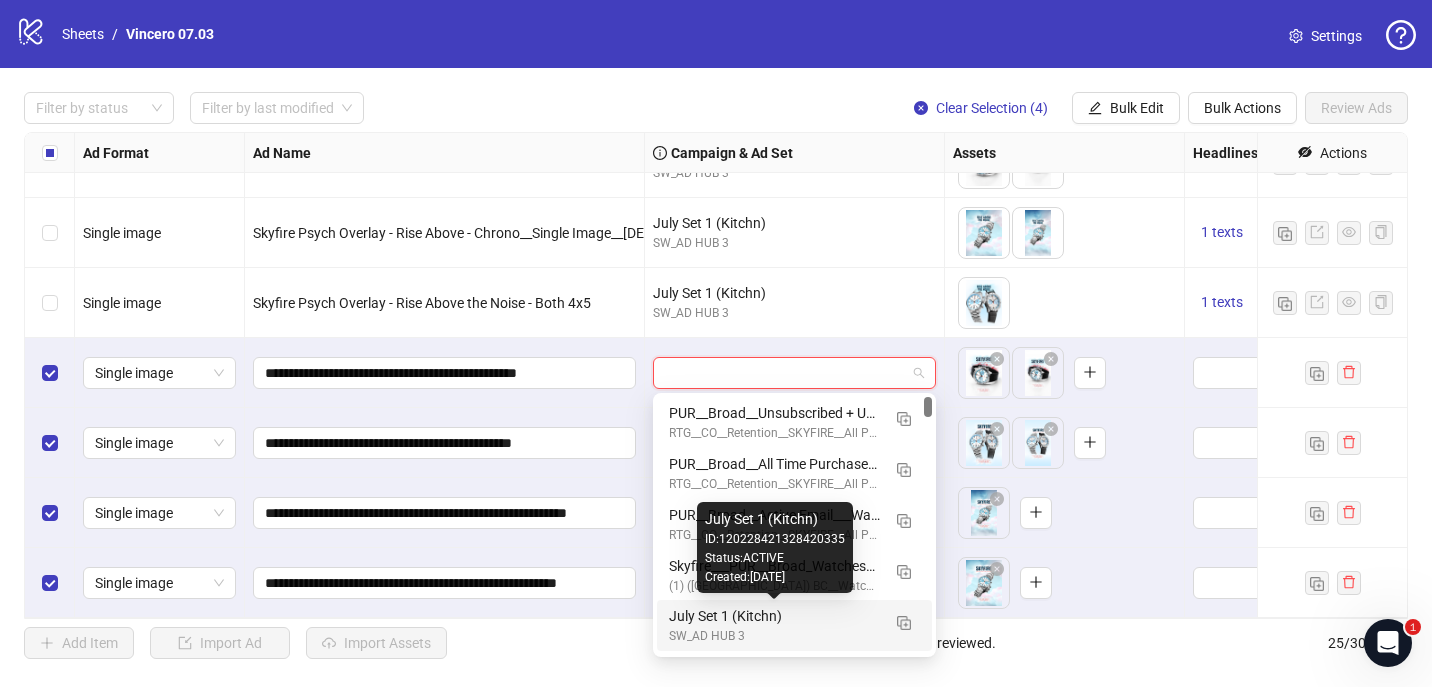 click on "July Set 1 (Kitchn)" at bounding box center [774, 616] 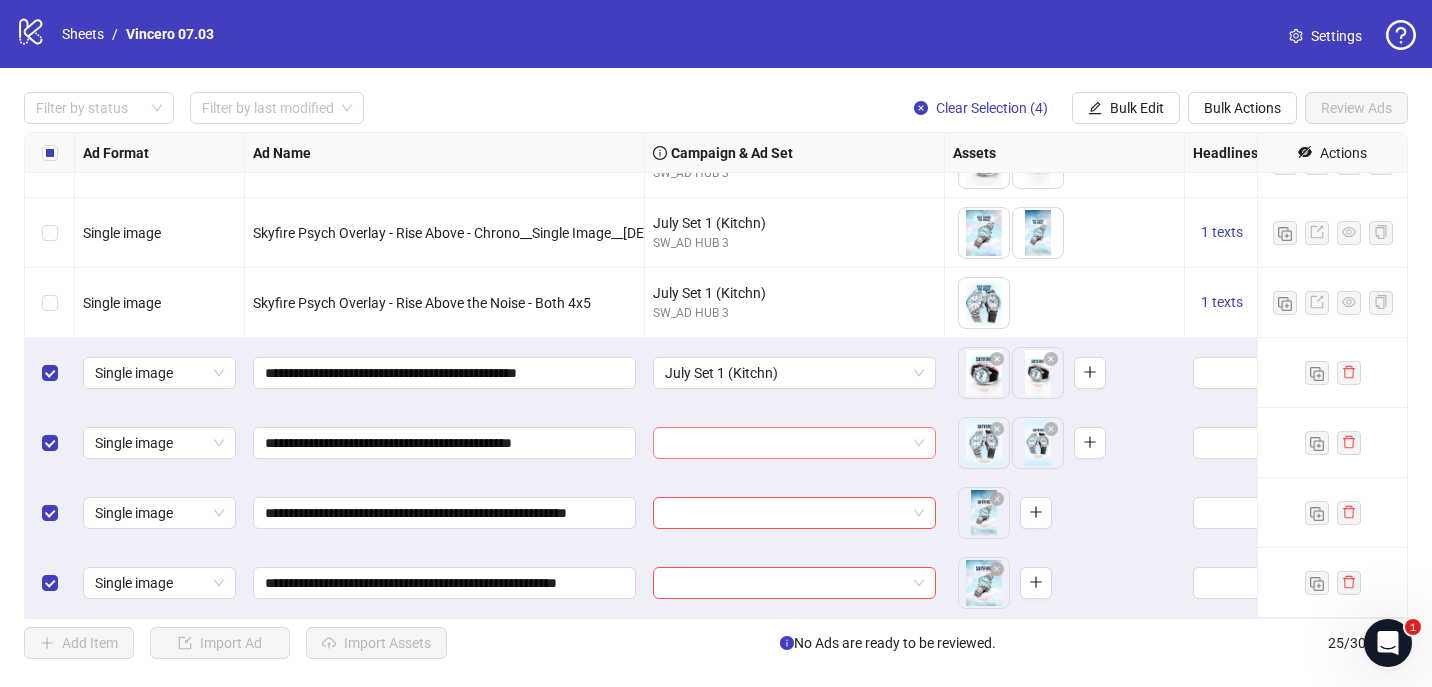 click at bounding box center (785, 443) 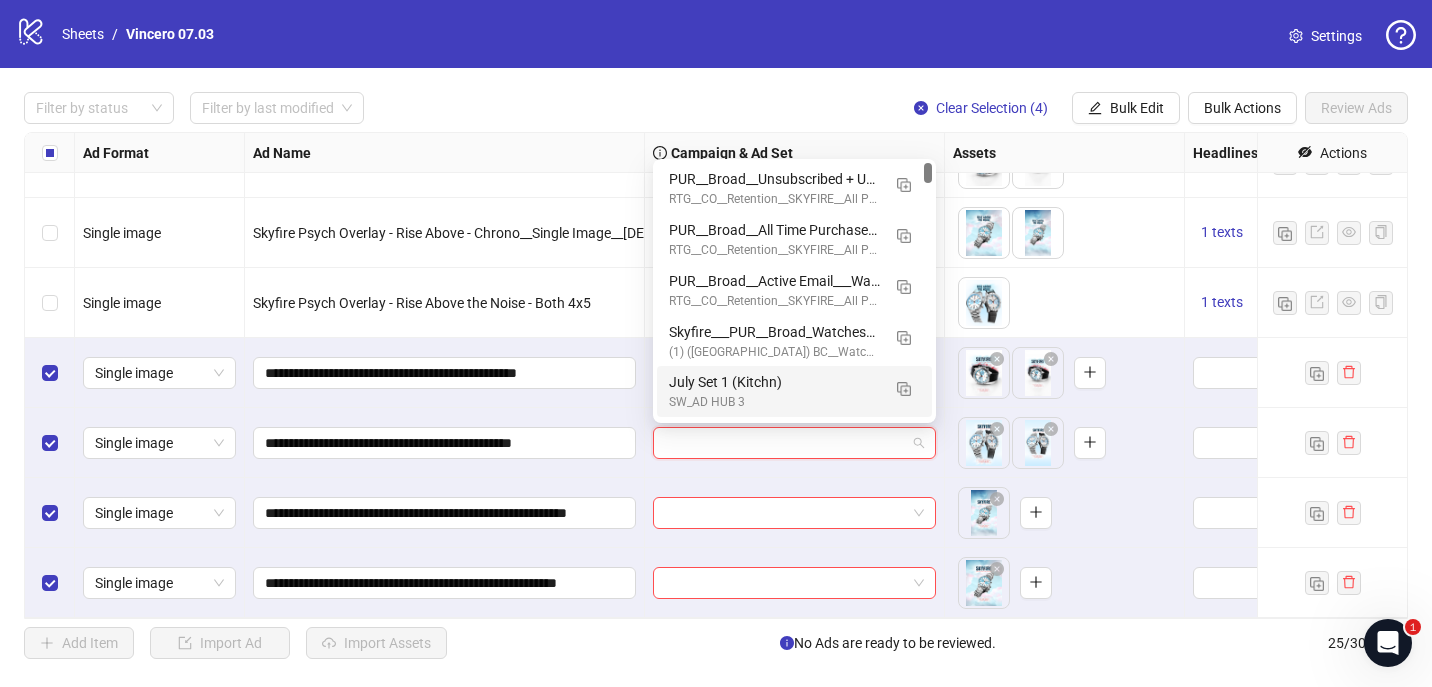 click on "SW_AD HUB 3" at bounding box center [774, 402] 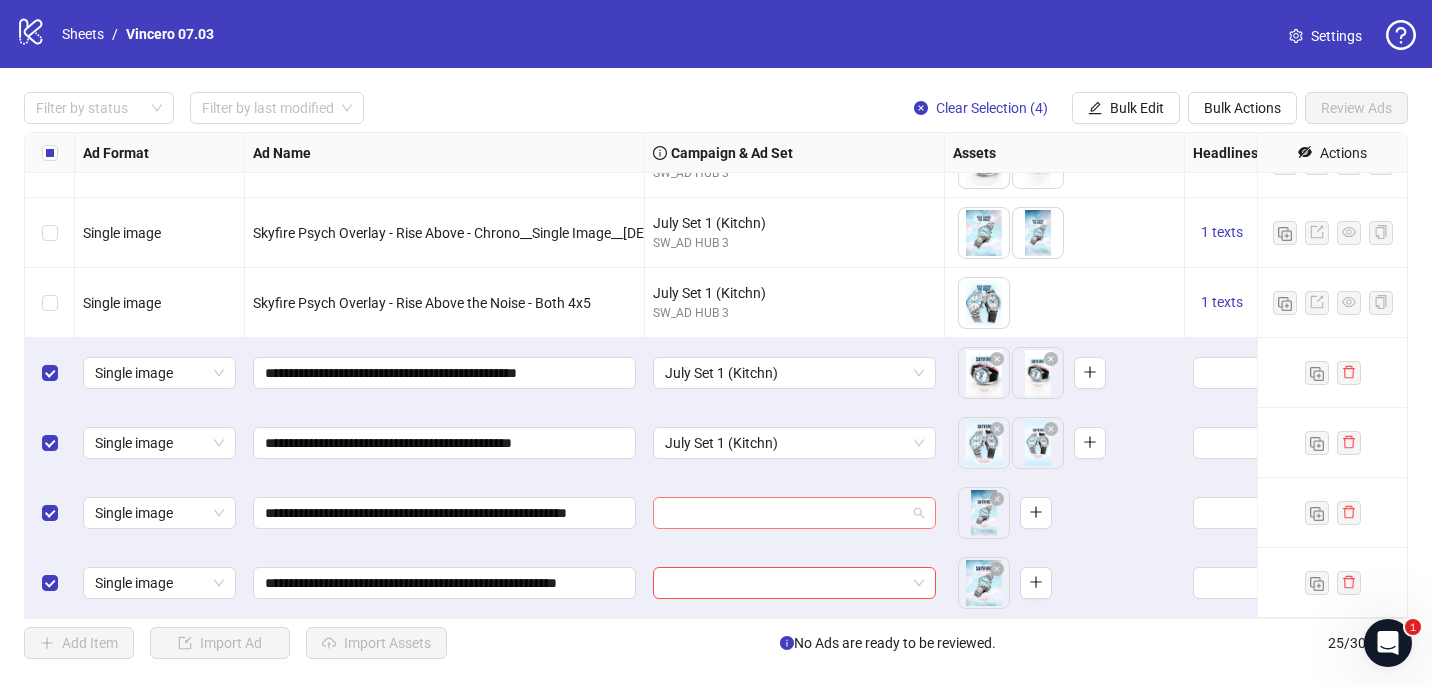 click at bounding box center [785, 513] 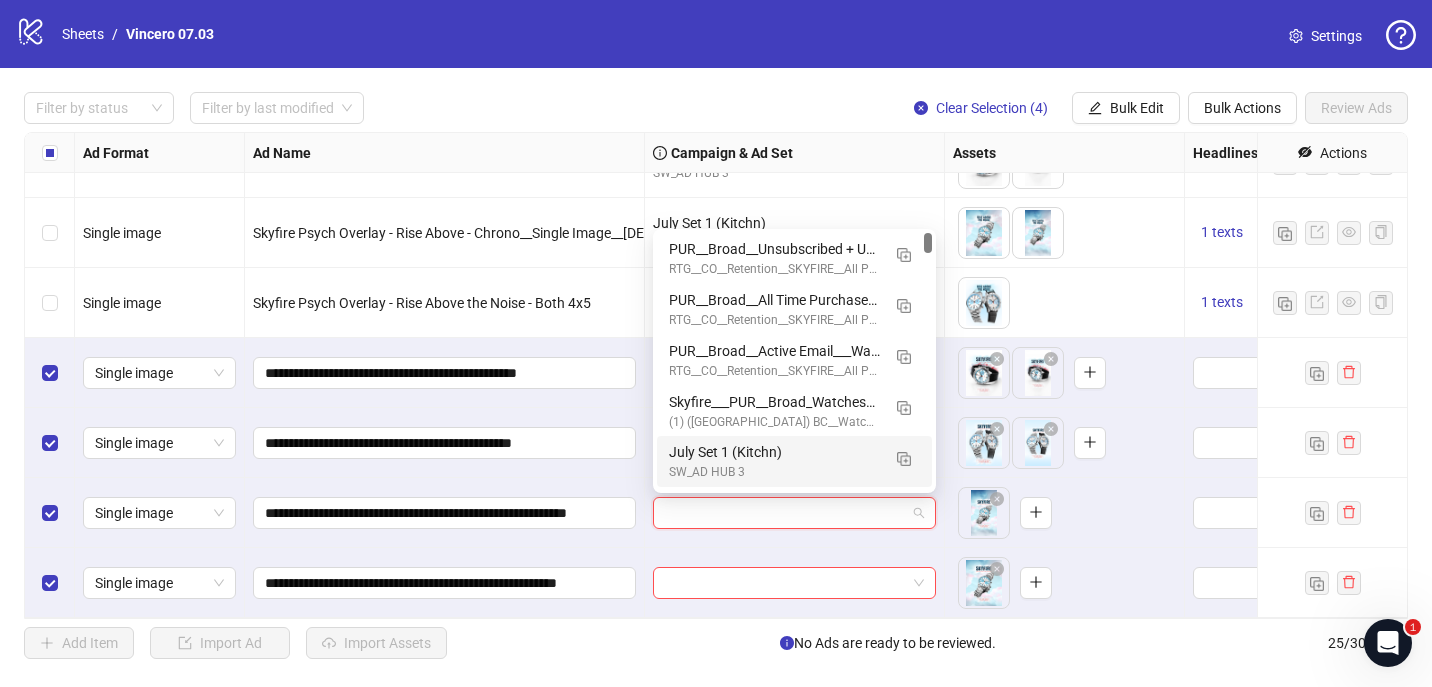 click on "July Set 1 (Kitchn)" at bounding box center (774, 452) 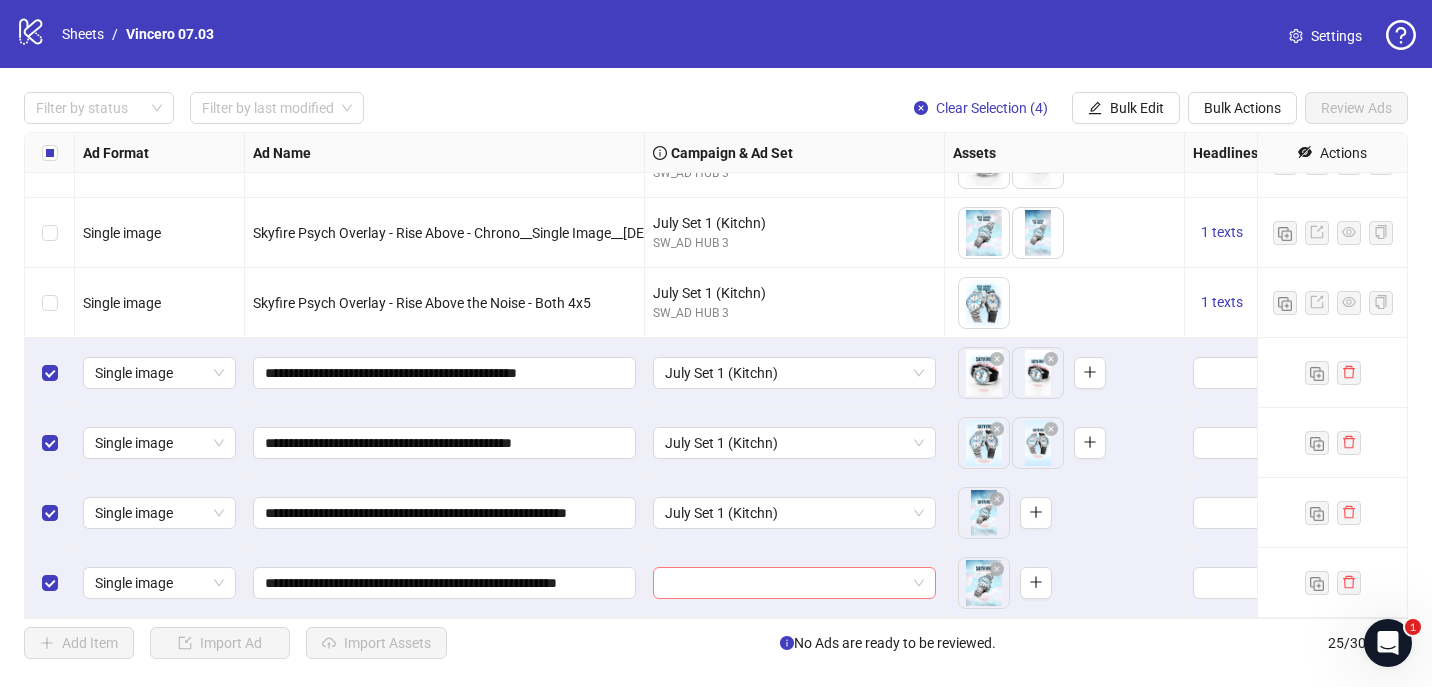 click at bounding box center (785, 583) 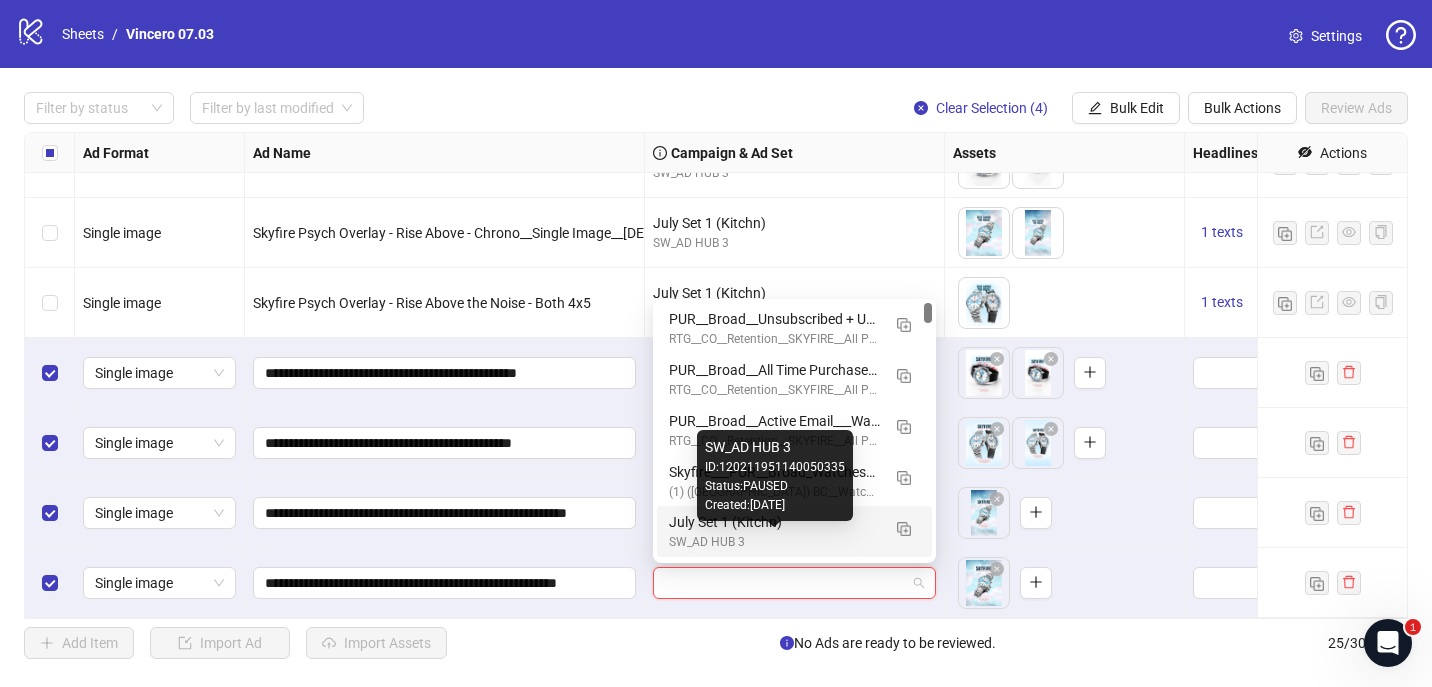 click on "SW_AD HUB 3" at bounding box center [774, 542] 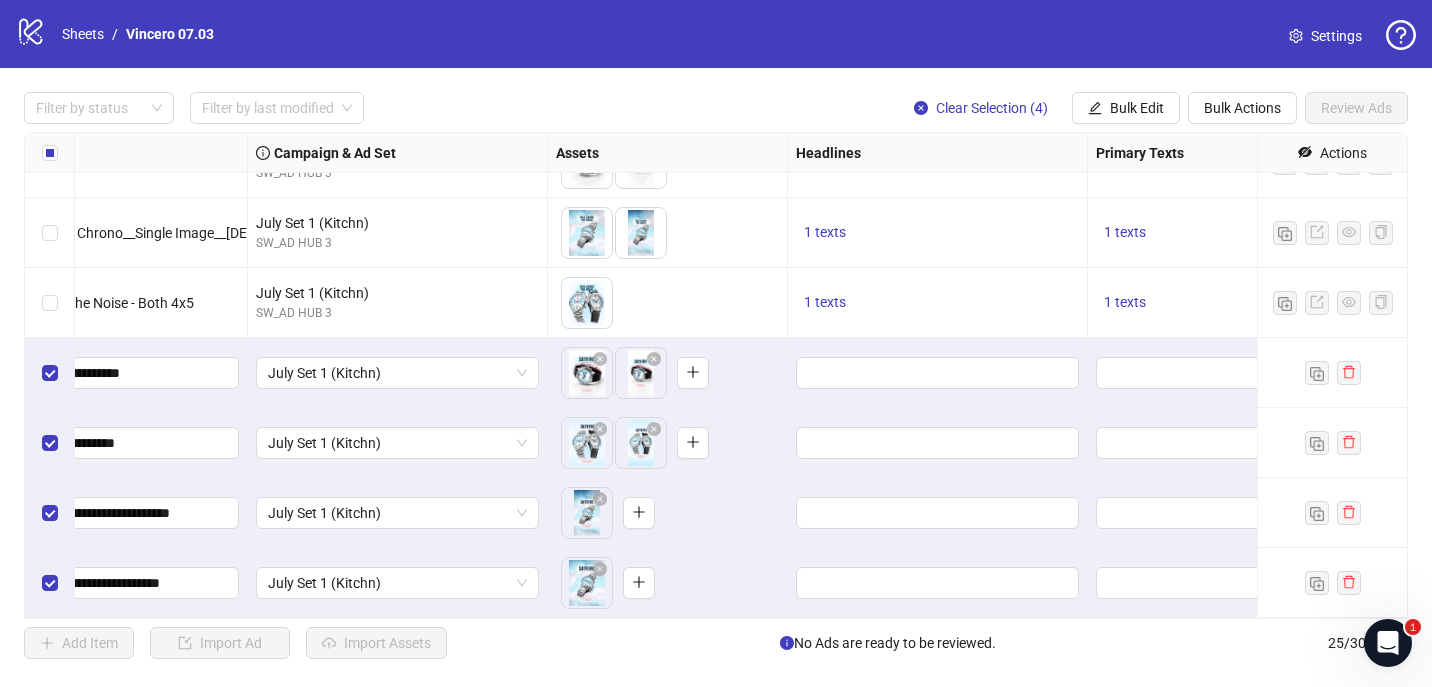 scroll, scrollTop: 1305, scrollLeft: 431, axis: both 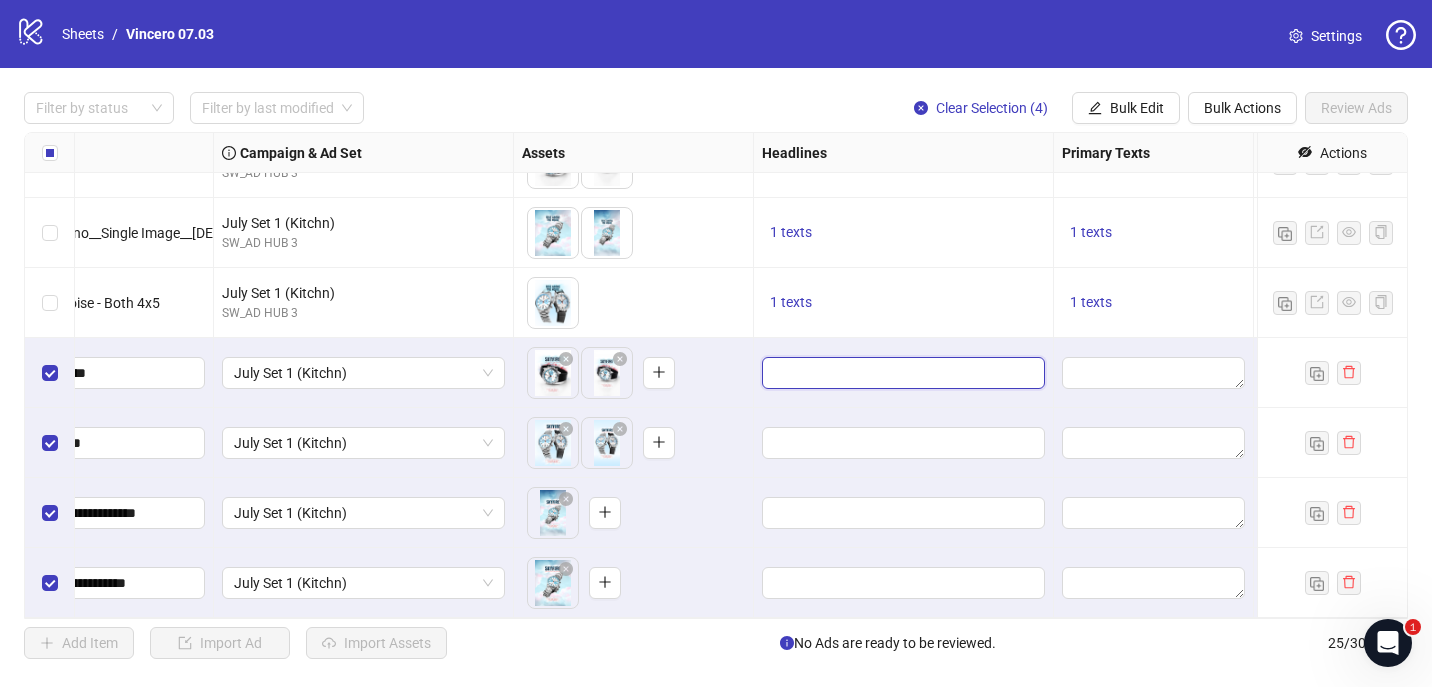 click at bounding box center (901, 373) 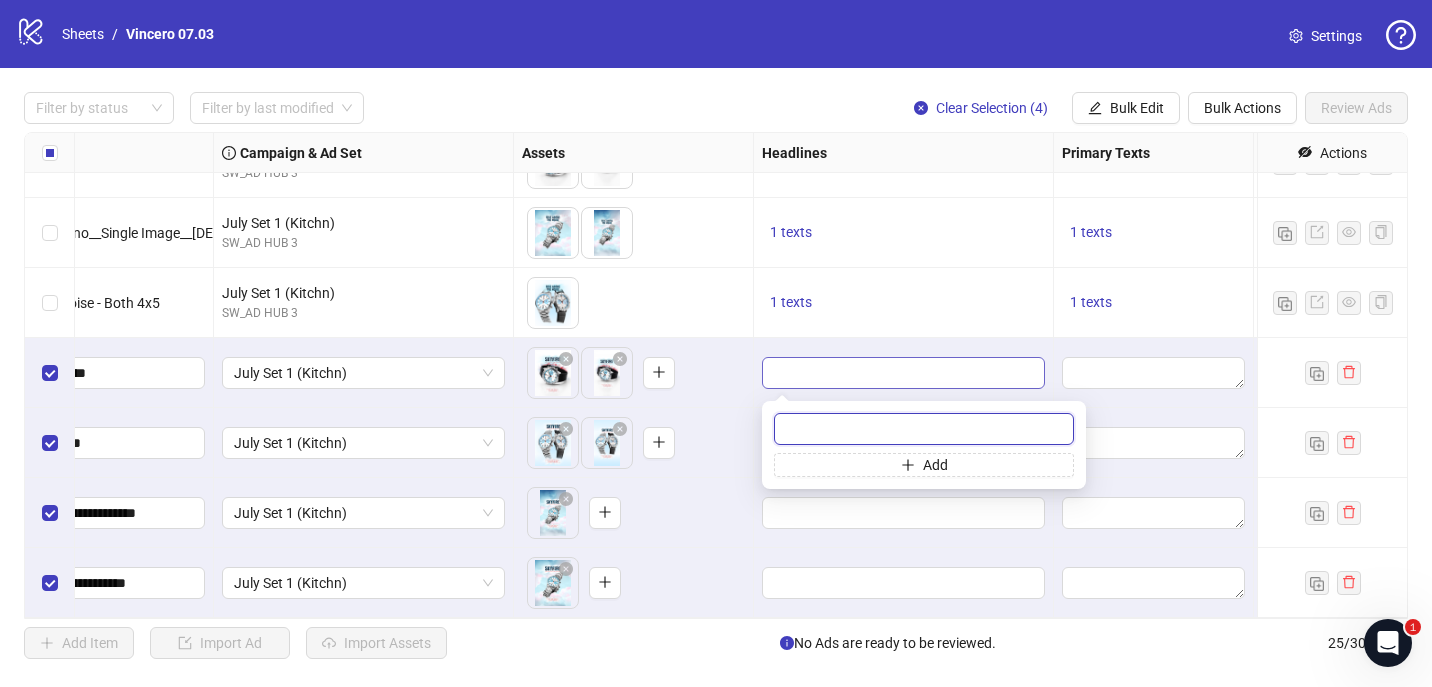 paste on "**********" 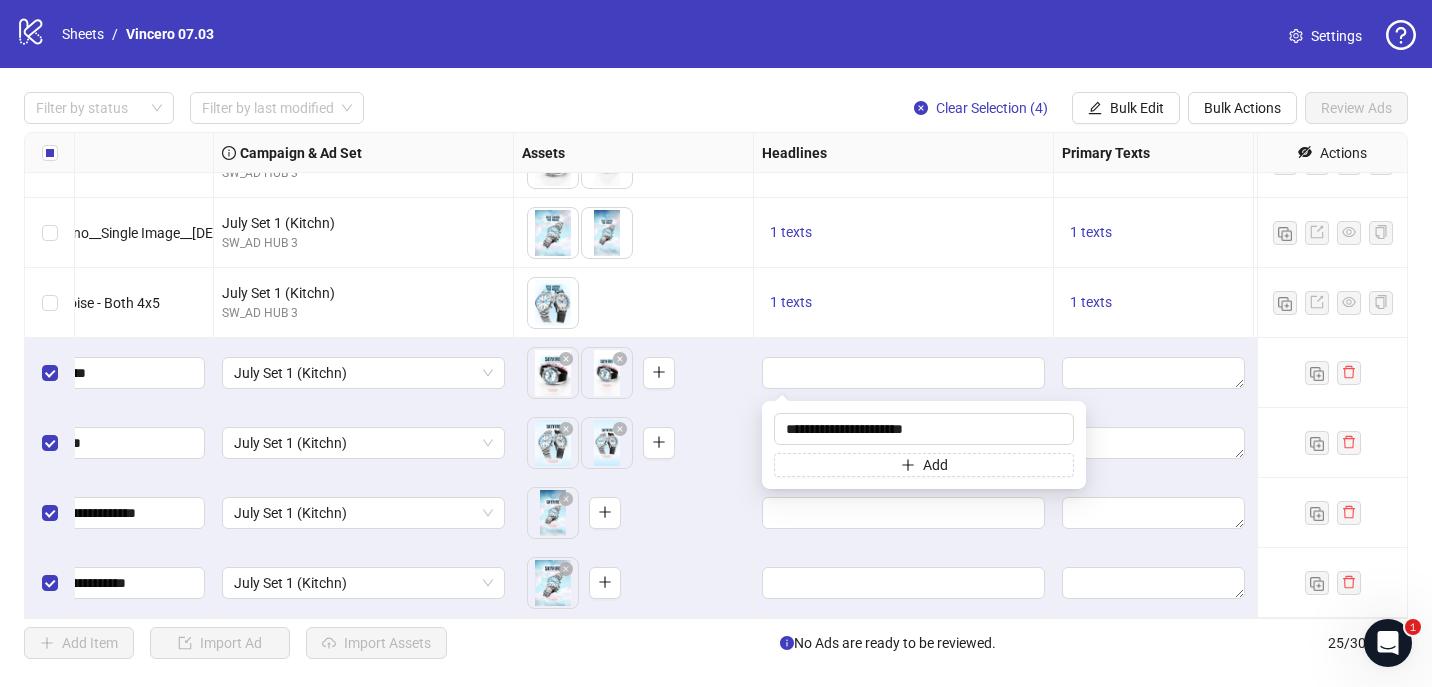 click on "1 texts" at bounding box center (904, 303) 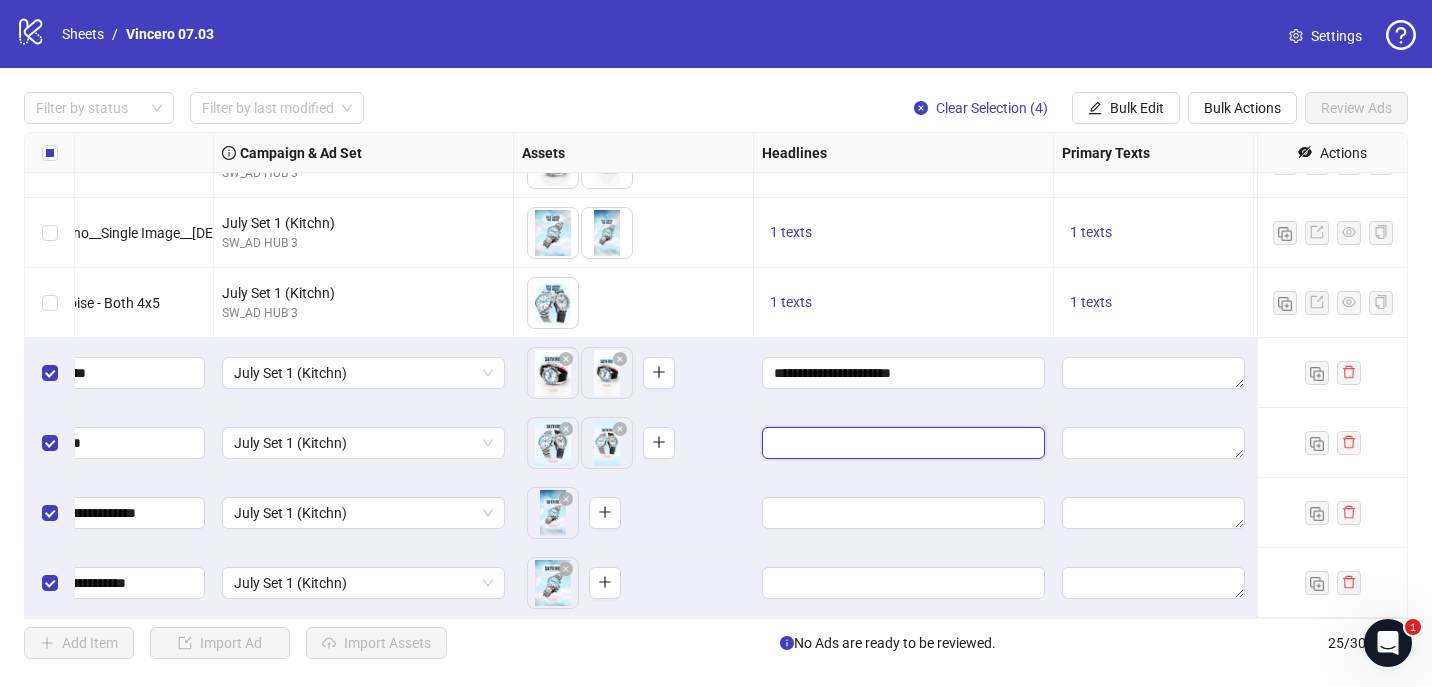 click at bounding box center [901, 443] 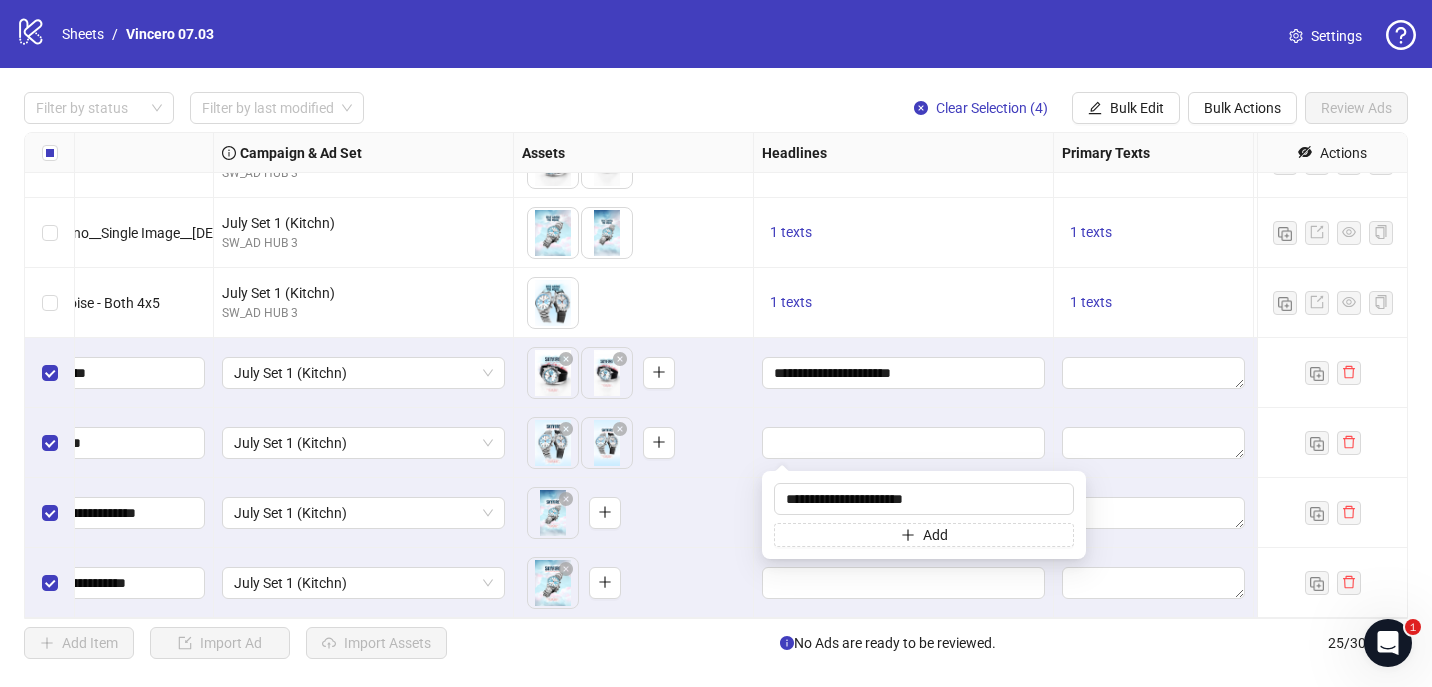 click on "**********" at bounding box center [904, 373] 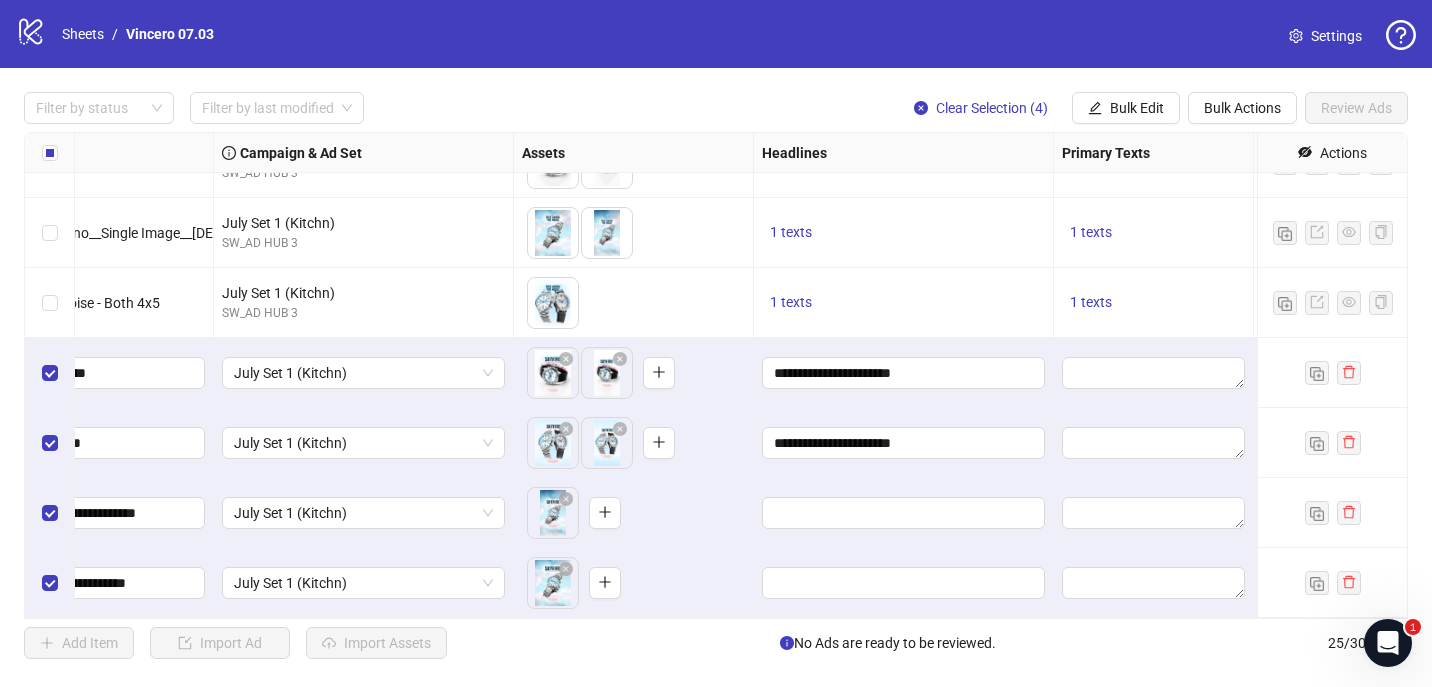 click on "1 texts" at bounding box center [904, 303] 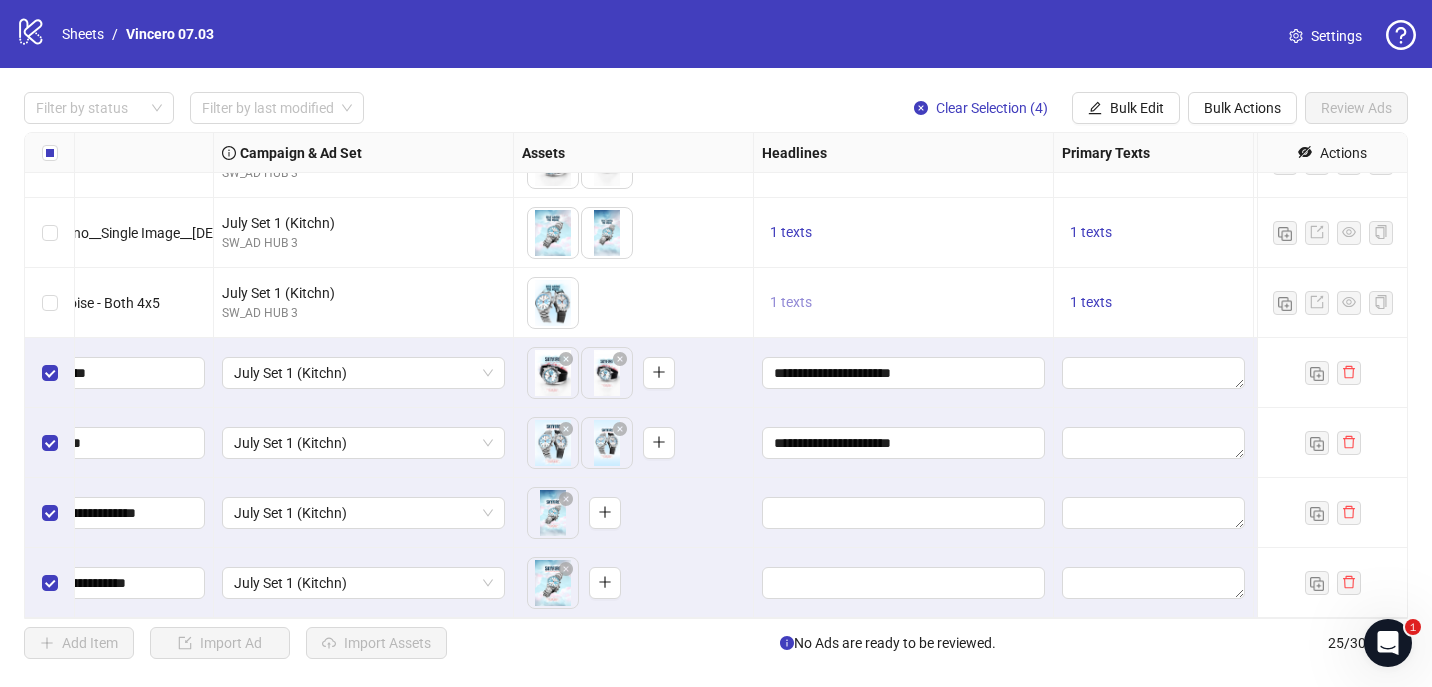 click on "1 texts" at bounding box center [791, 302] 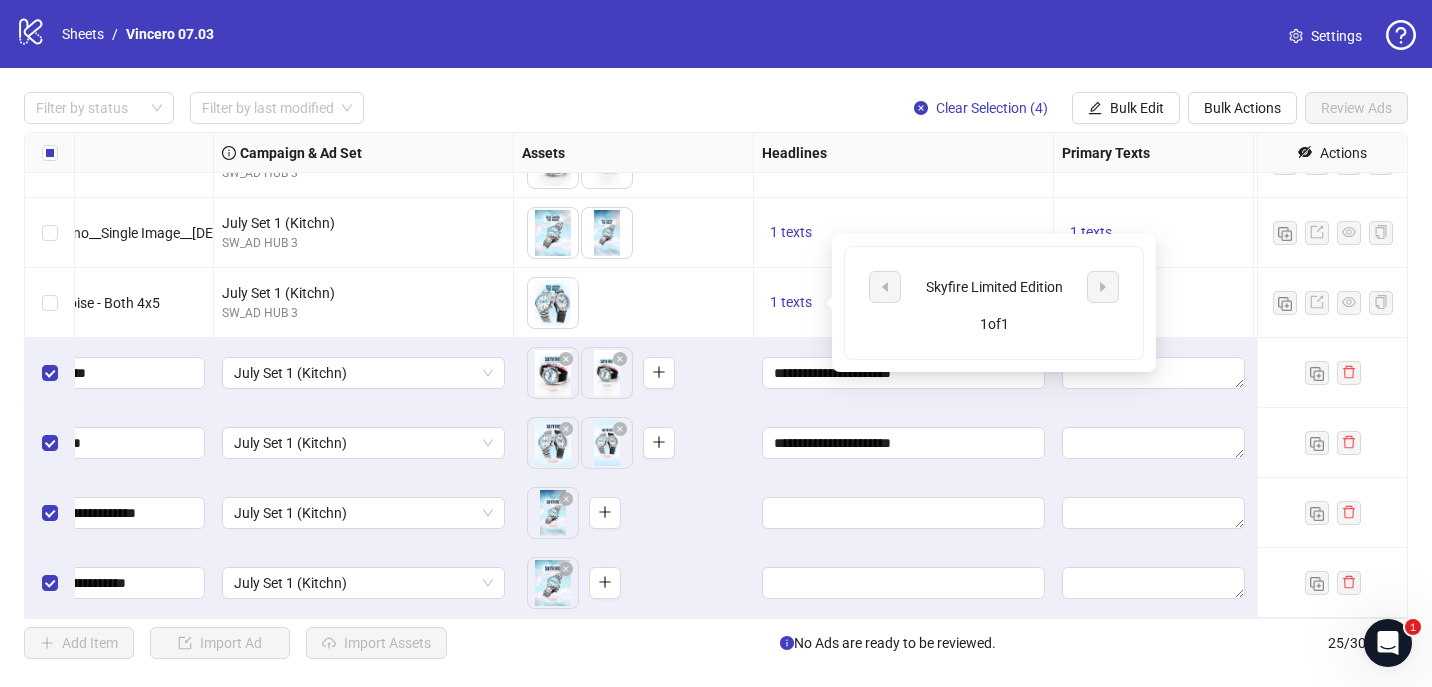 click on "1 texts" at bounding box center [904, 303] 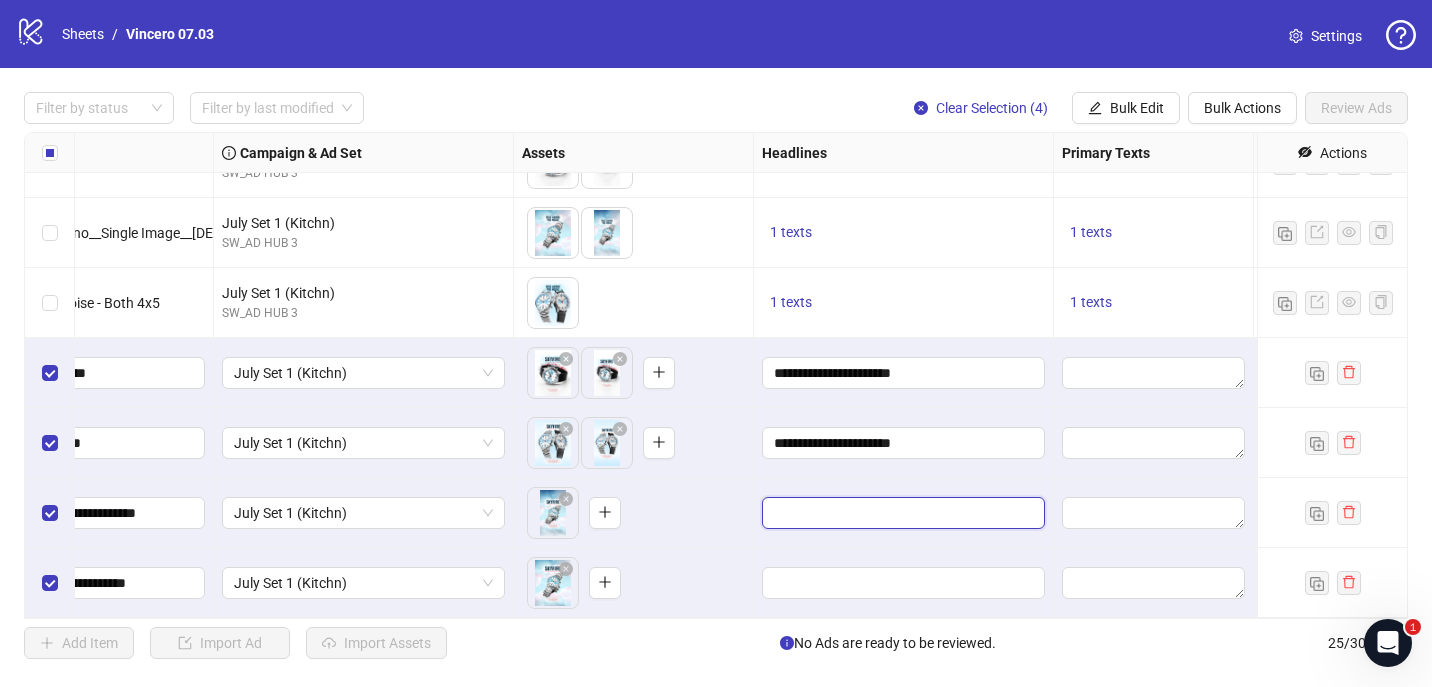 click at bounding box center (901, 513) 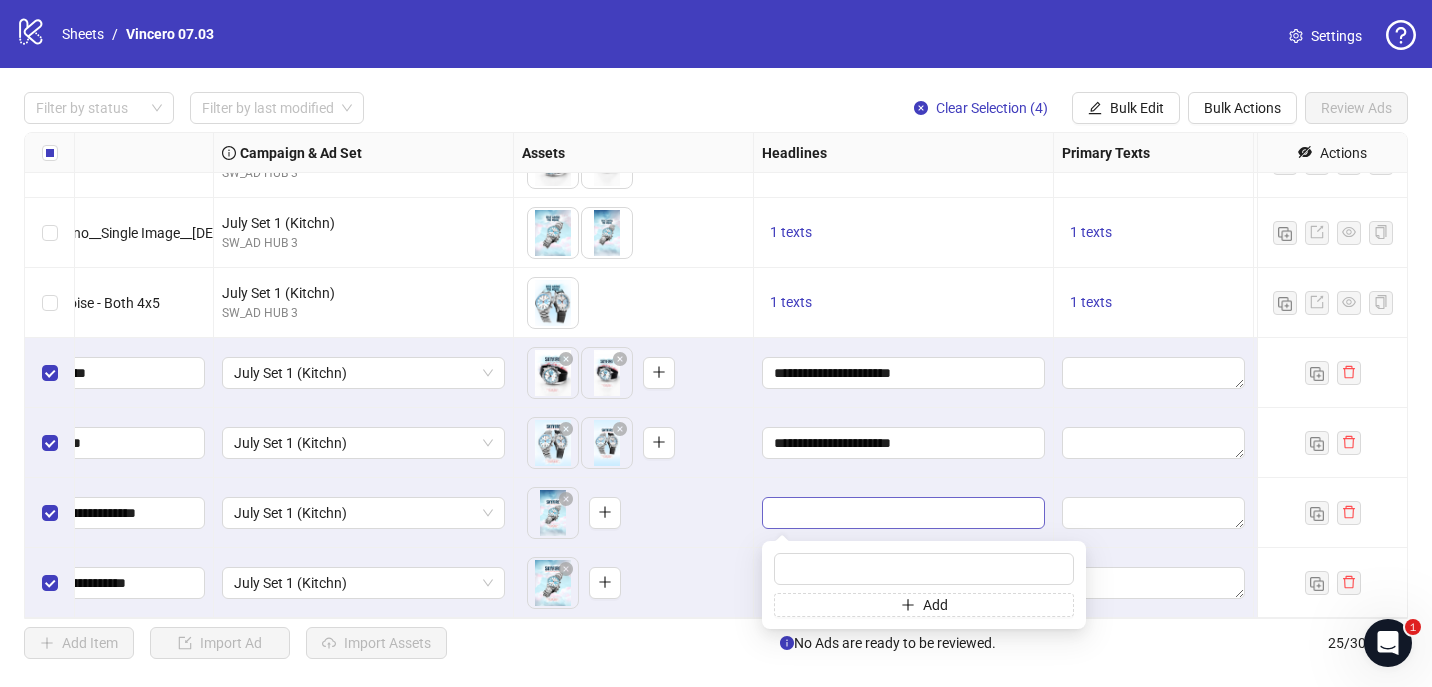 type on "**********" 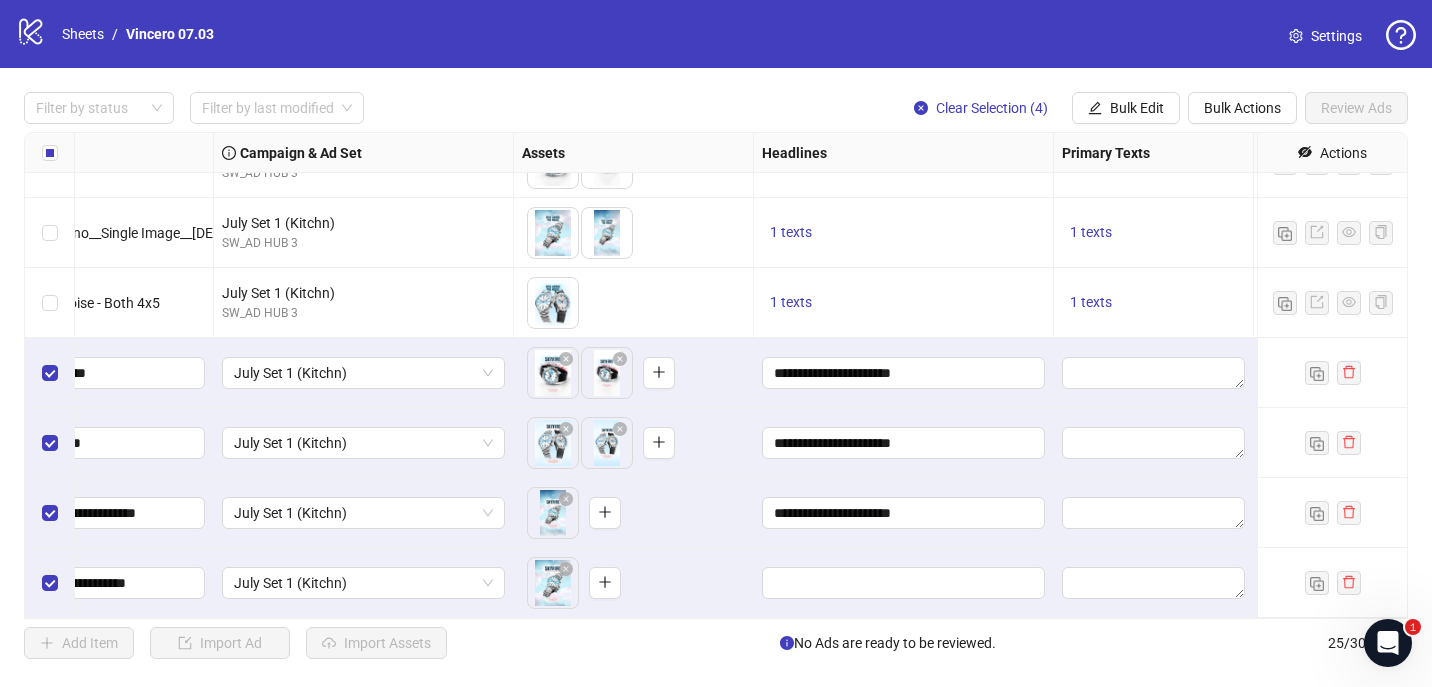 click on "To pick up a draggable item, press the space bar.
While dragging, use the arrow keys to move the item.
Press space again to drop the item in its new position, or press escape to cancel." at bounding box center [634, 513] 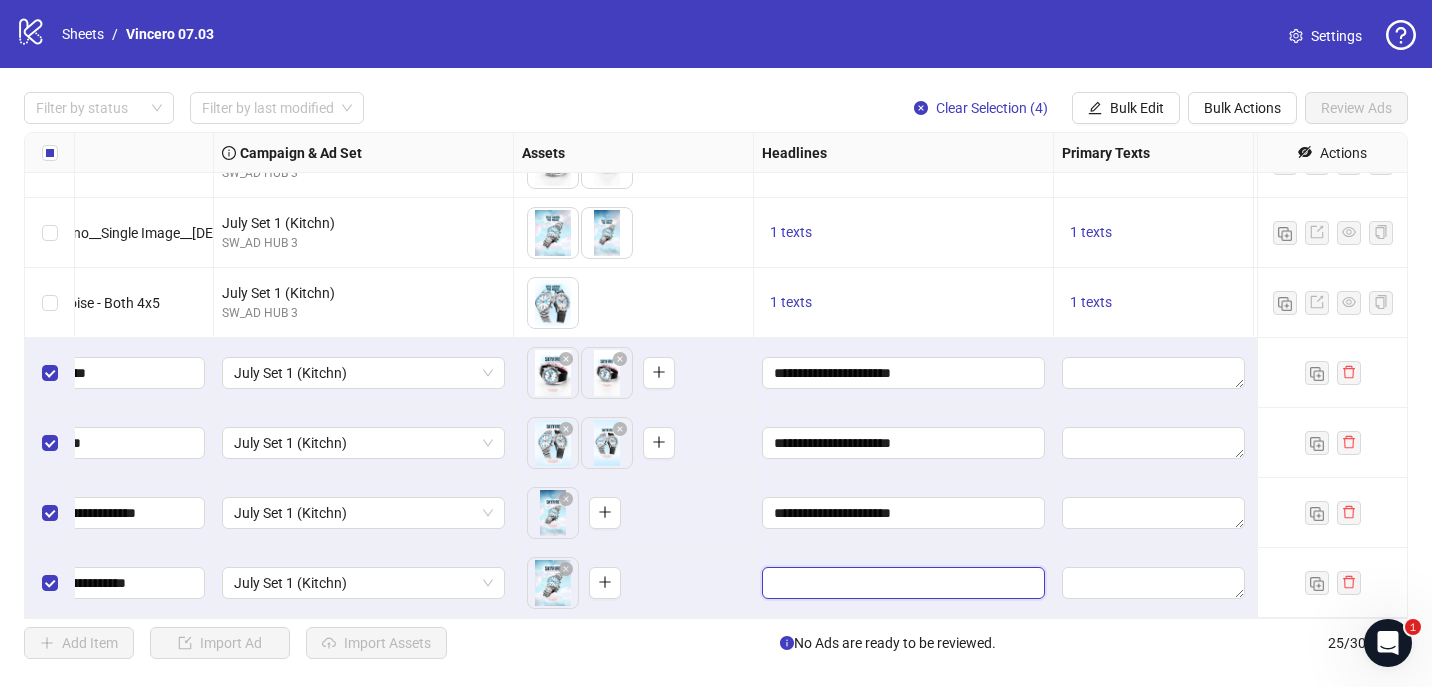 click at bounding box center (901, 583) 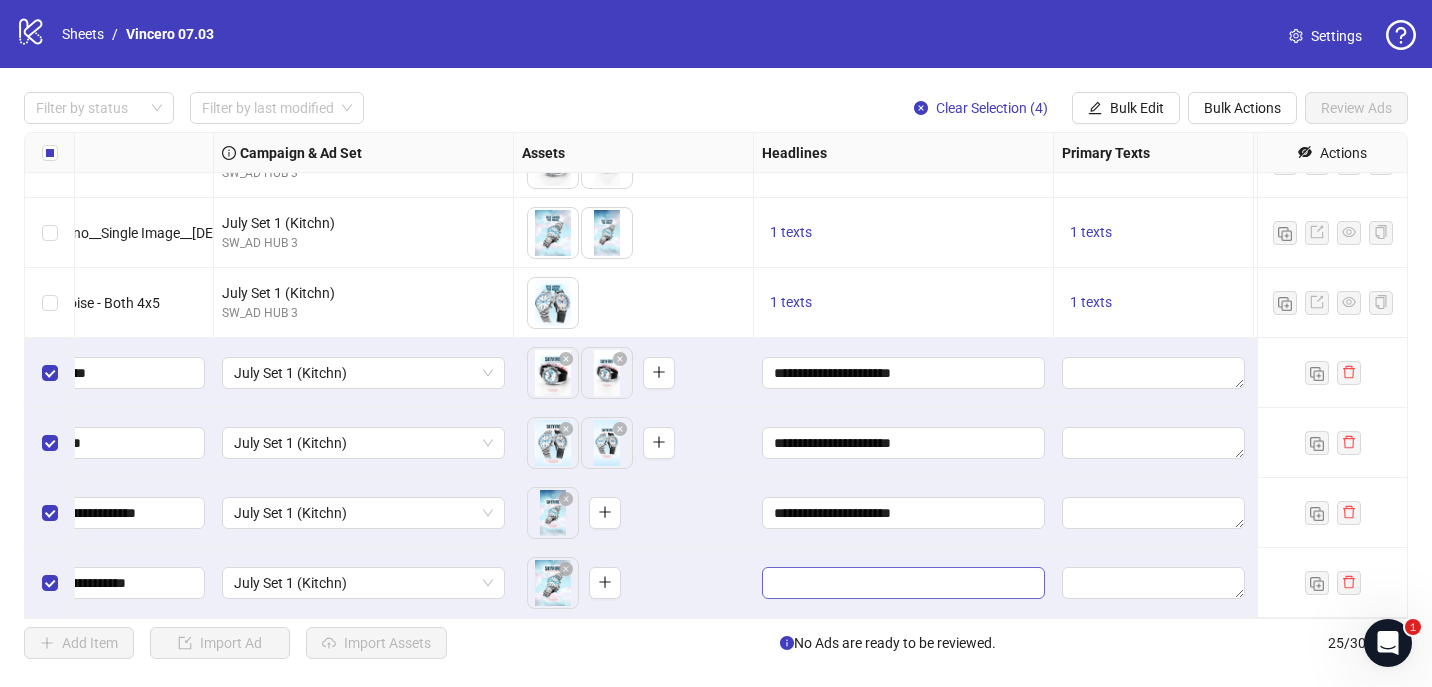 type on "**********" 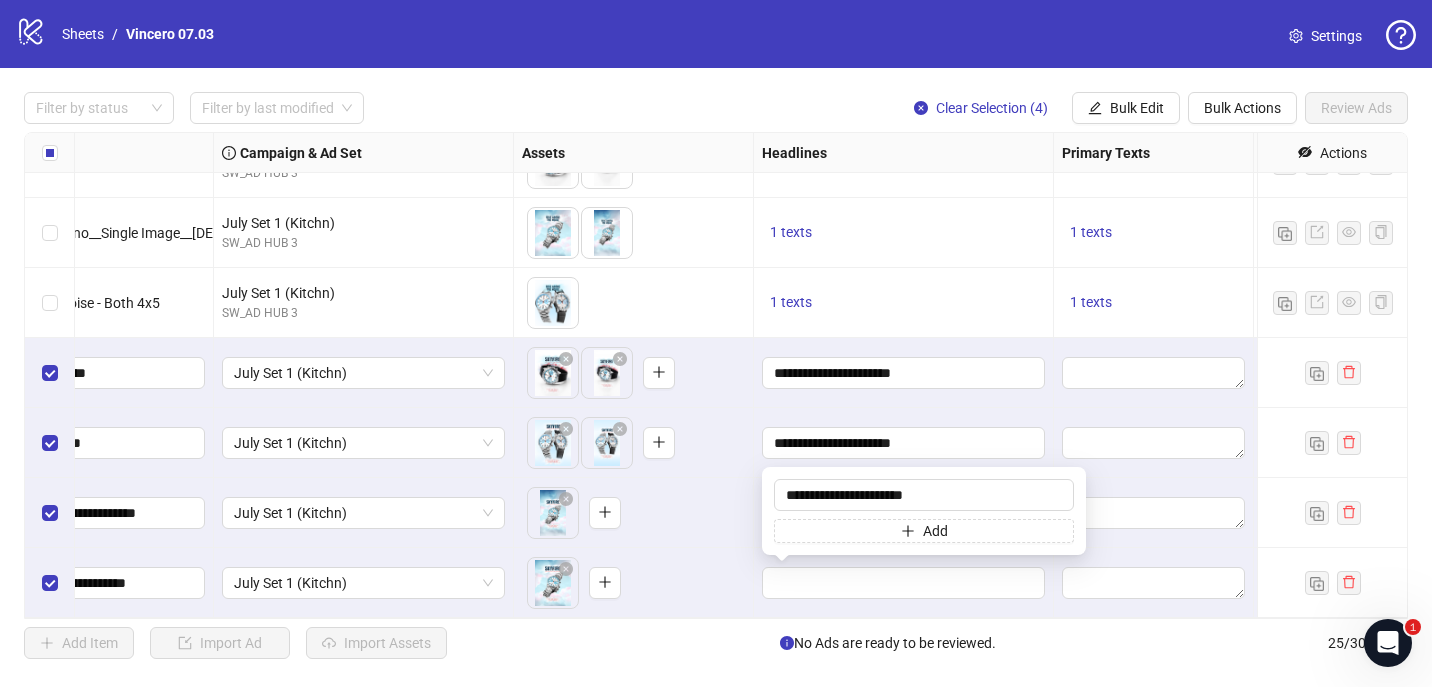 click on "To pick up a draggable item, press the space bar.
While dragging, use the arrow keys to move the item.
Press space again to drop the item in its new position, or press escape to cancel." at bounding box center (634, 583) 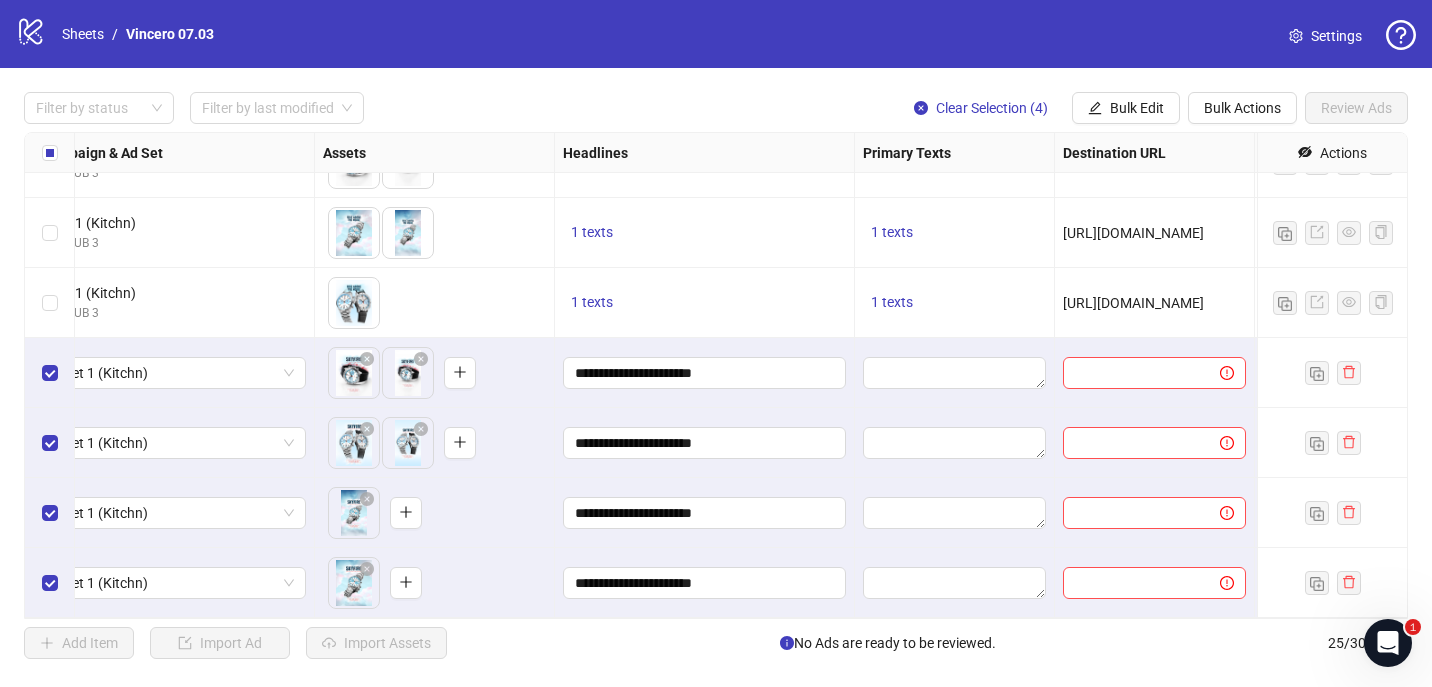 scroll, scrollTop: 1305, scrollLeft: 635, axis: both 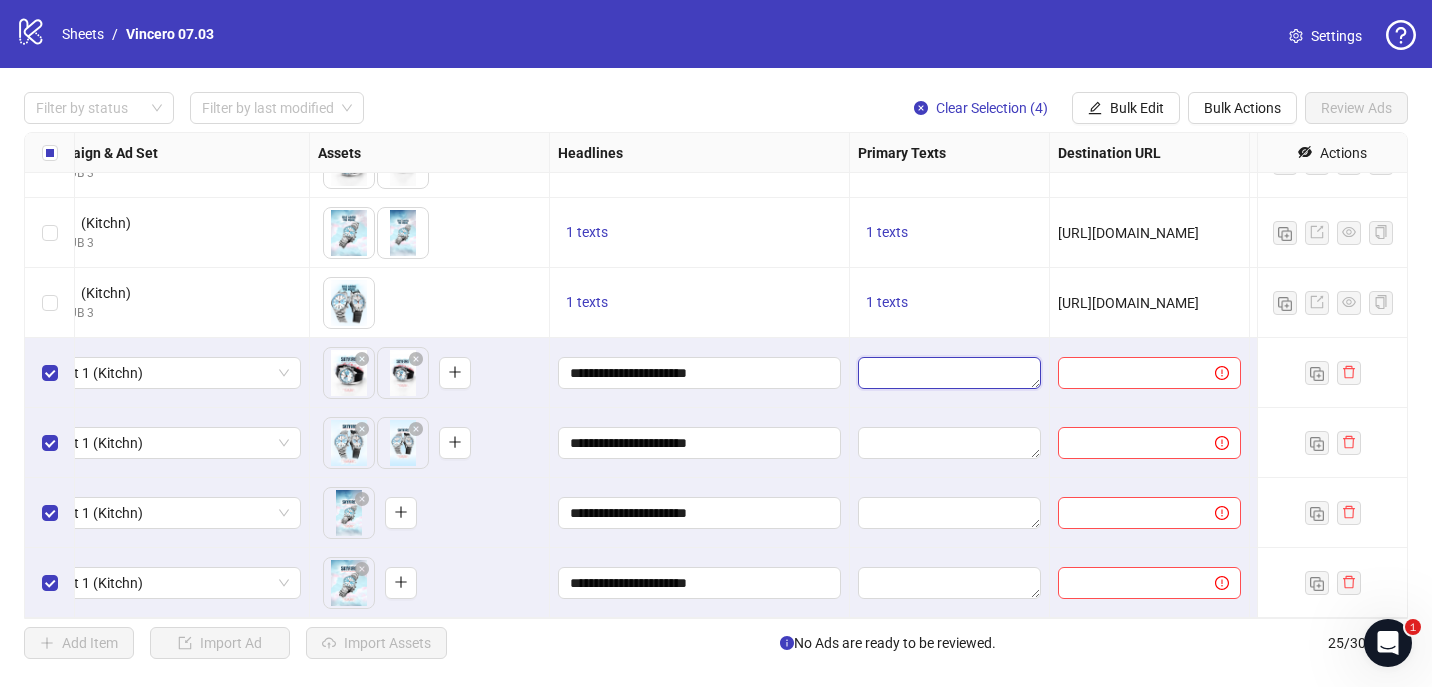click at bounding box center [949, 373] 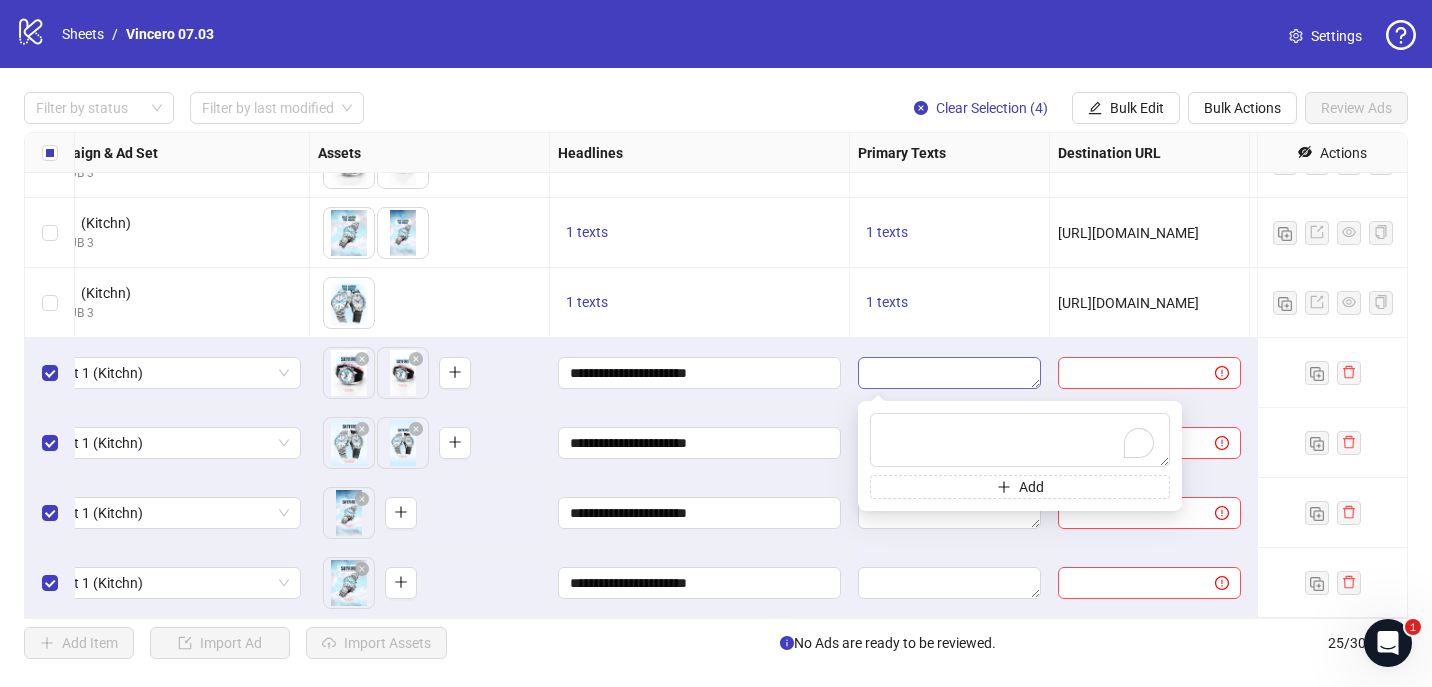 type on "**********" 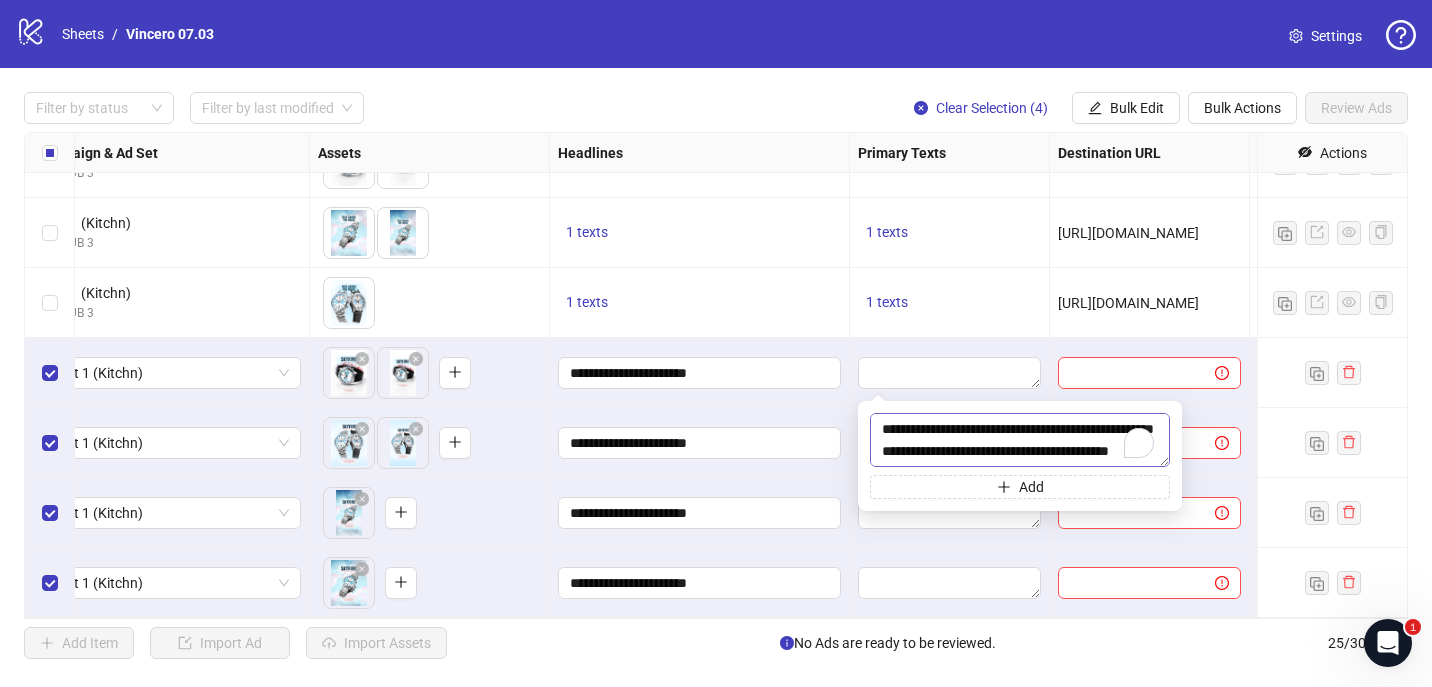 scroll, scrollTop: 37, scrollLeft: 0, axis: vertical 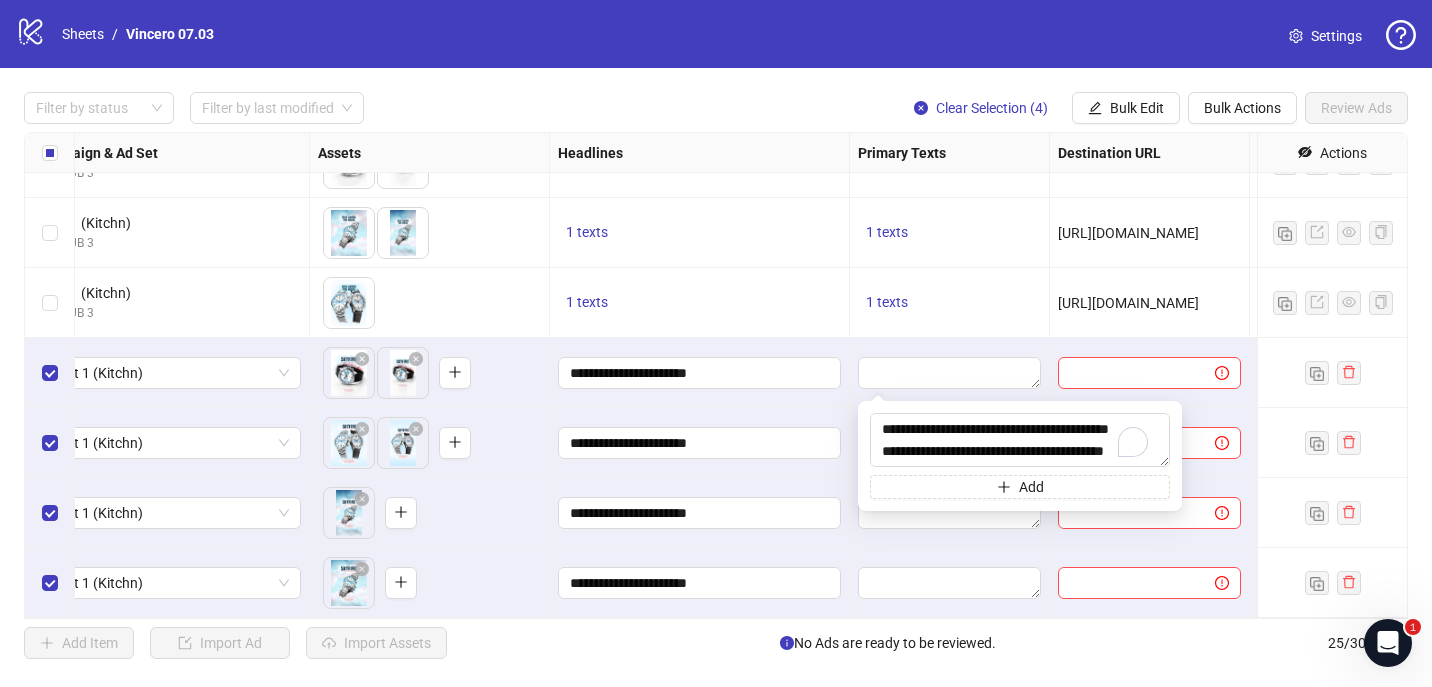 click on "**********" at bounding box center [700, 443] 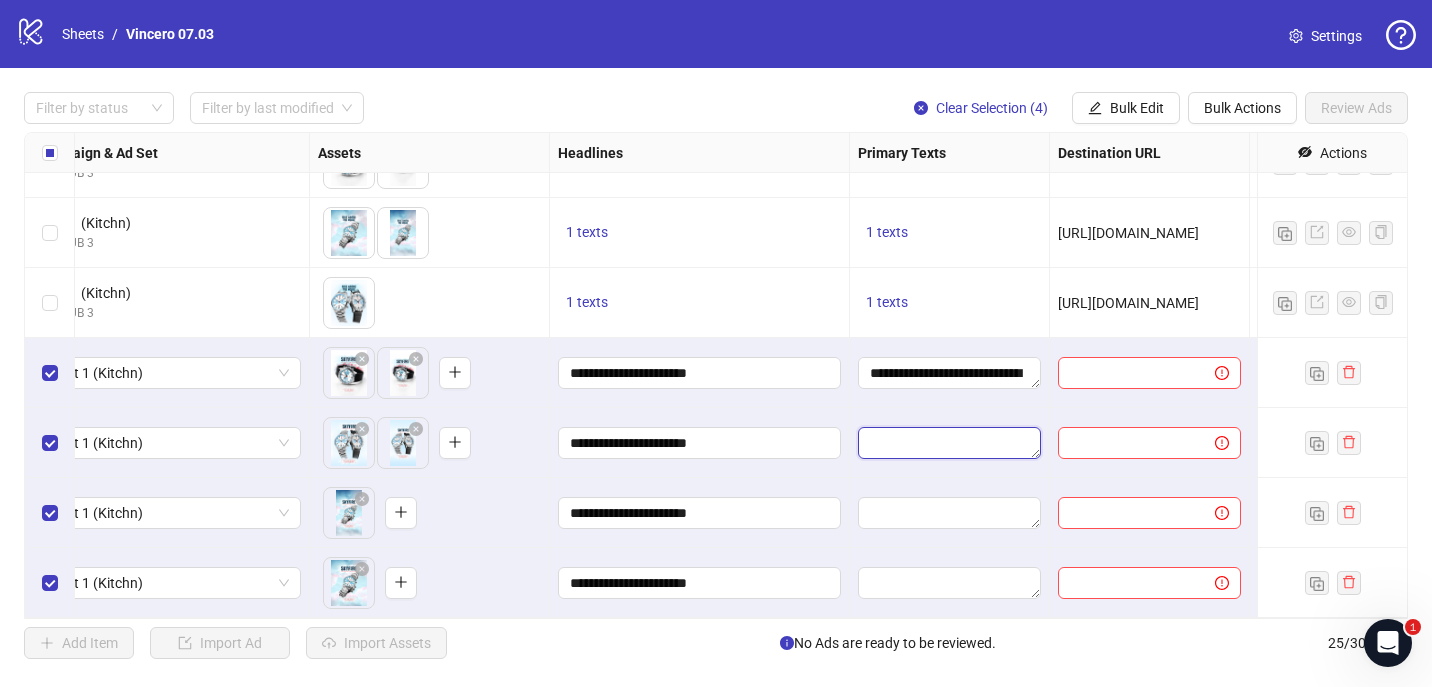 click at bounding box center [949, 443] 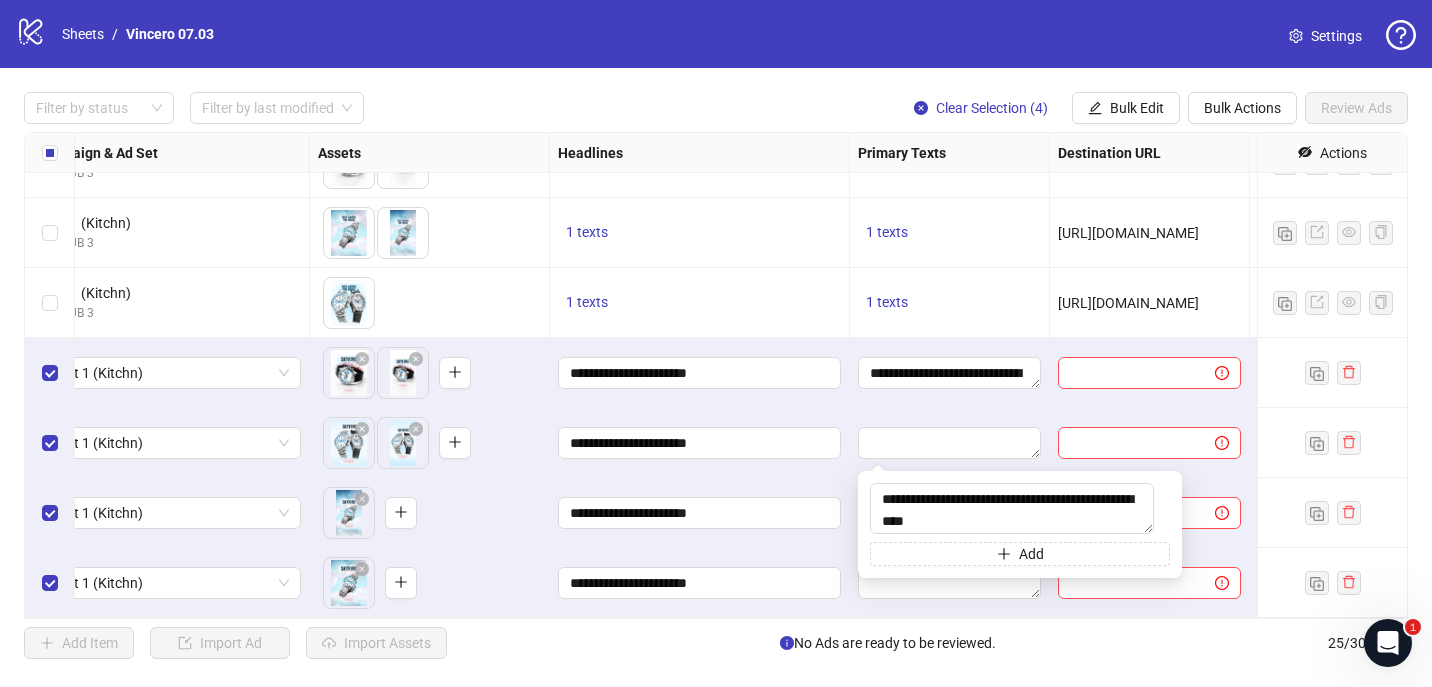 scroll, scrollTop: 44, scrollLeft: 0, axis: vertical 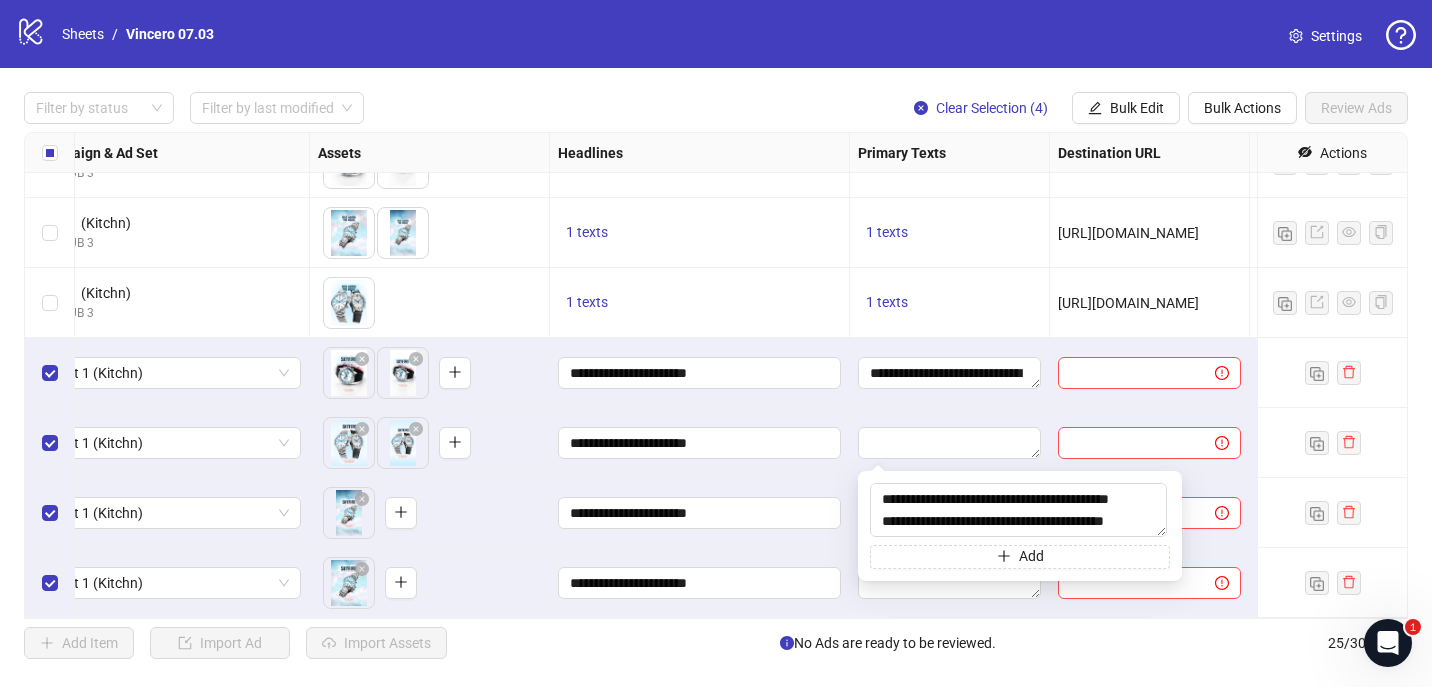 click on "**********" at bounding box center (700, 443) 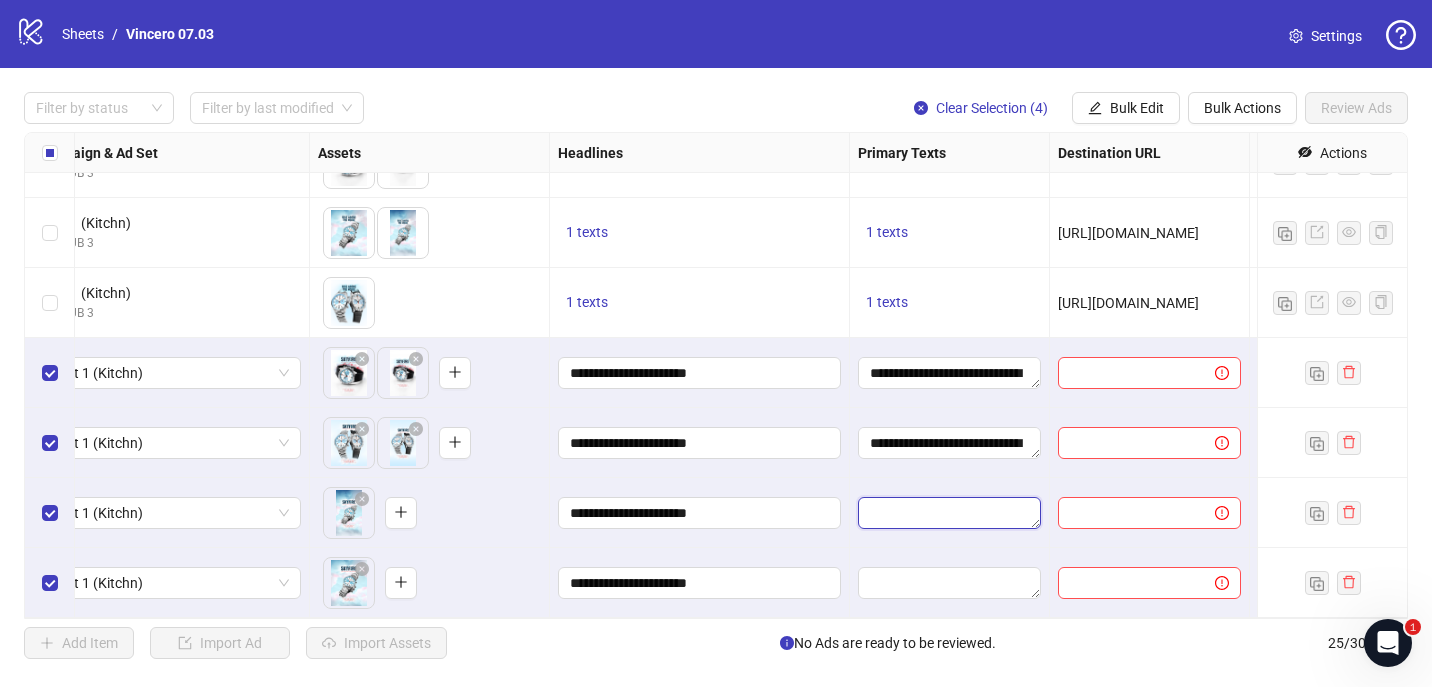 click at bounding box center (949, 513) 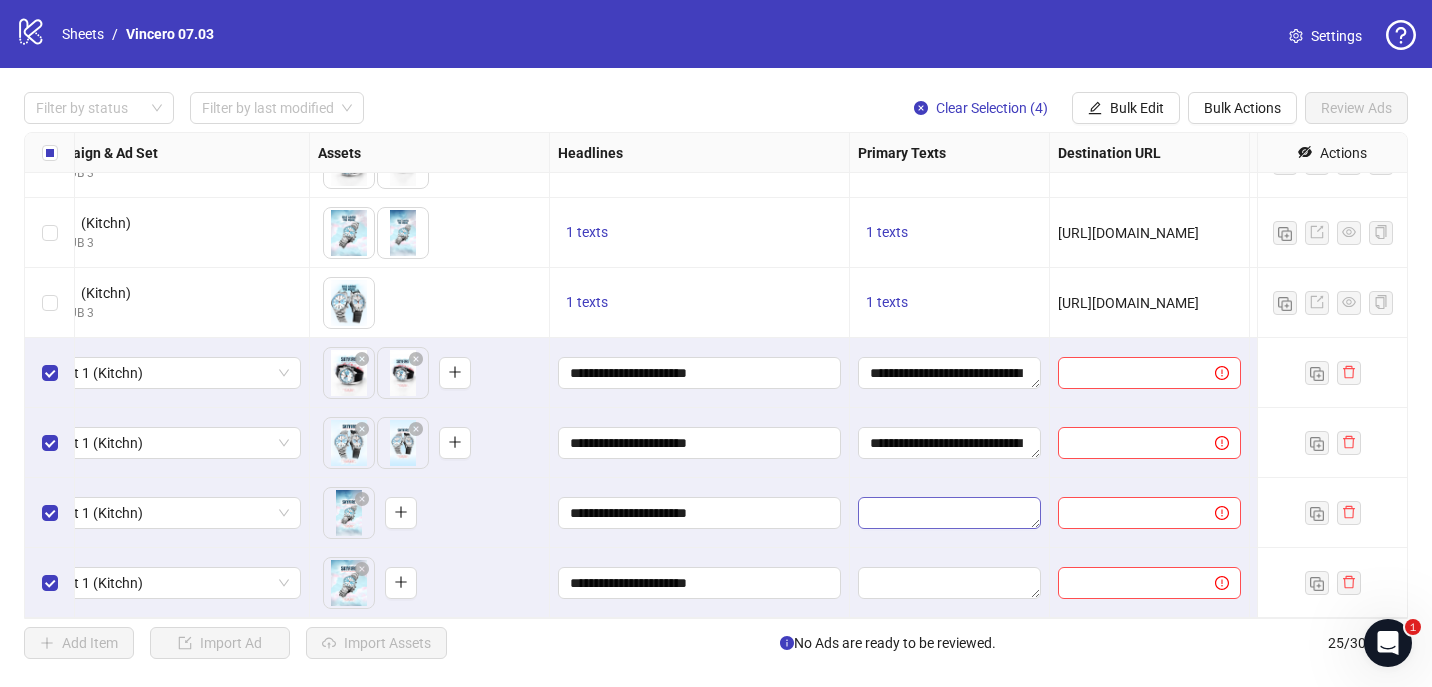 type on "**********" 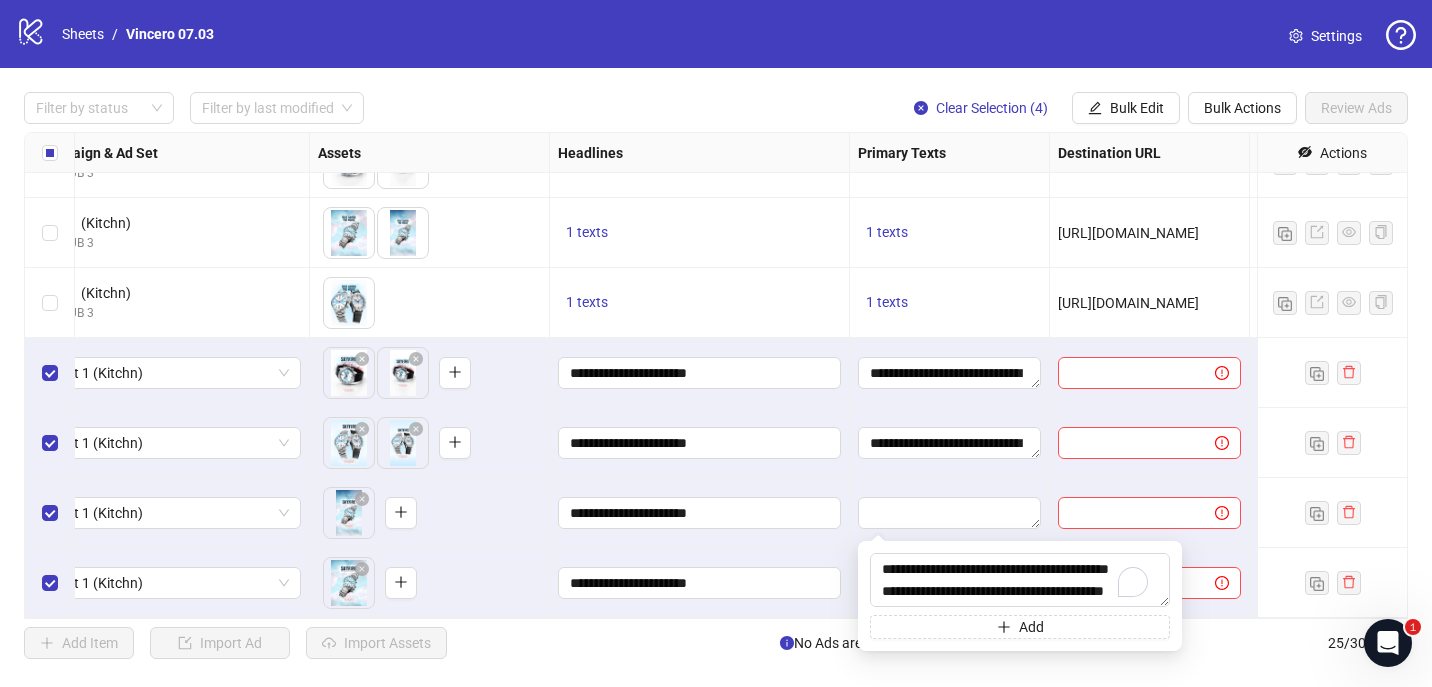 click at bounding box center [950, 513] 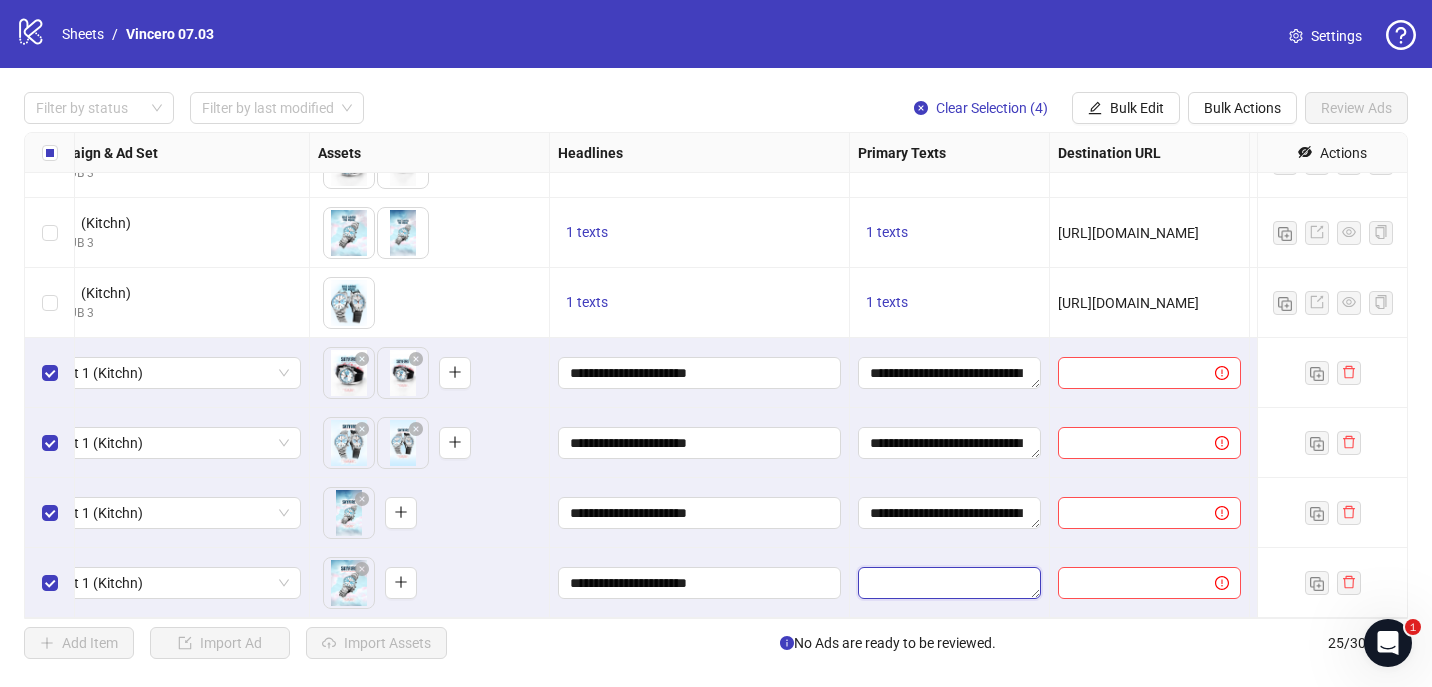 click at bounding box center [949, 583] 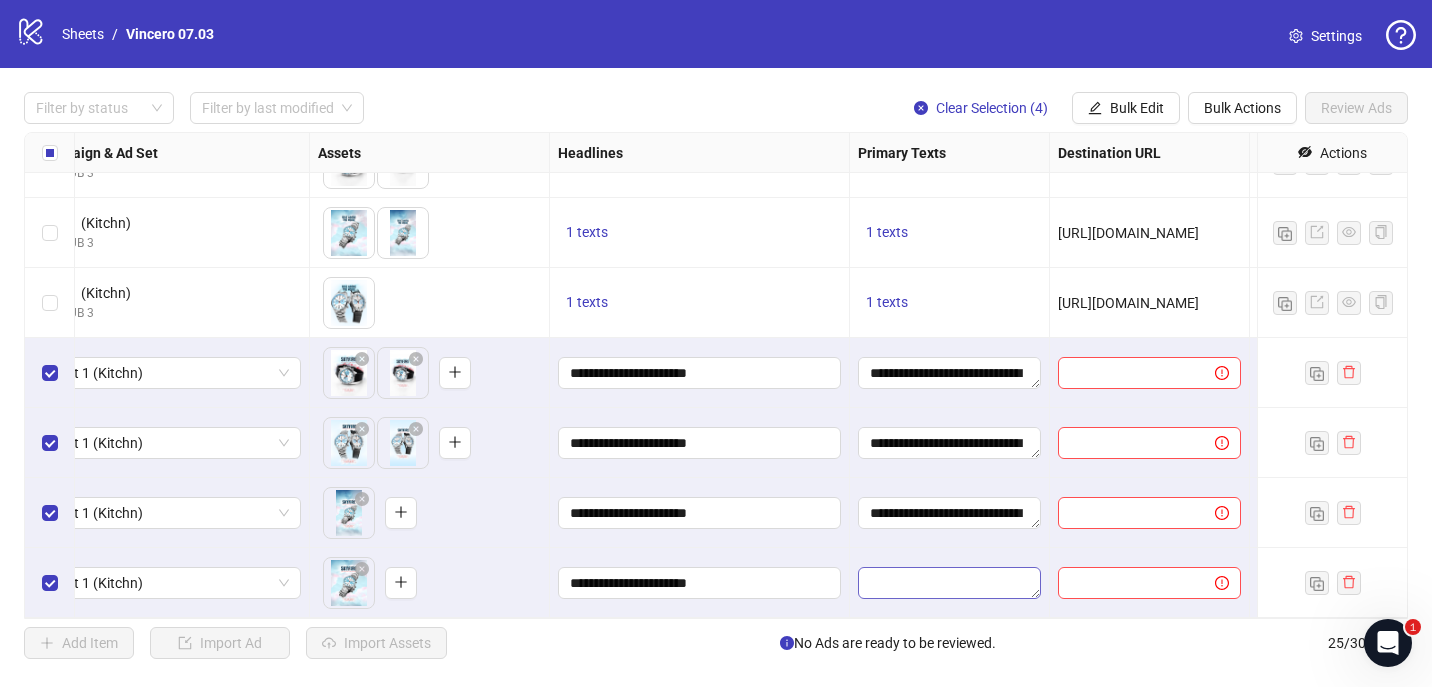 type on "**********" 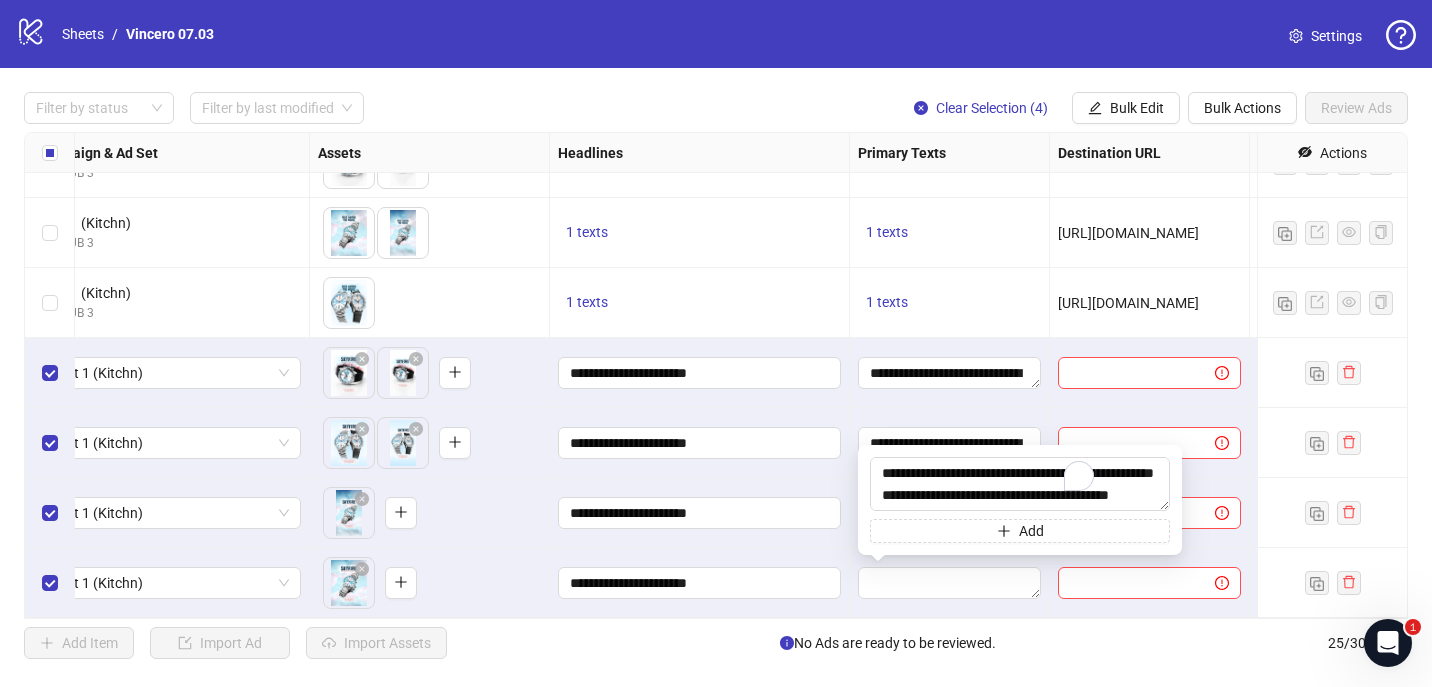 scroll, scrollTop: 37, scrollLeft: 0, axis: vertical 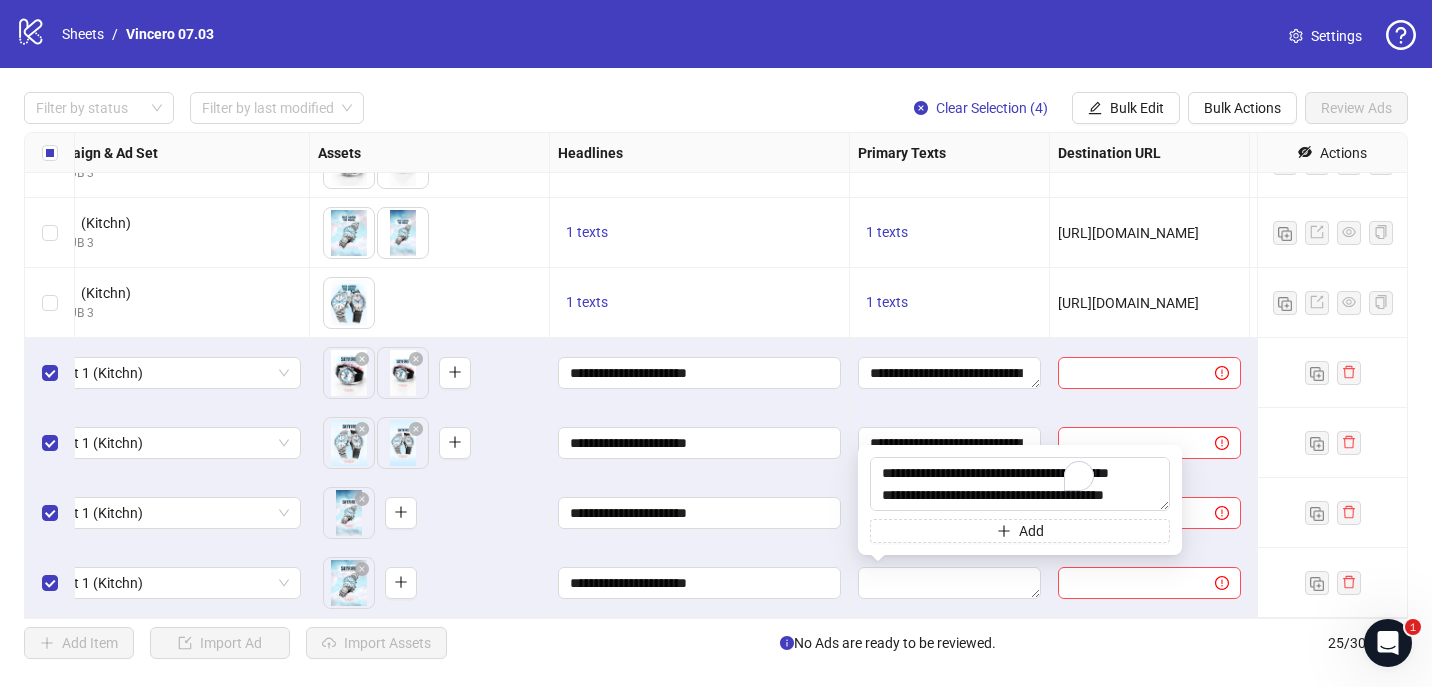click on "**********" at bounding box center [700, 513] 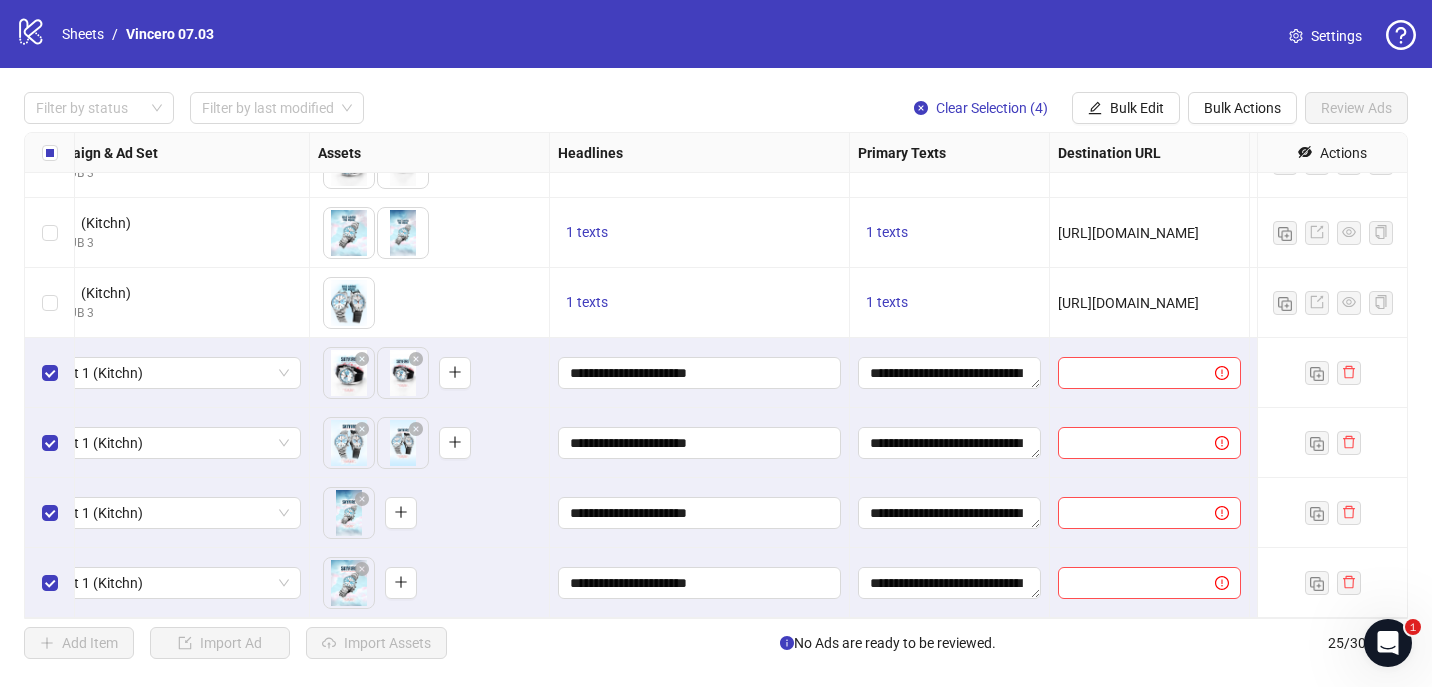 scroll, scrollTop: 1305, scrollLeft: 788, axis: both 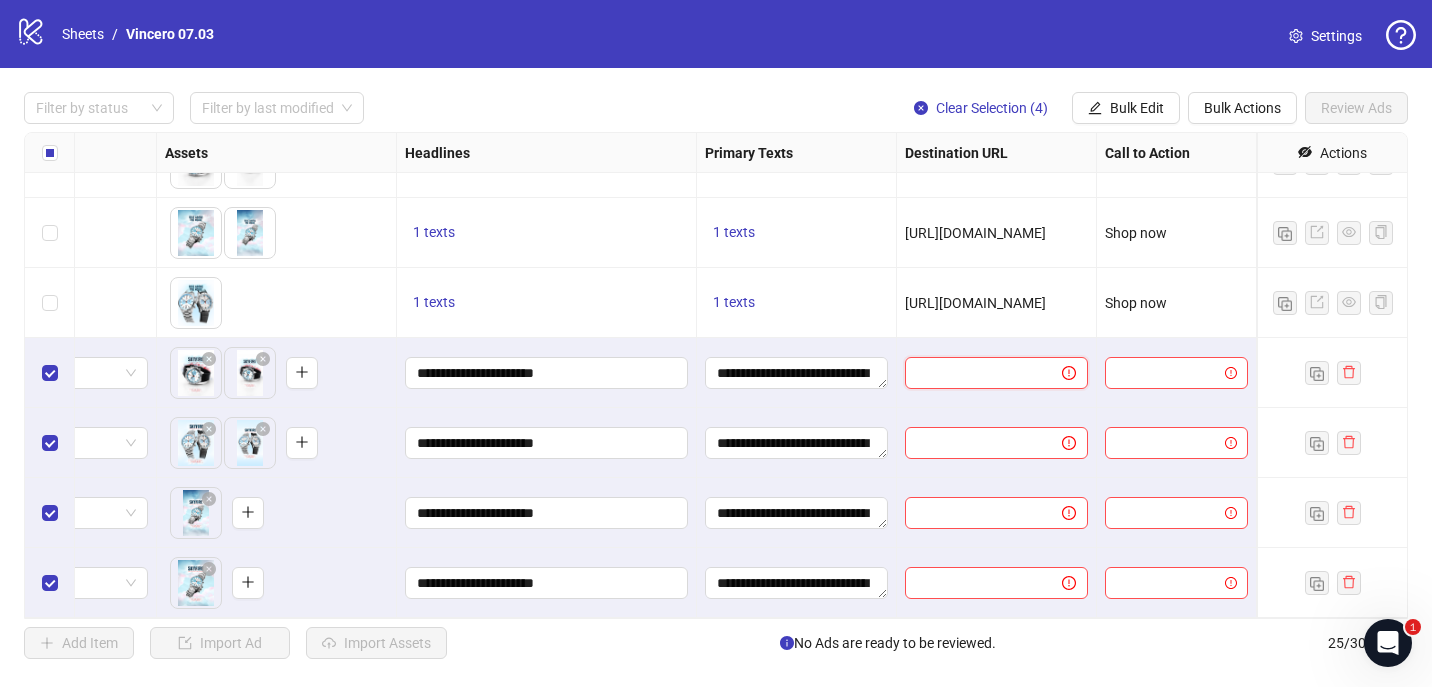 click at bounding box center (975, 373) 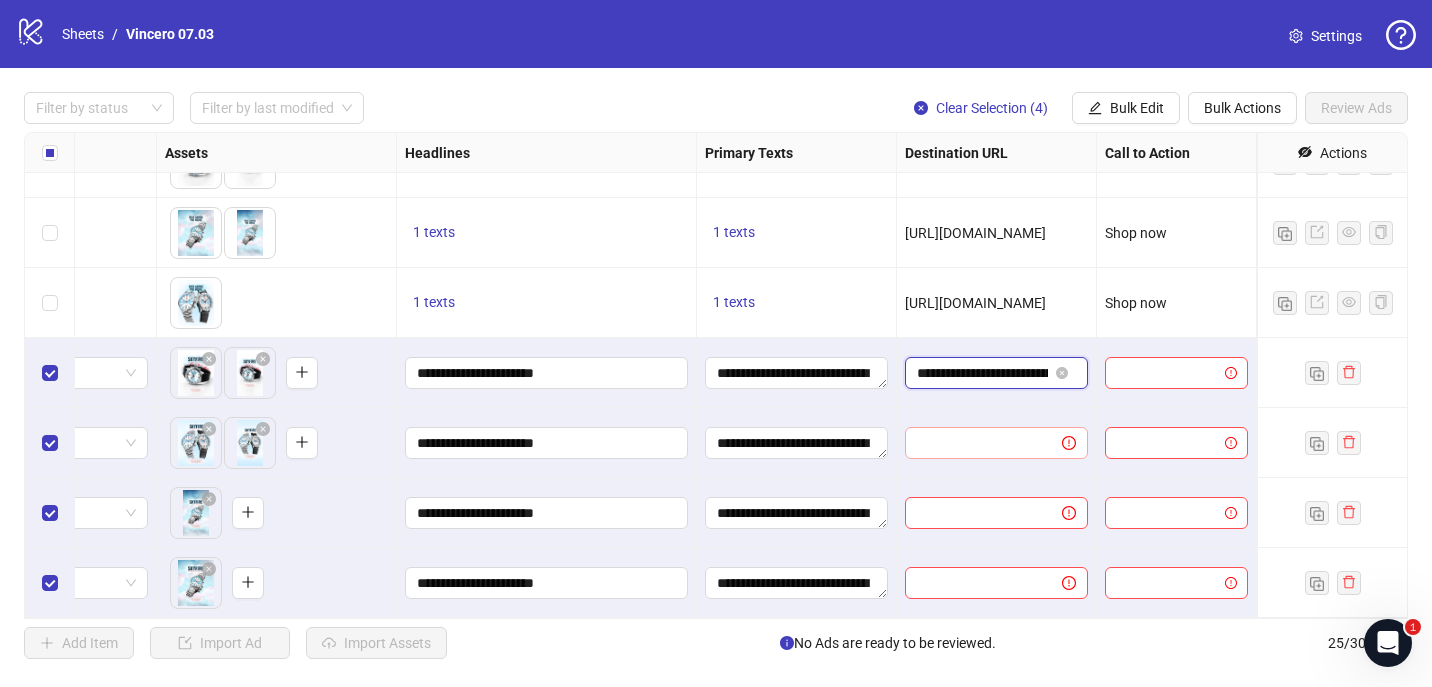 scroll, scrollTop: 0, scrollLeft: 186, axis: horizontal 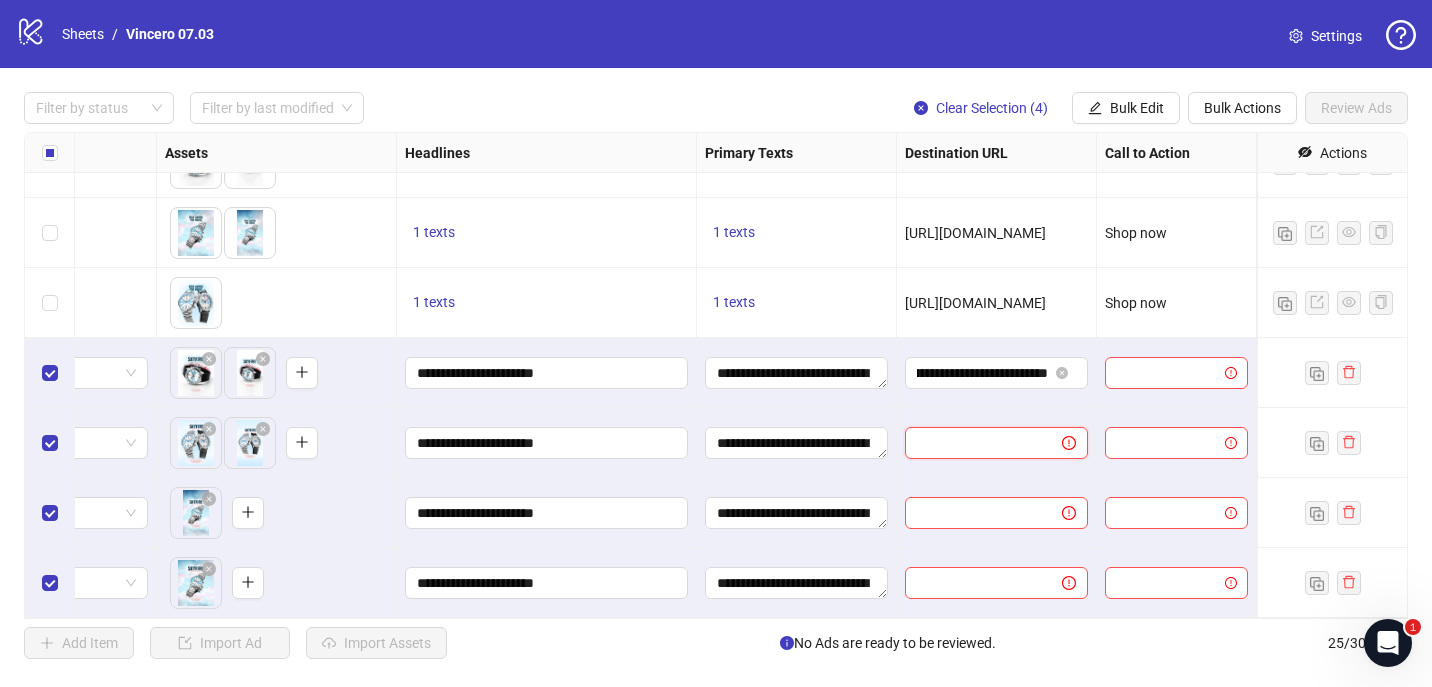 click at bounding box center [975, 443] 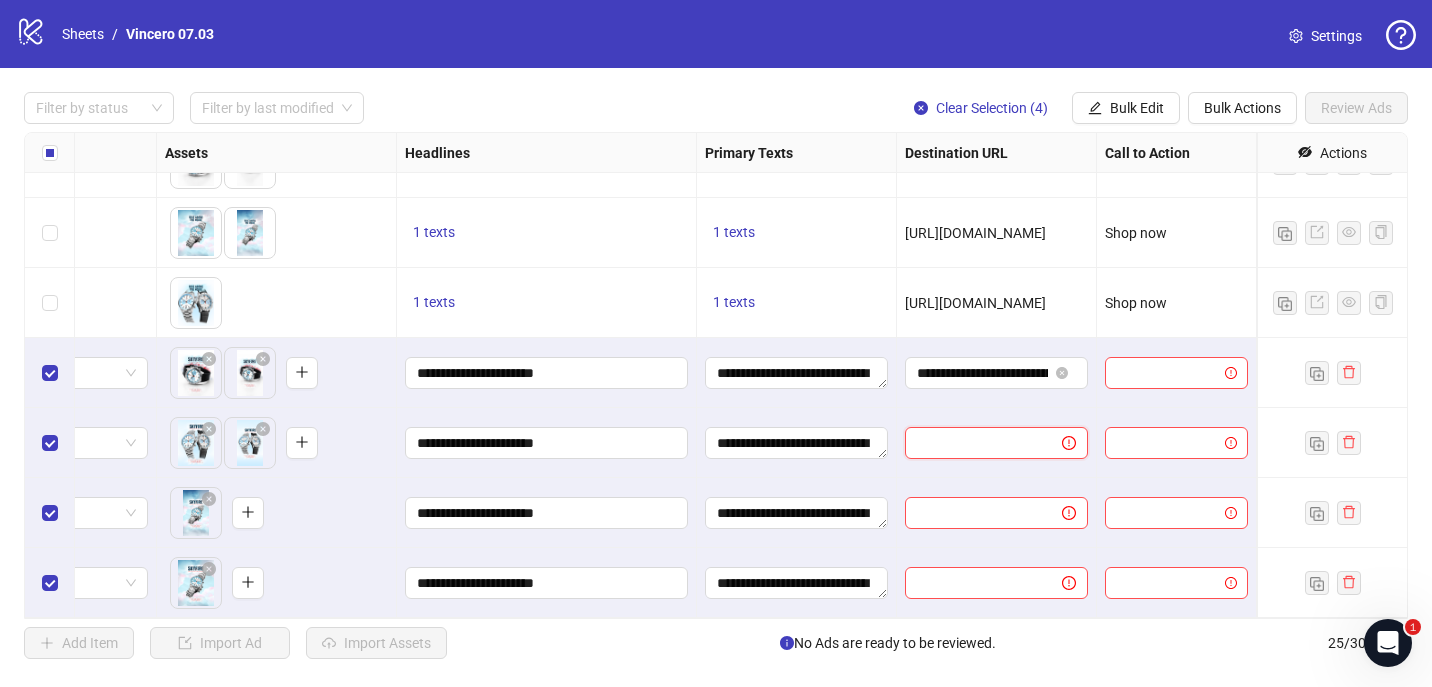 paste on "**********" 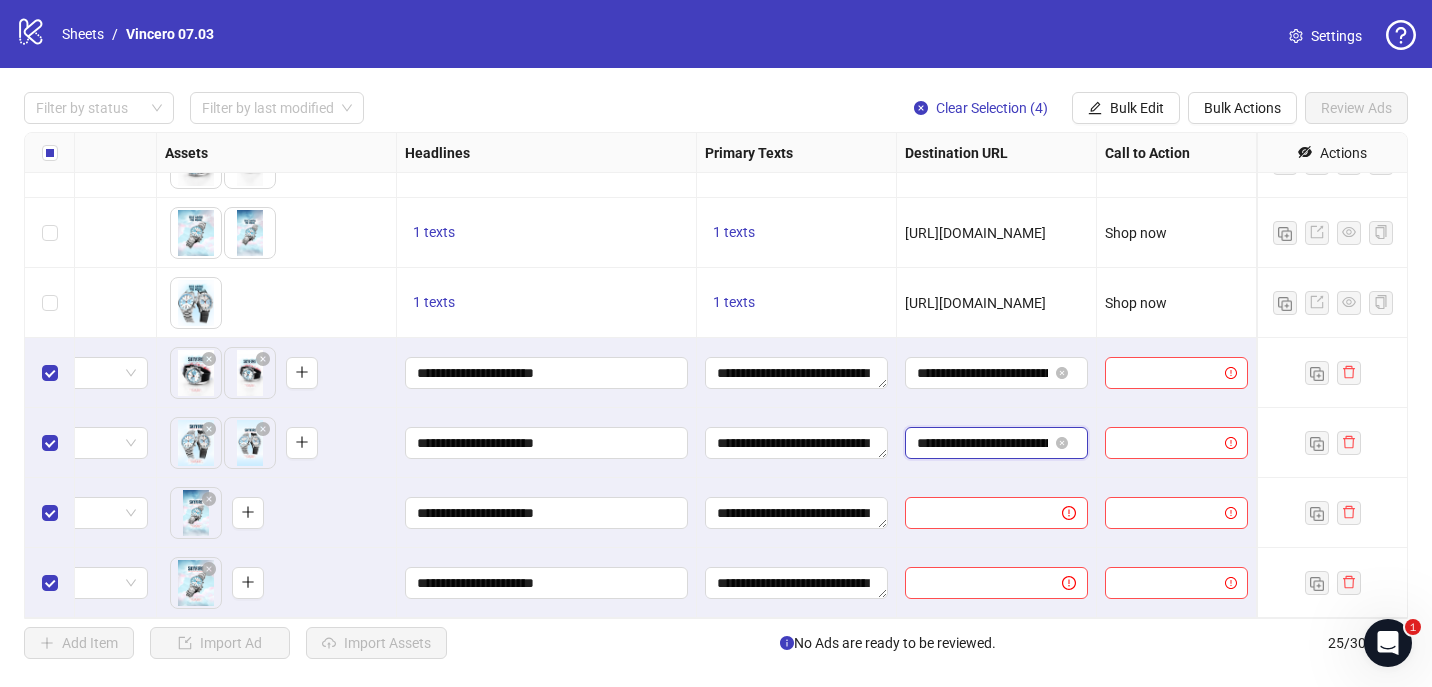 scroll, scrollTop: 0, scrollLeft: 186, axis: horizontal 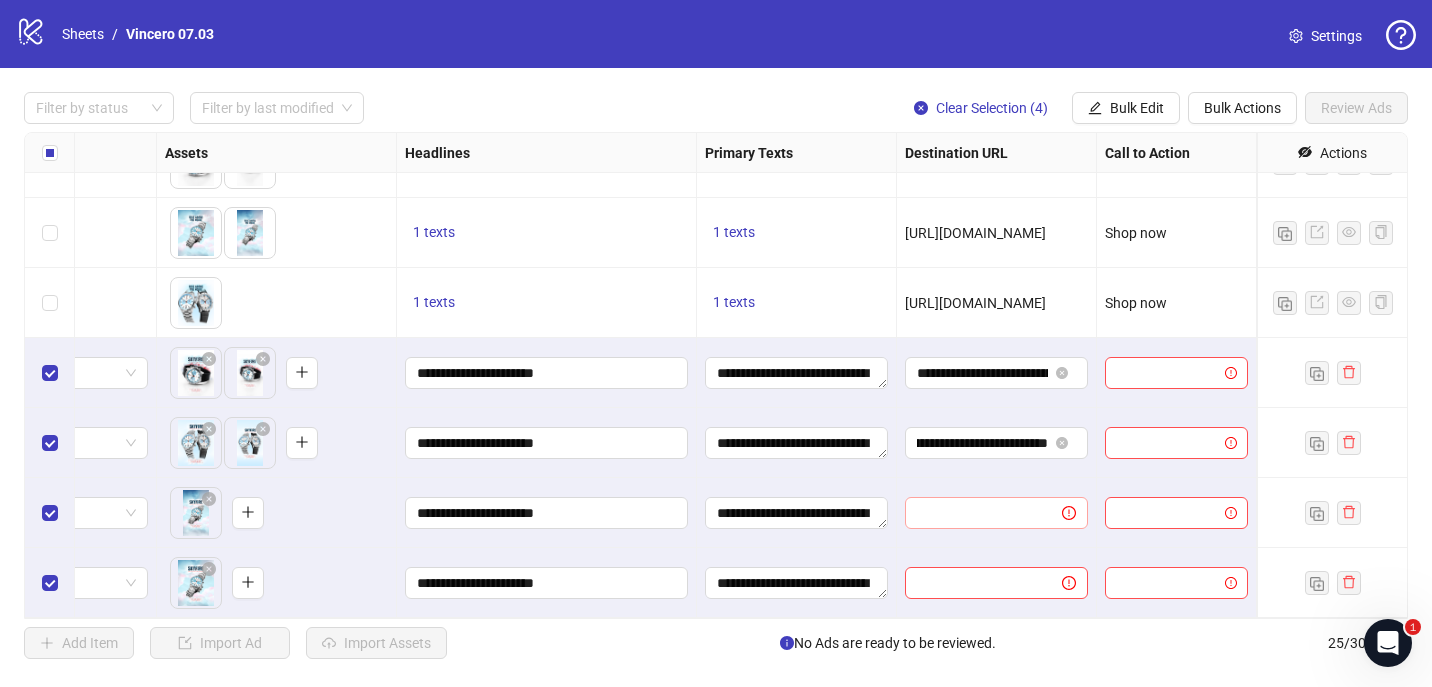 click at bounding box center [996, 513] 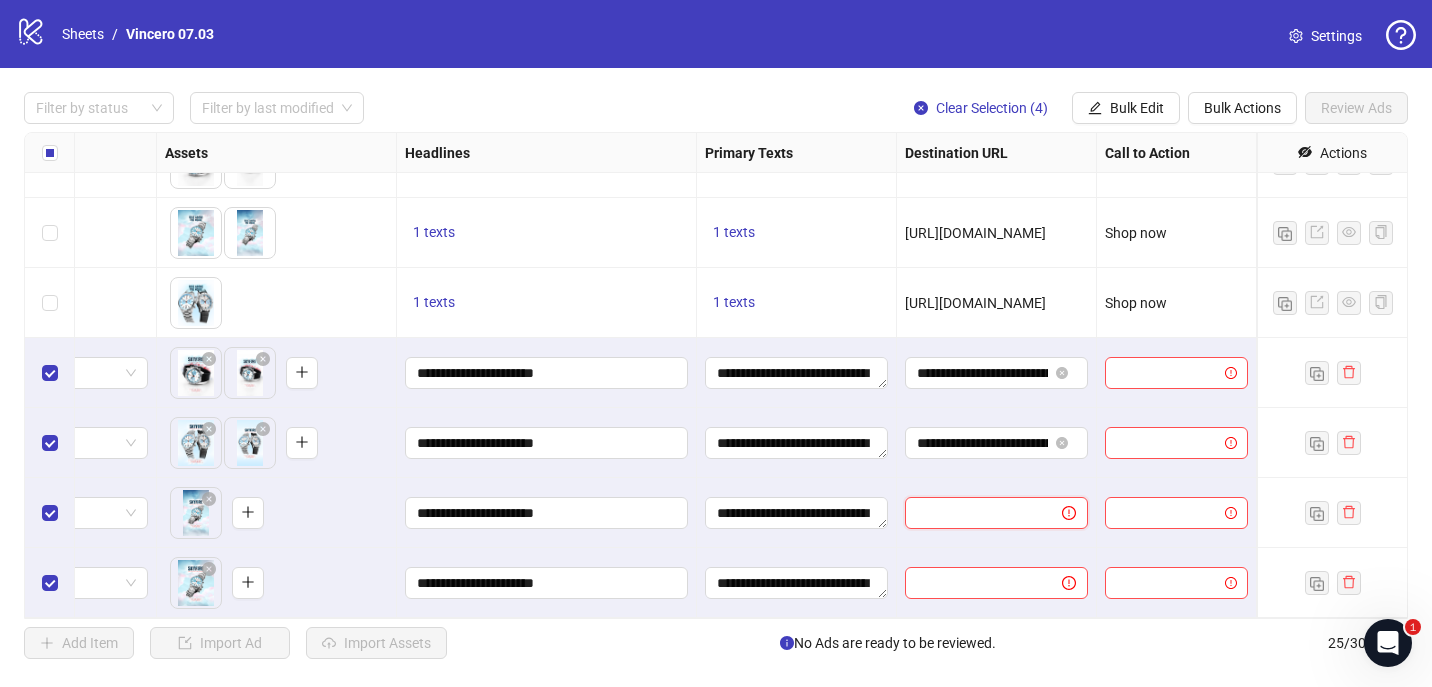 paste on "**********" 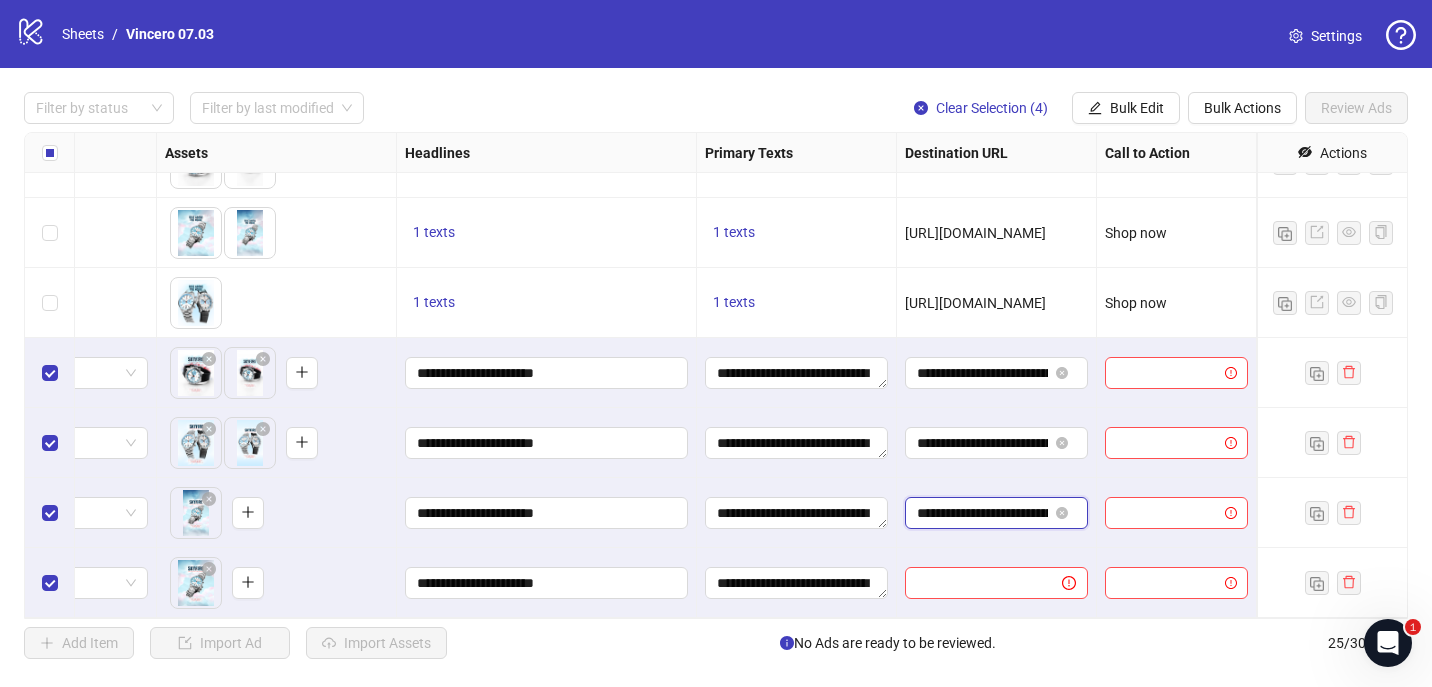 scroll, scrollTop: 0, scrollLeft: 186, axis: horizontal 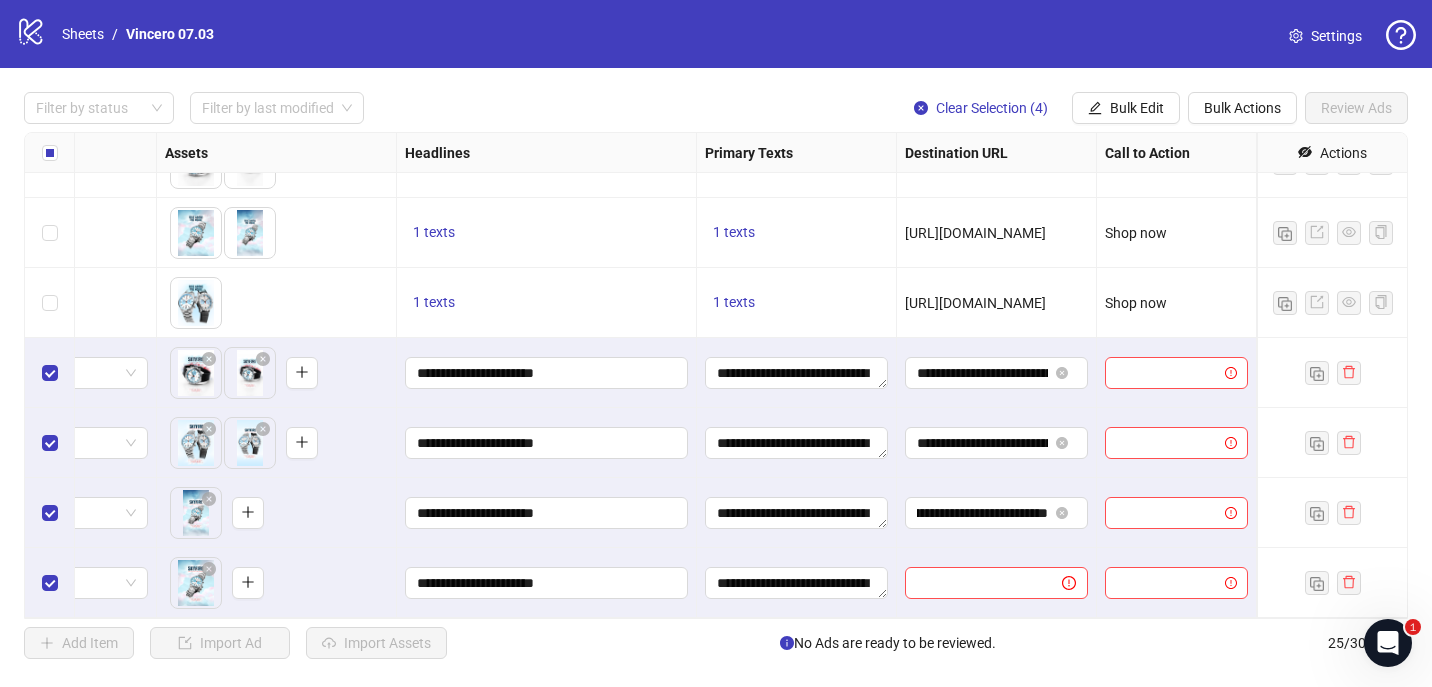 click at bounding box center (997, 583) 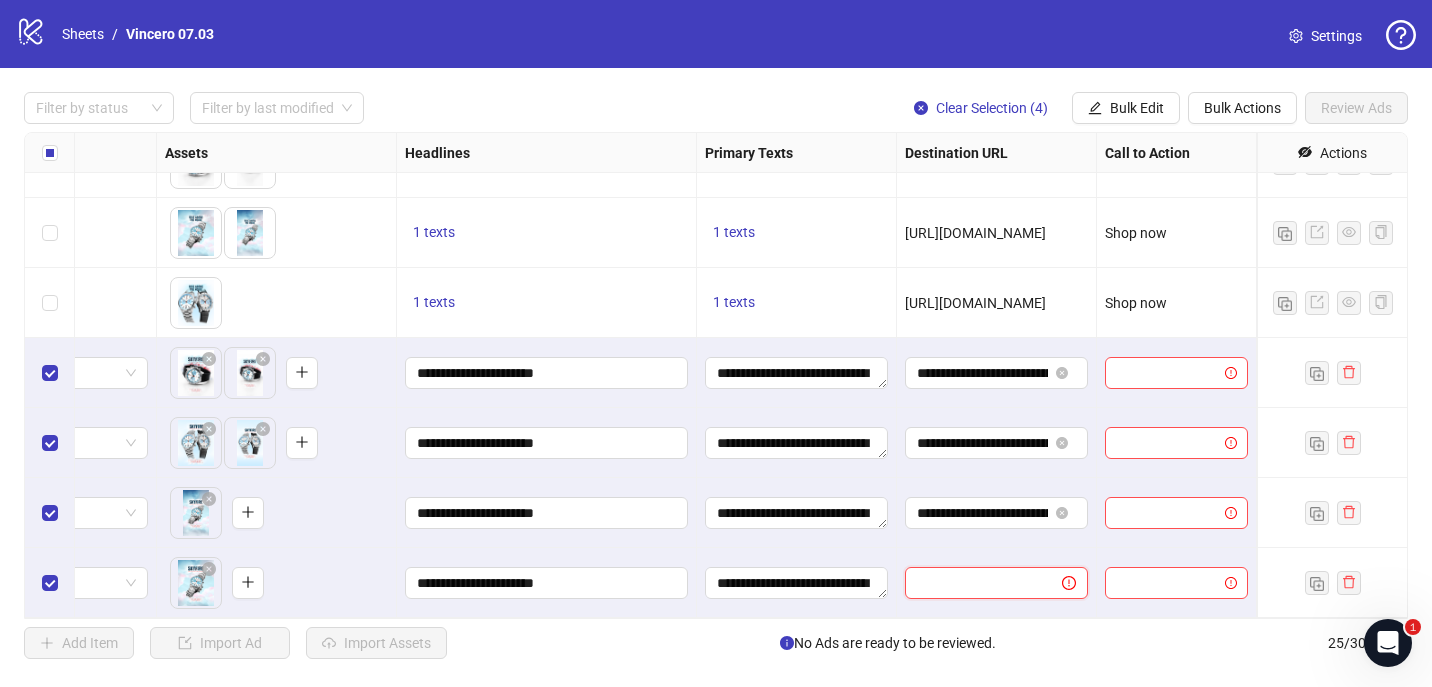 click at bounding box center [975, 583] 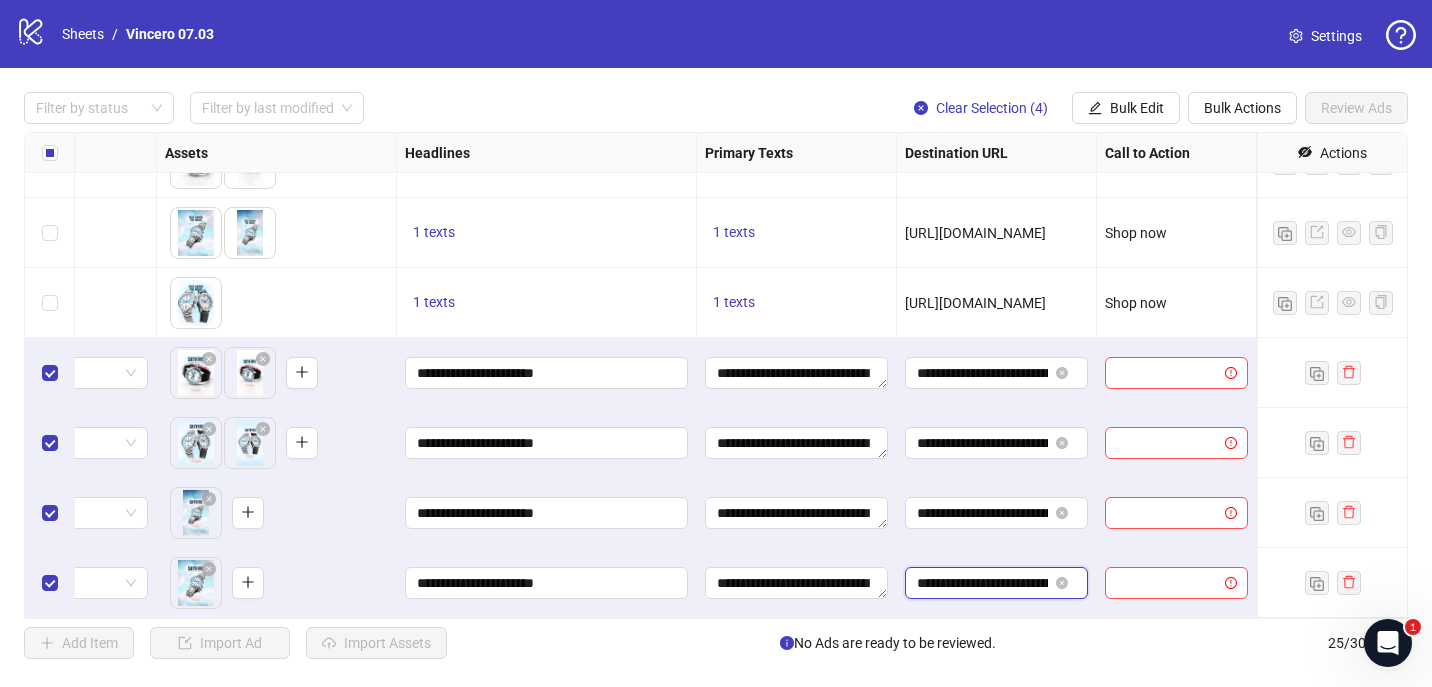 scroll, scrollTop: 0, scrollLeft: 186, axis: horizontal 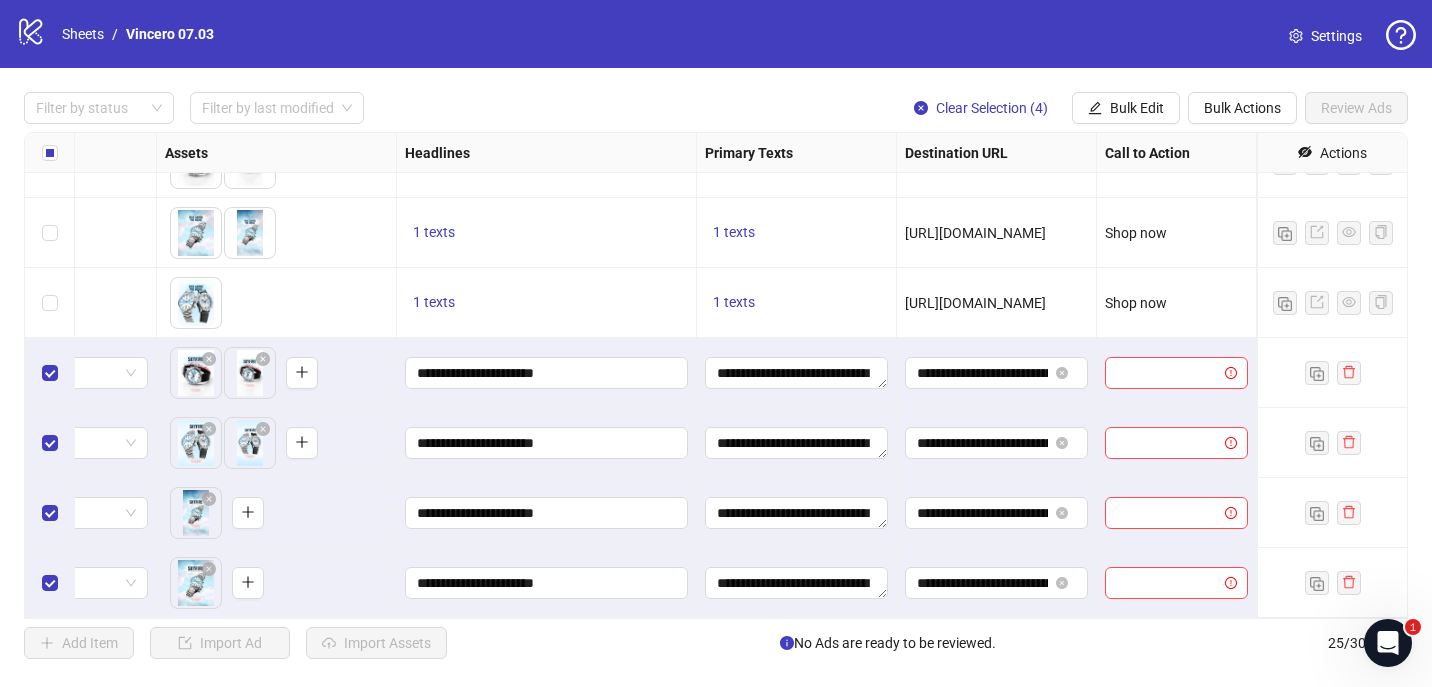 click on "**********" at bounding box center [997, 513] 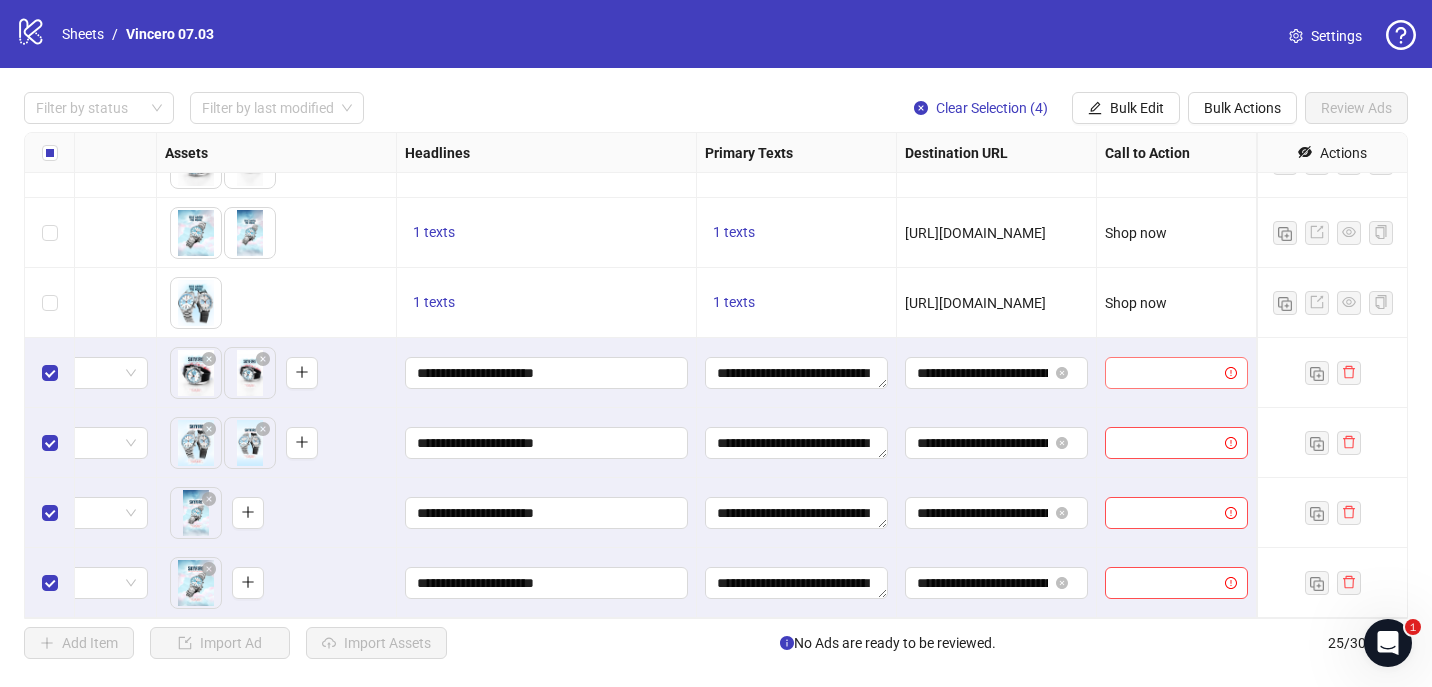 click at bounding box center (1167, 373) 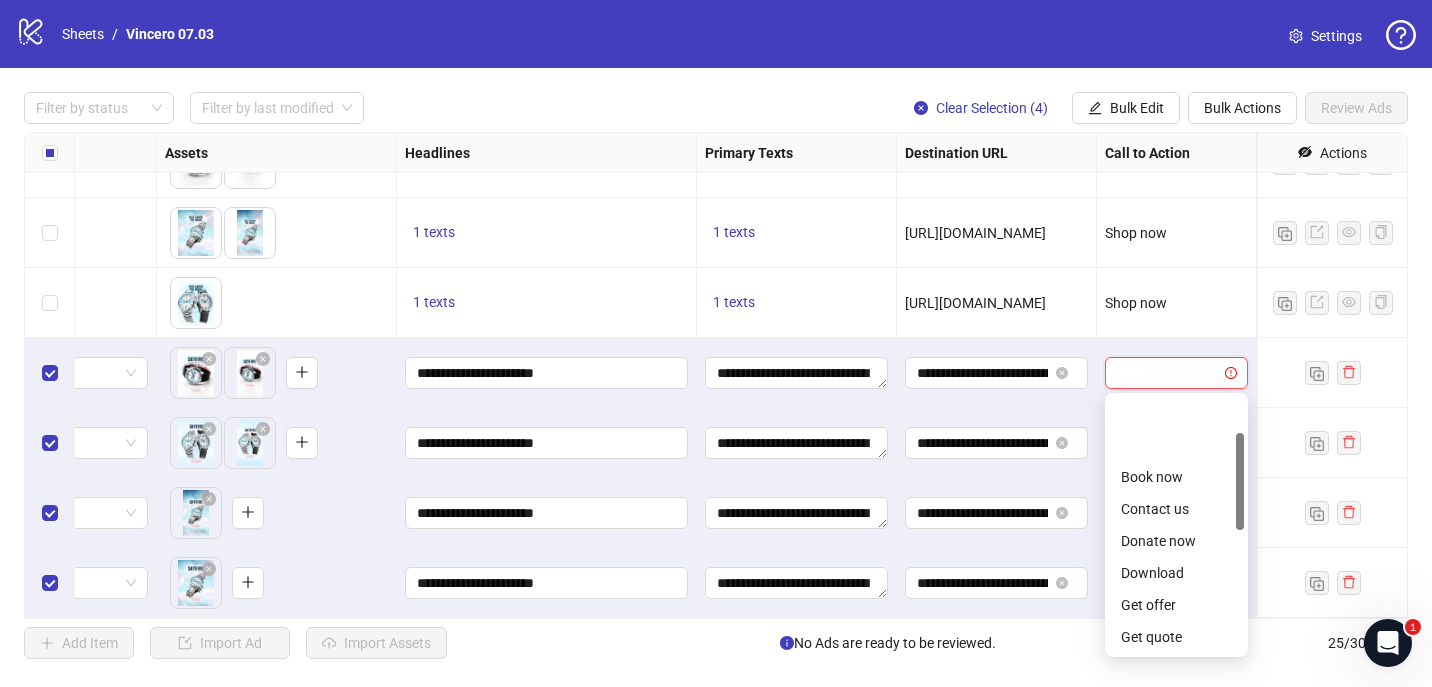 scroll, scrollTop: 416, scrollLeft: 0, axis: vertical 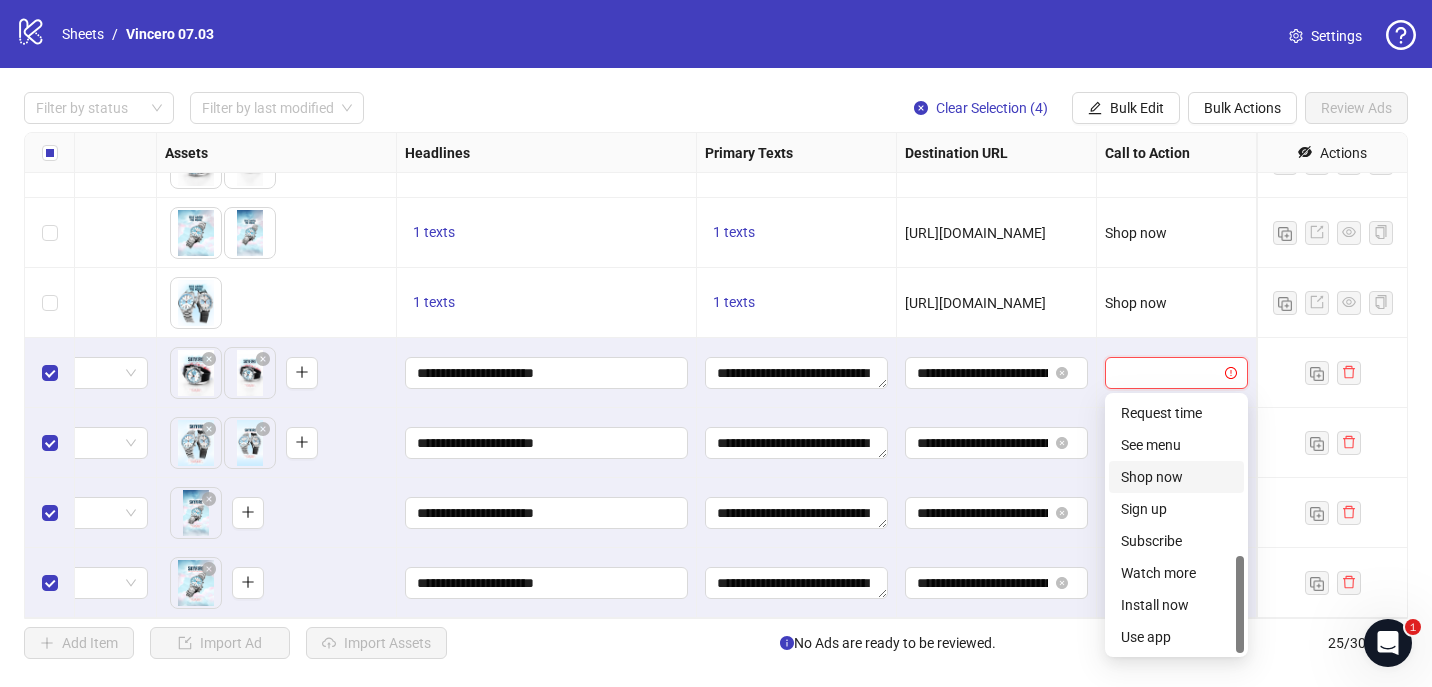 click on "Shop now" at bounding box center [1176, 477] 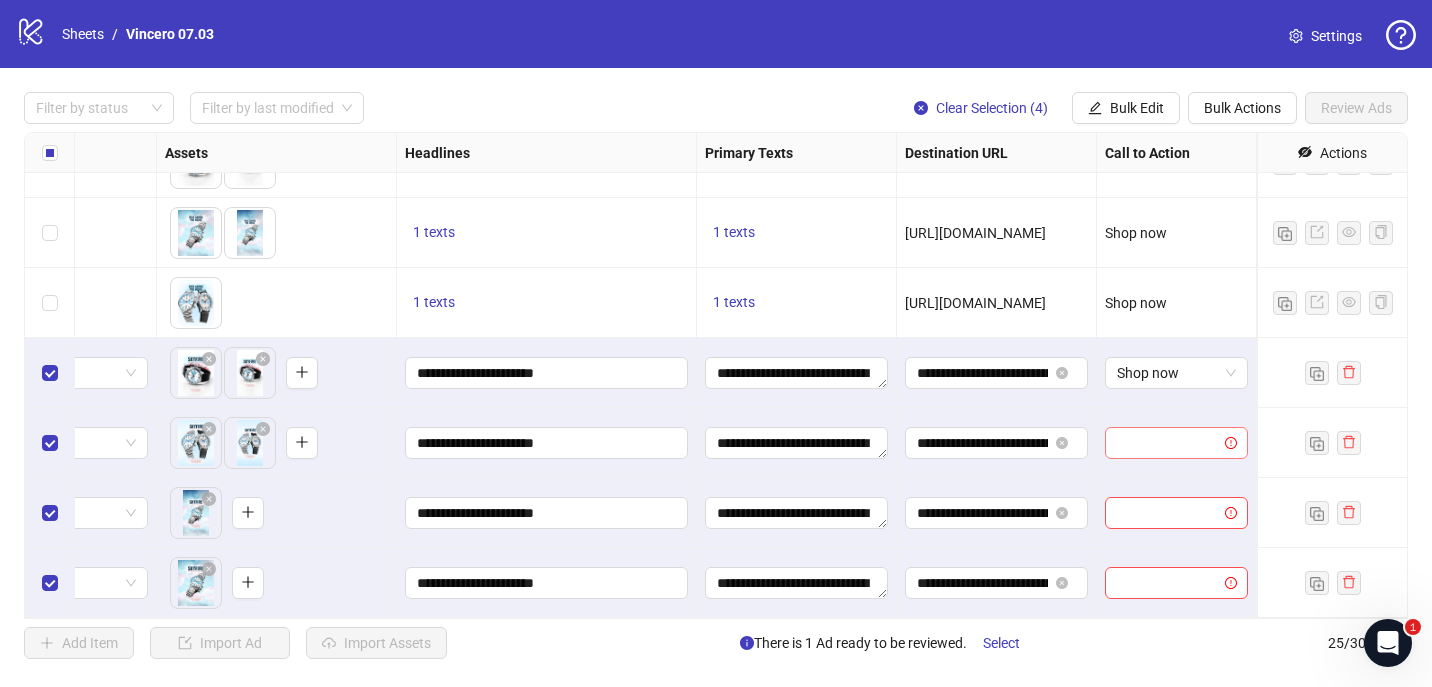 click at bounding box center [1167, 443] 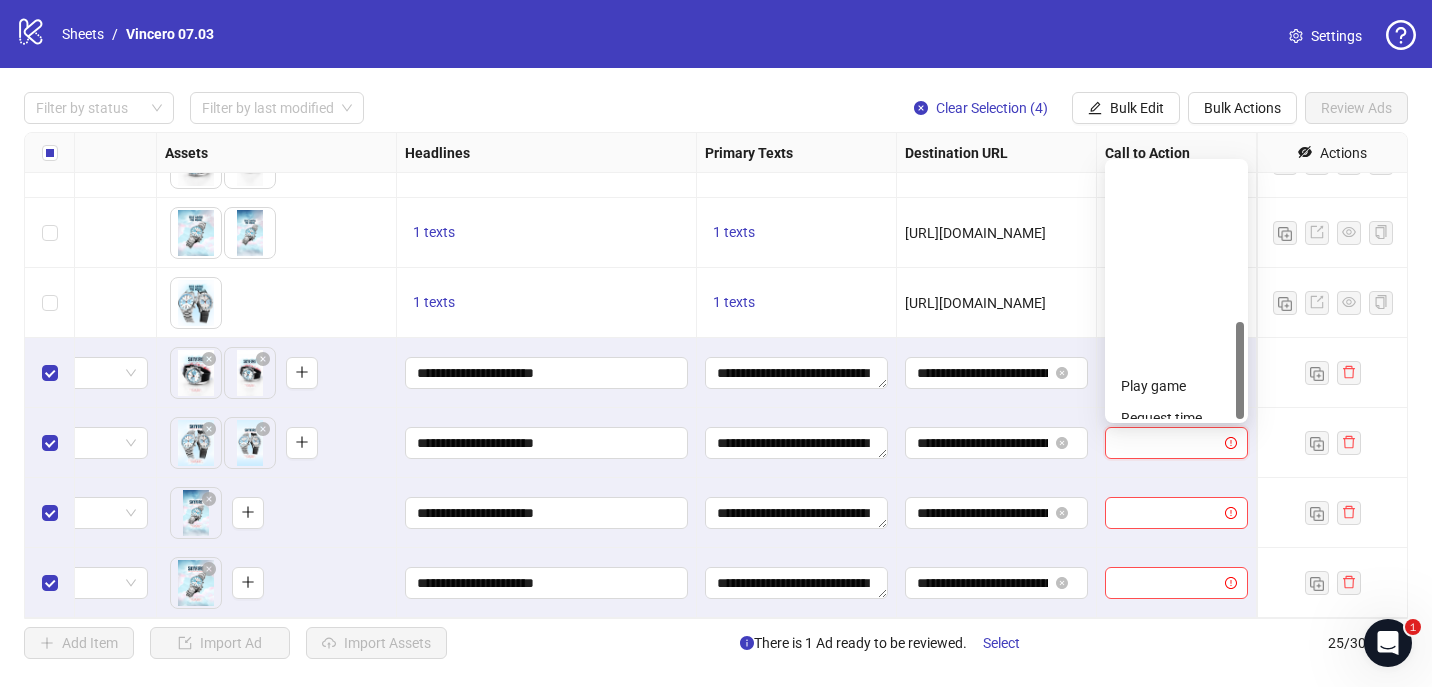scroll, scrollTop: 416, scrollLeft: 0, axis: vertical 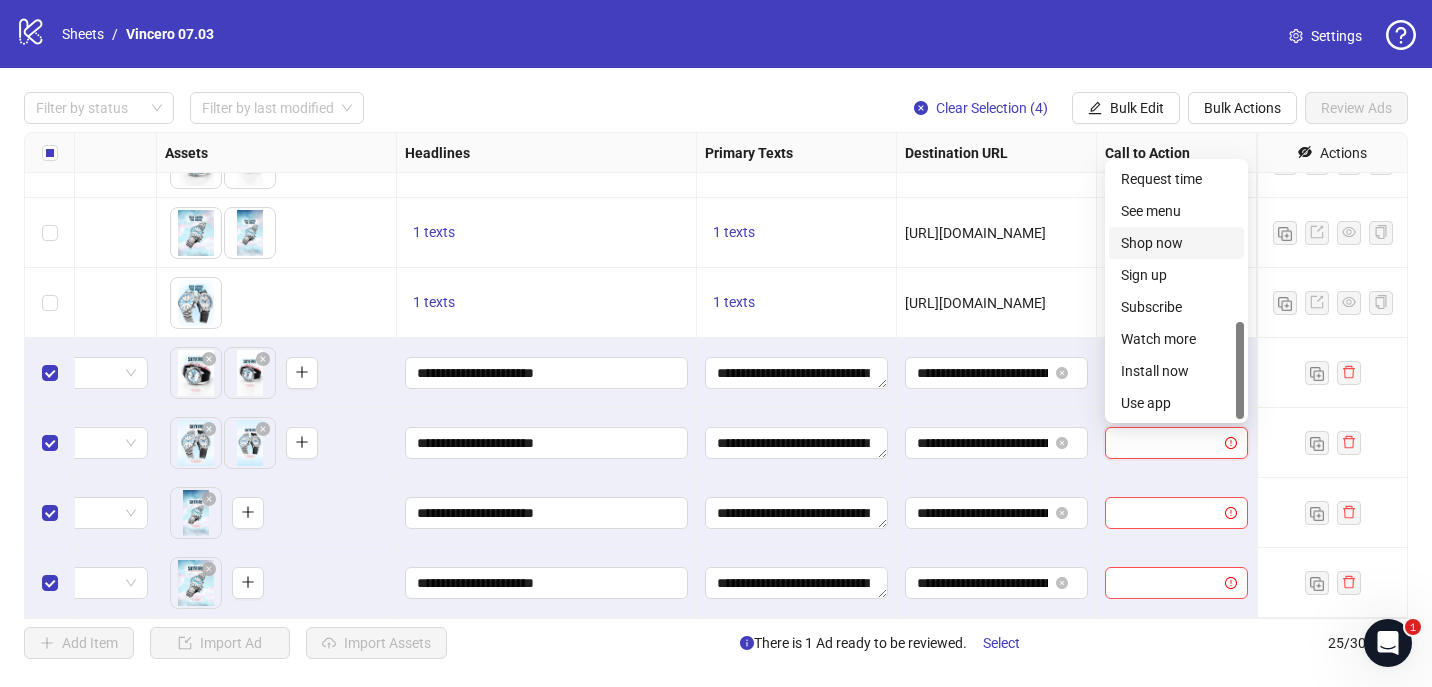 click on "Shop now" at bounding box center [1176, 243] 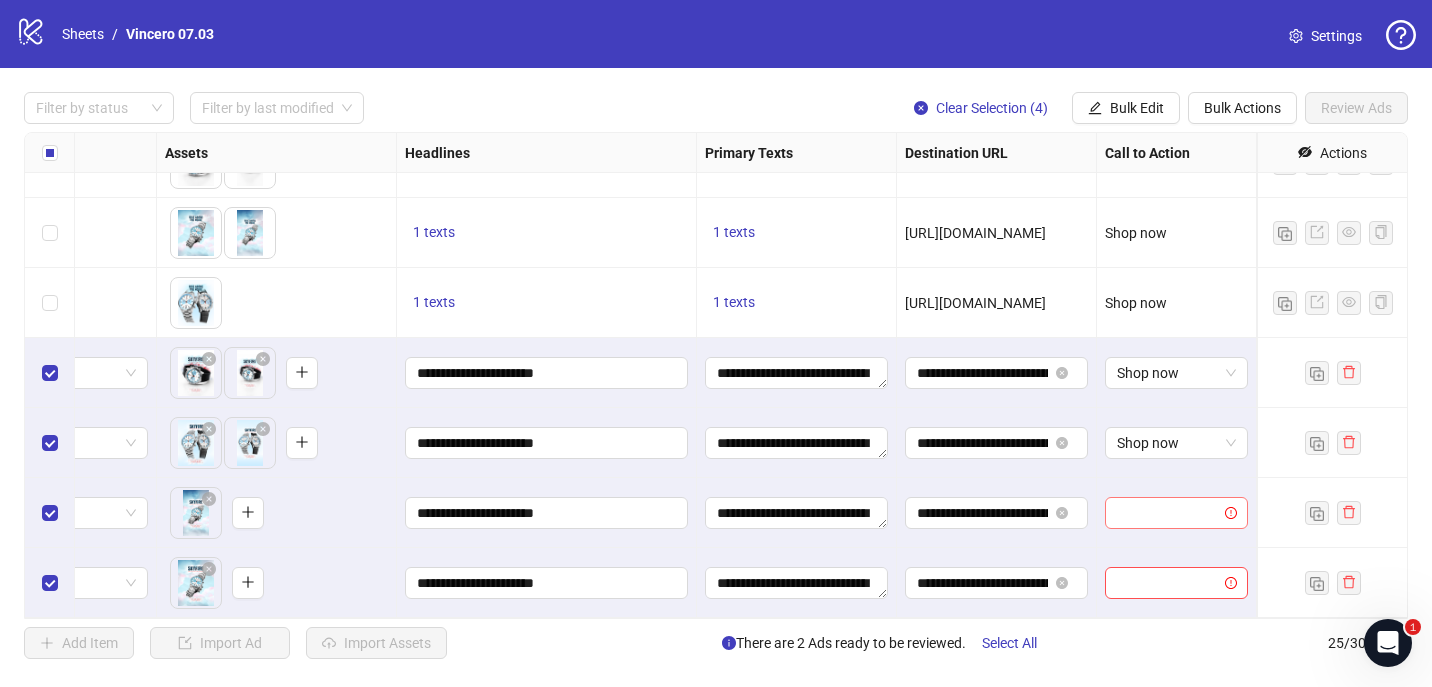 click at bounding box center [1176, 513] 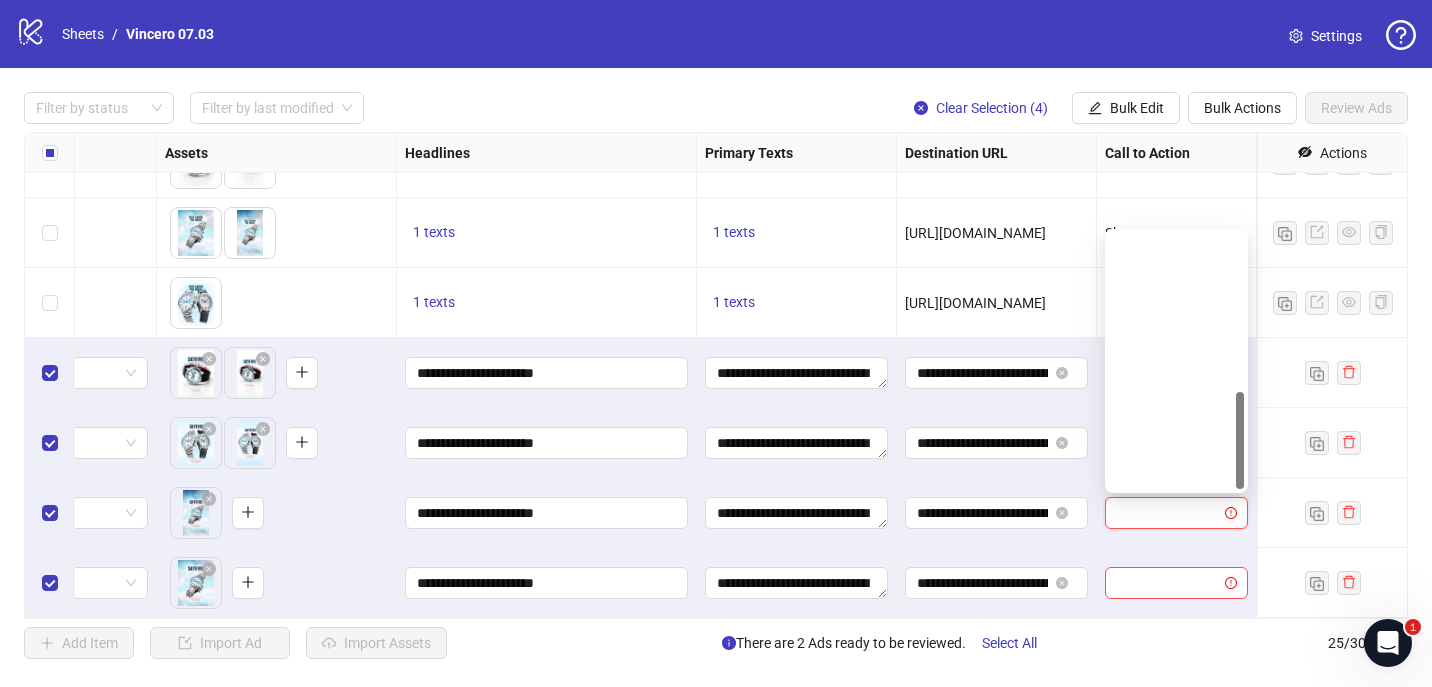 scroll, scrollTop: 416, scrollLeft: 0, axis: vertical 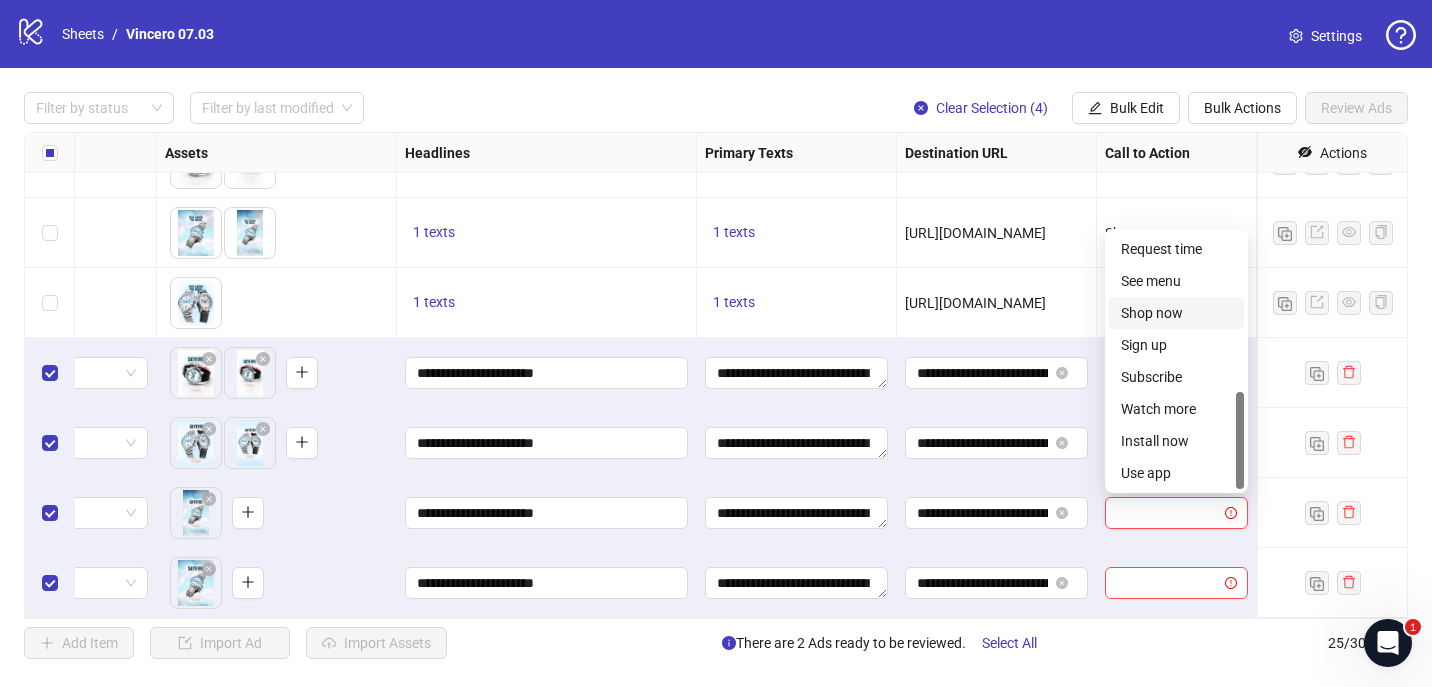 click on "Shop now" at bounding box center [1176, 313] 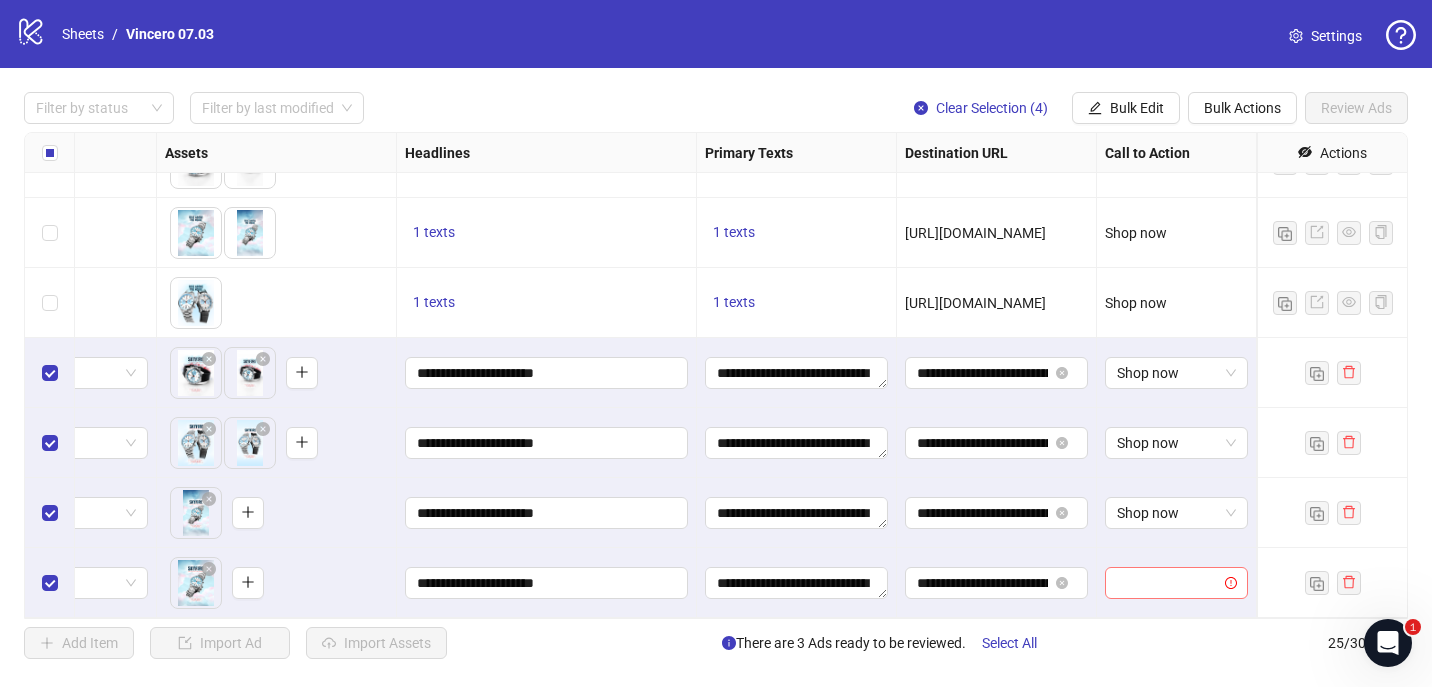 click at bounding box center [1167, 583] 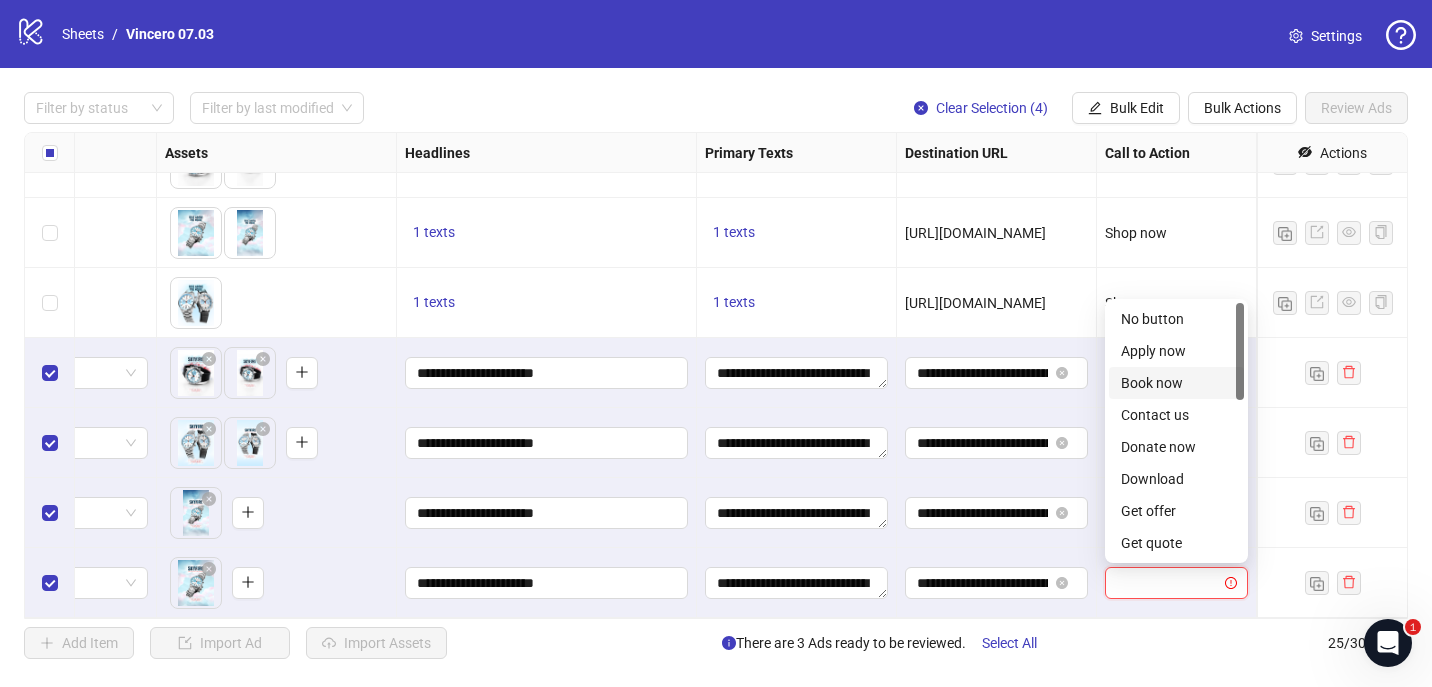 scroll, scrollTop: 416, scrollLeft: 0, axis: vertical 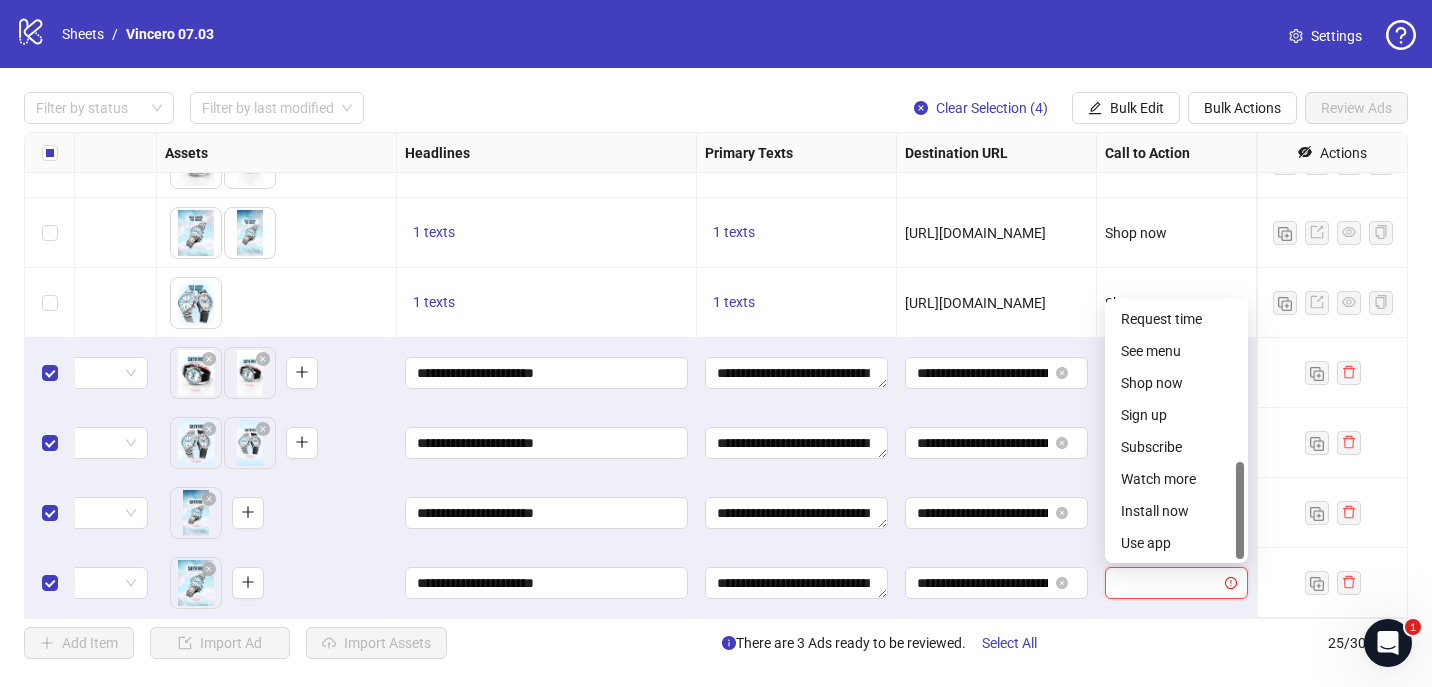 click on "Shop now" at bounding box center [1176, 383] 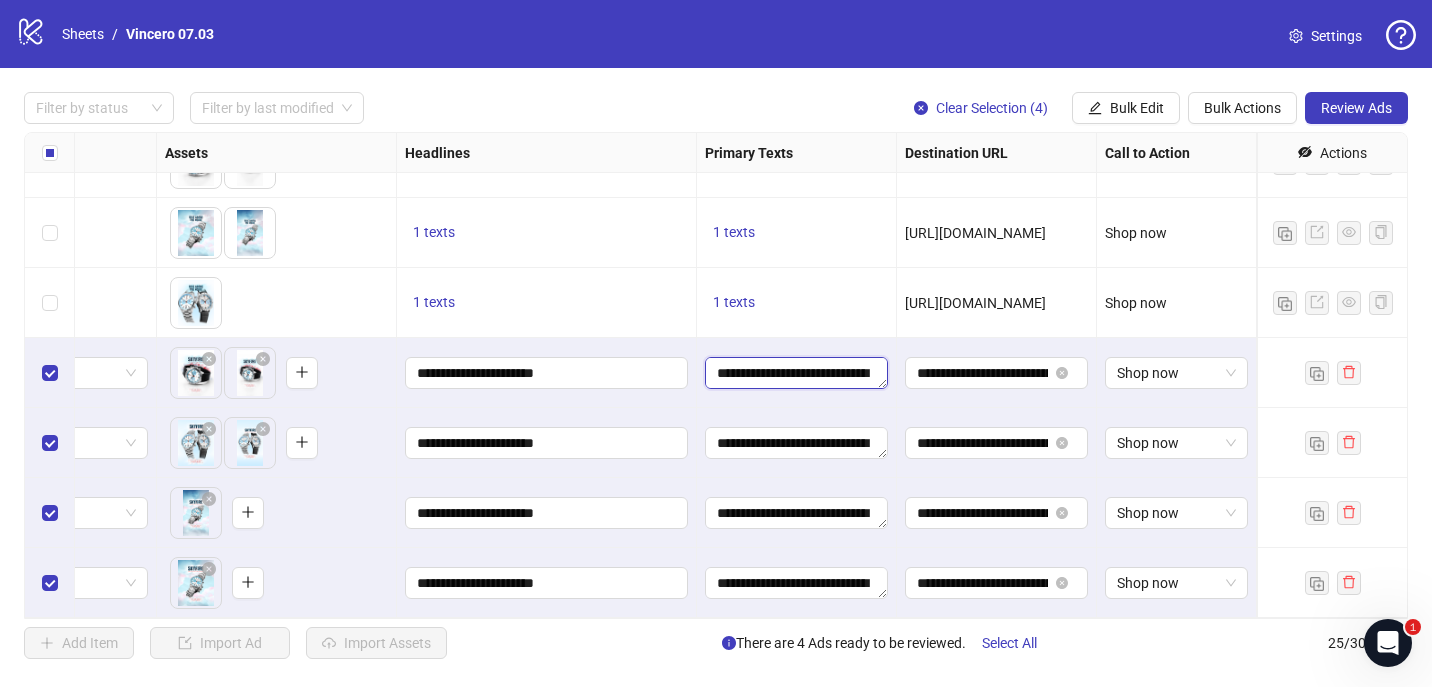 click on "**********" at bounding box center [796, 373] 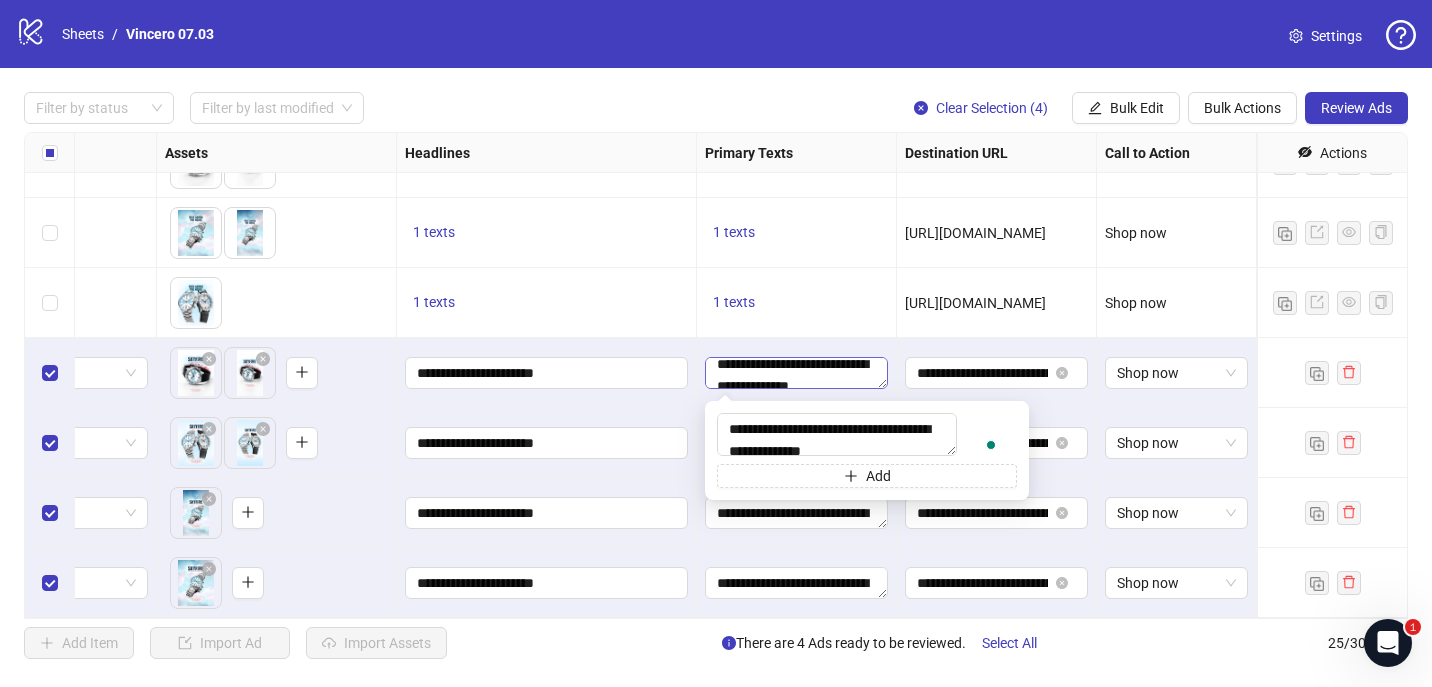 scroll, scrollTop: 132, scrollLeft: 0, axis: vertical 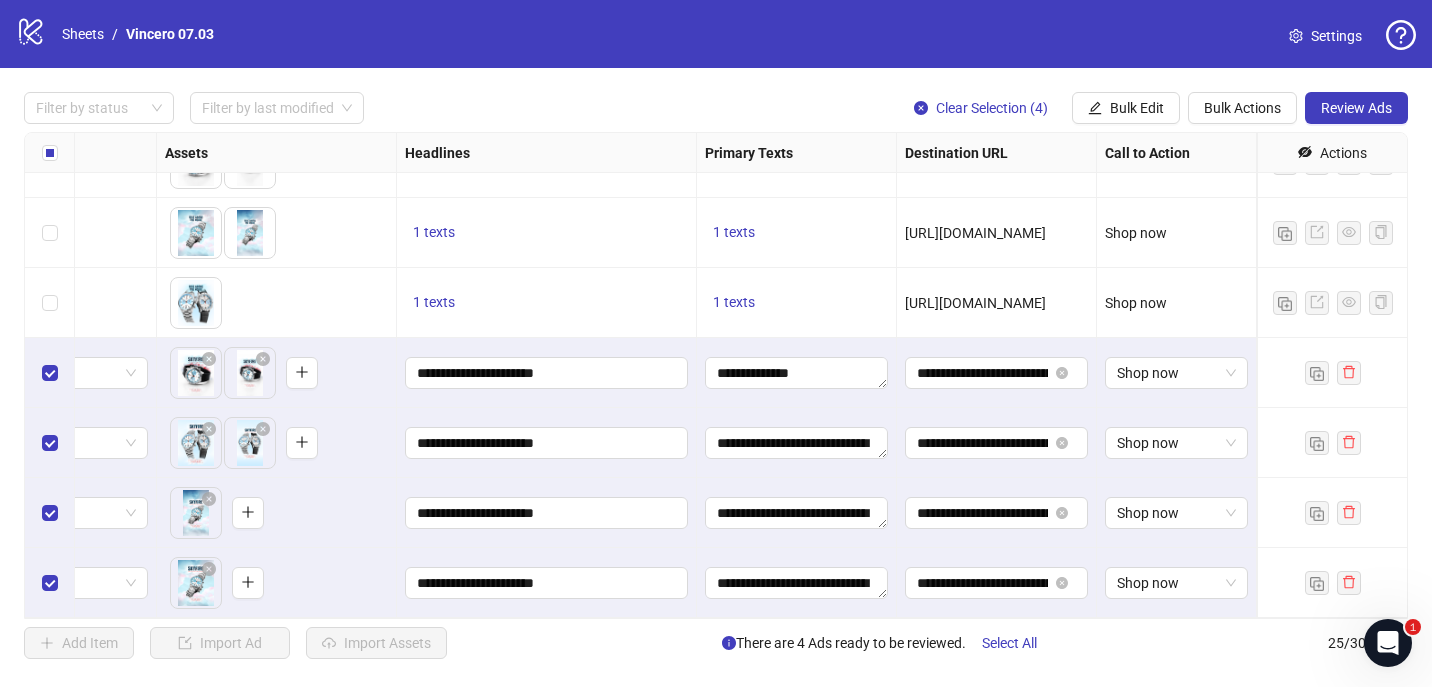 click on "1 texts" at bounding box center [797, 303] 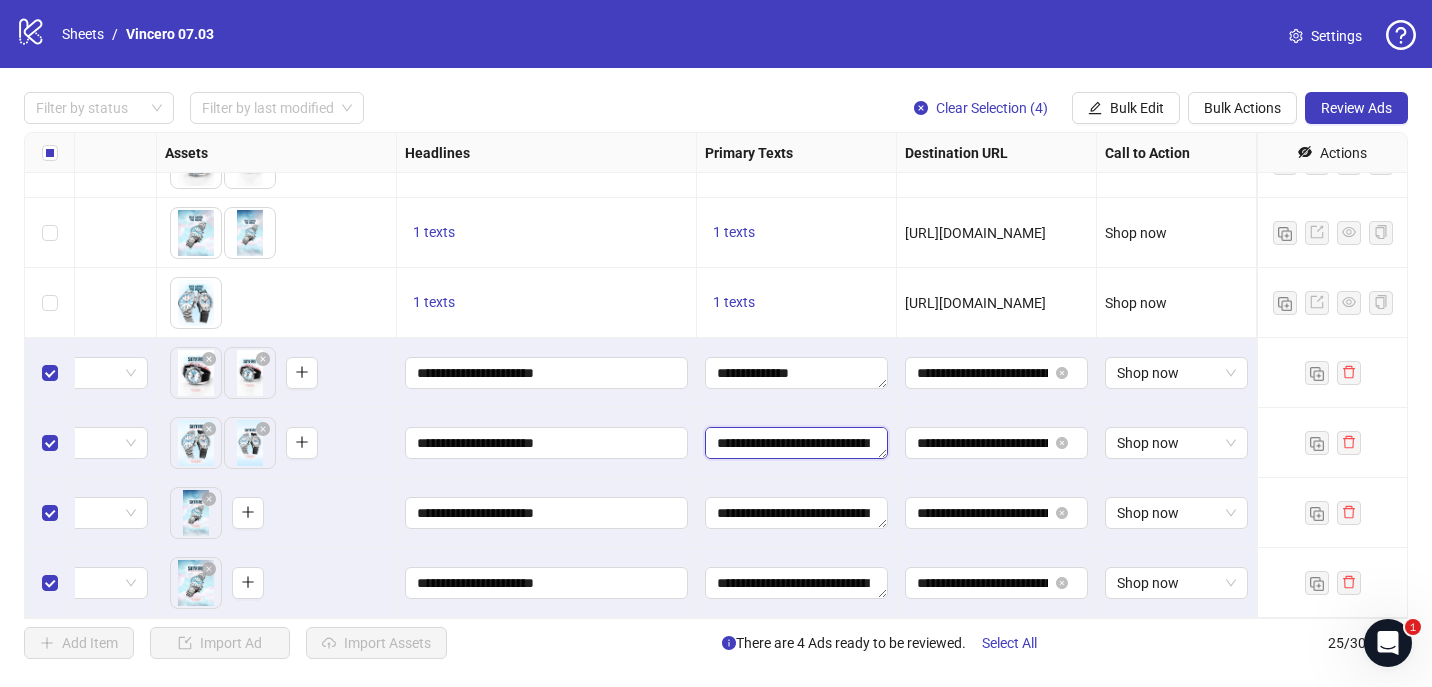 click on "**********" at bounding box center (796, 443) 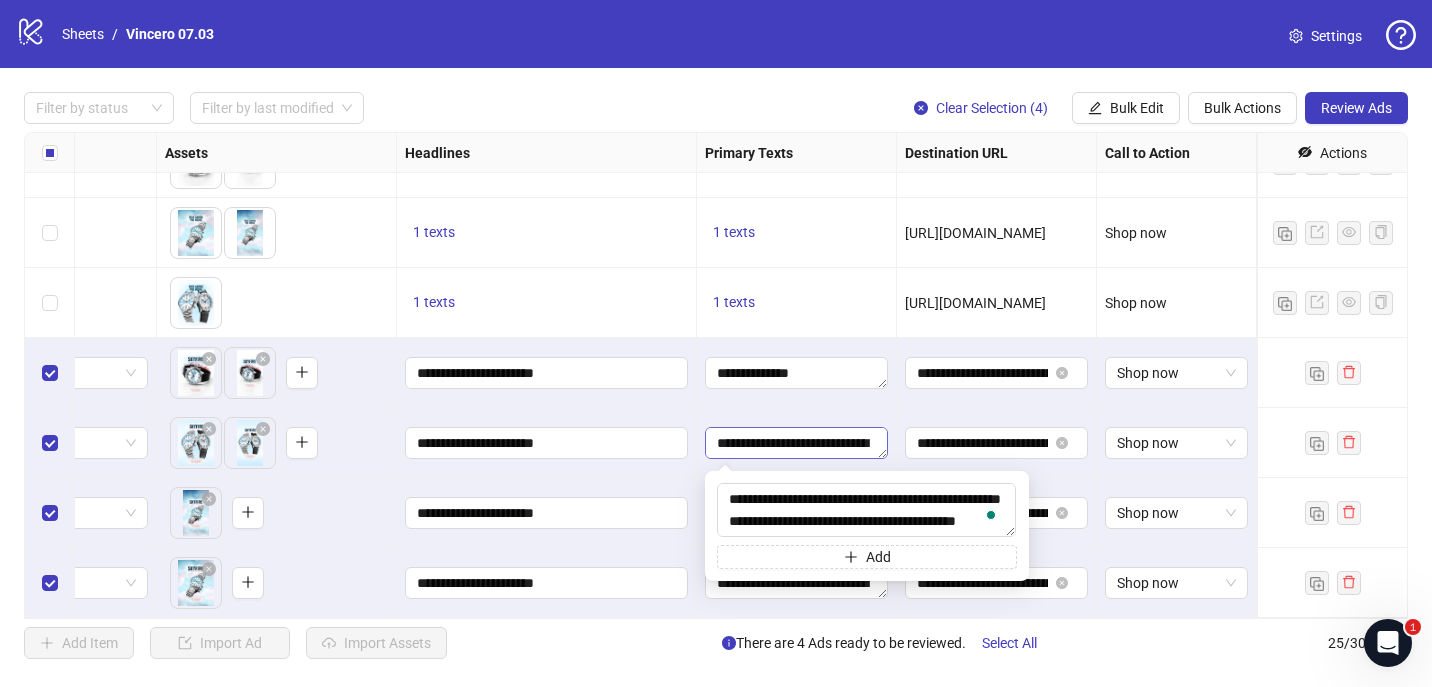 scroll, scrollTop: 132, scrollLeft: 0, axis: vertical 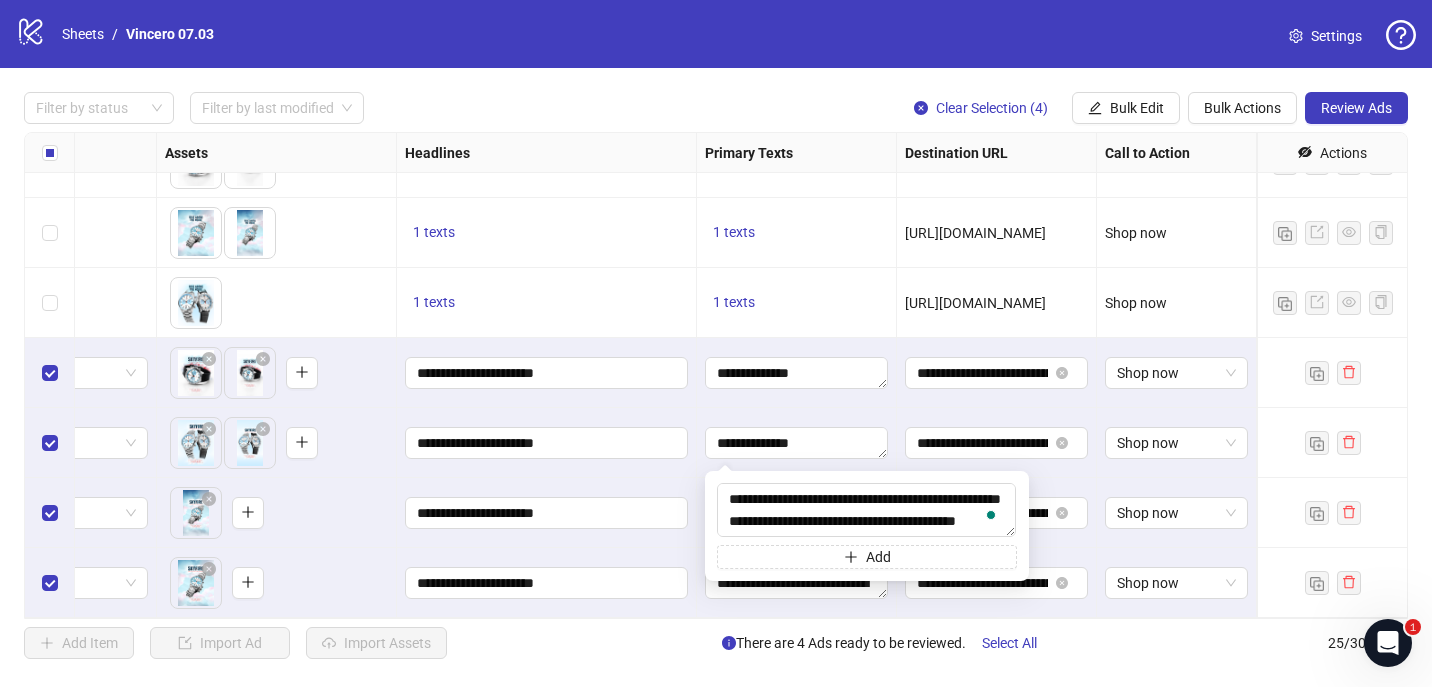 click on "**********" at bounding box center (797, 443) 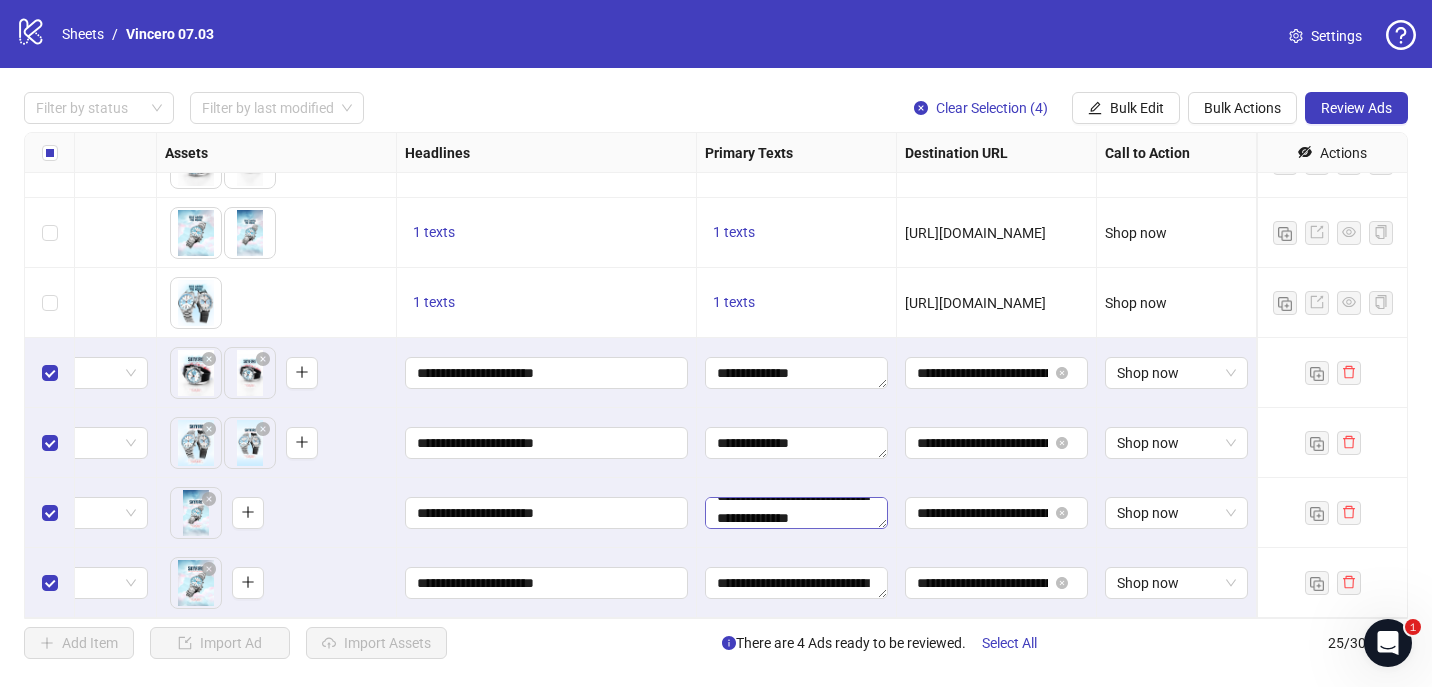 scroll, scrollTop: 132, scrollLeft: 0, axis: vertical 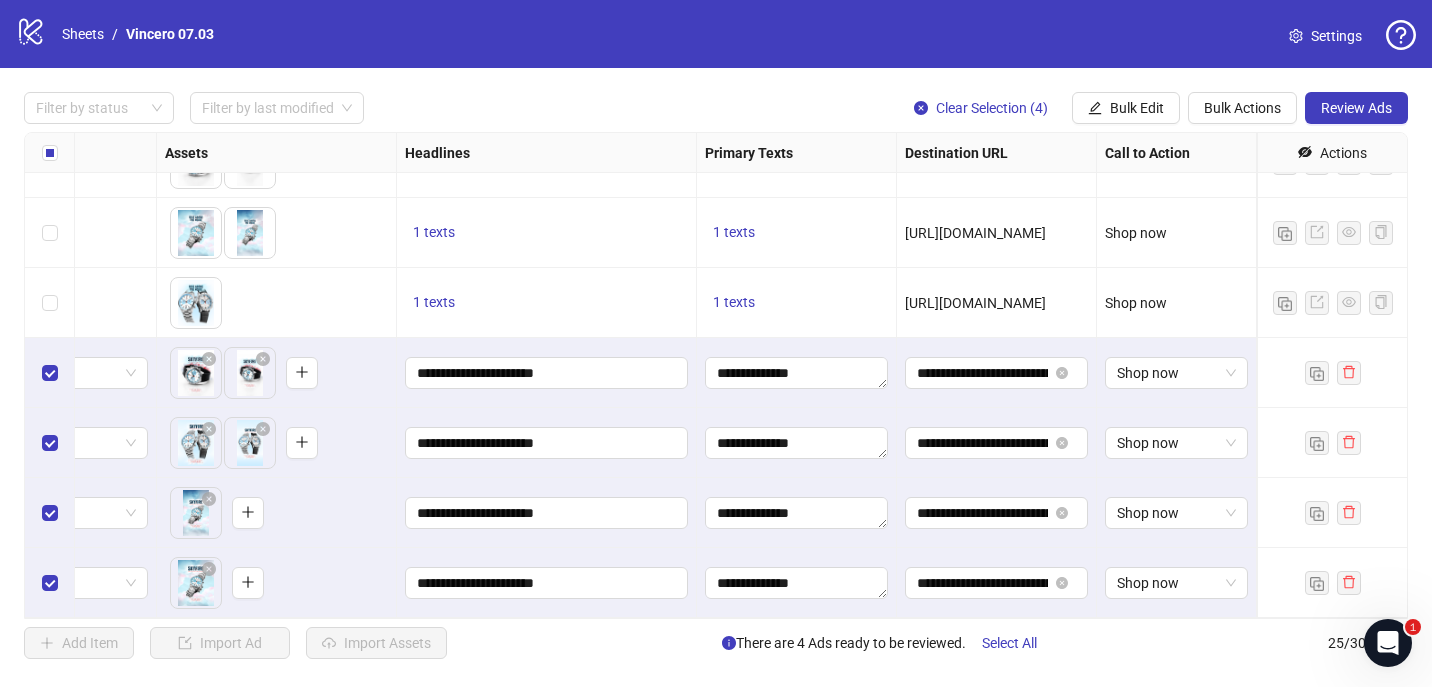 click on "**********" at bounding box center [797, 583] 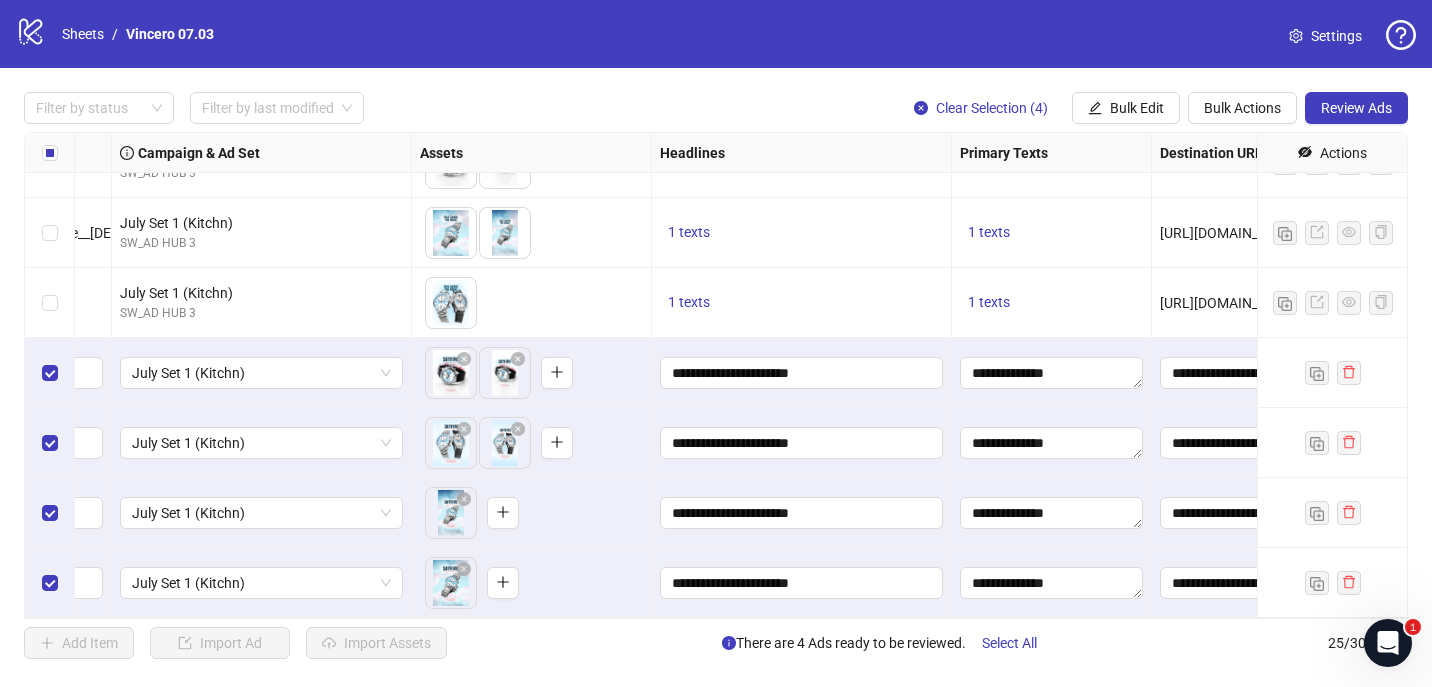 scroll, scrollTop: 1305, scrollLeft: 788, axis: both 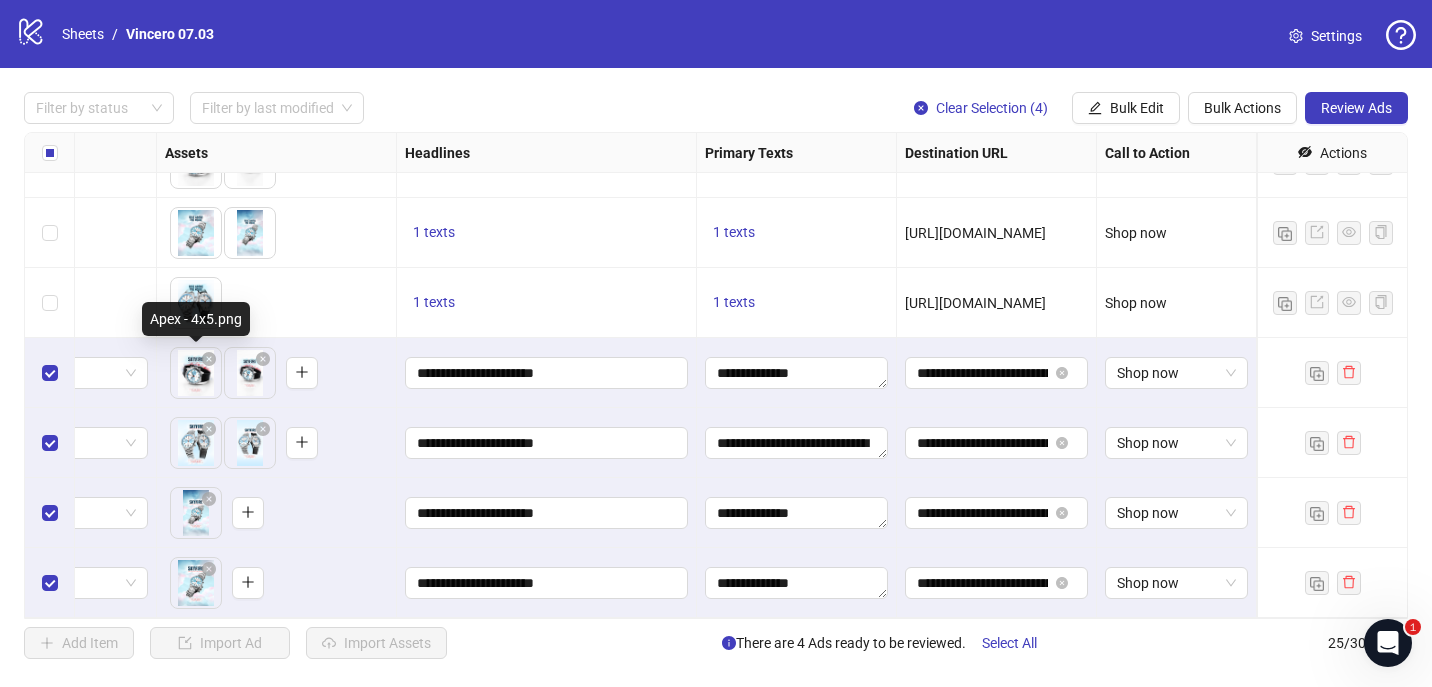 click on "logo/logo-mobile Sheets / Vincero 07.03 Settings   Filter by status Filter by last modified Clear Selection (4) Bulk Edit Bulk Actions Review Ads Ad Format Ad Name Campaign & Ad Set Assets Headlines Primary Texts Destination URL Call to Action Actions Skyfire Psych Overlay - Not Just Colos - Both__Single Image__[DEMOGRAPHIC_DATA]__Mens Watches__[DATE] July Set 1 (Kitchn) SW_AD HUB 3
To pick up a draggable item, press the space bar.
While dragging, use the arrow keys to move the item.
Press space again to drop the item in its new position, or press escape to cancel.
1 texts 1 texts [URL][DOMAIN_NAME] Shop now Skyfire Psych Overlay - Rise Above - Apex__Single Image__[DEMOGRAPHIC_DATA]__Mens Watches__[DATE] July Set 1 (Kitchn) SW_AD HUB 3
To pick up a draggable item, press the space bar.
While dragging, use the arrow keys to move the item.
Press space again to drop the item in its new position, or press escape to cancel.
1 texts 1 texts Shop now July Set 1 (Kitchn) /" at bounding box center [716, 343] 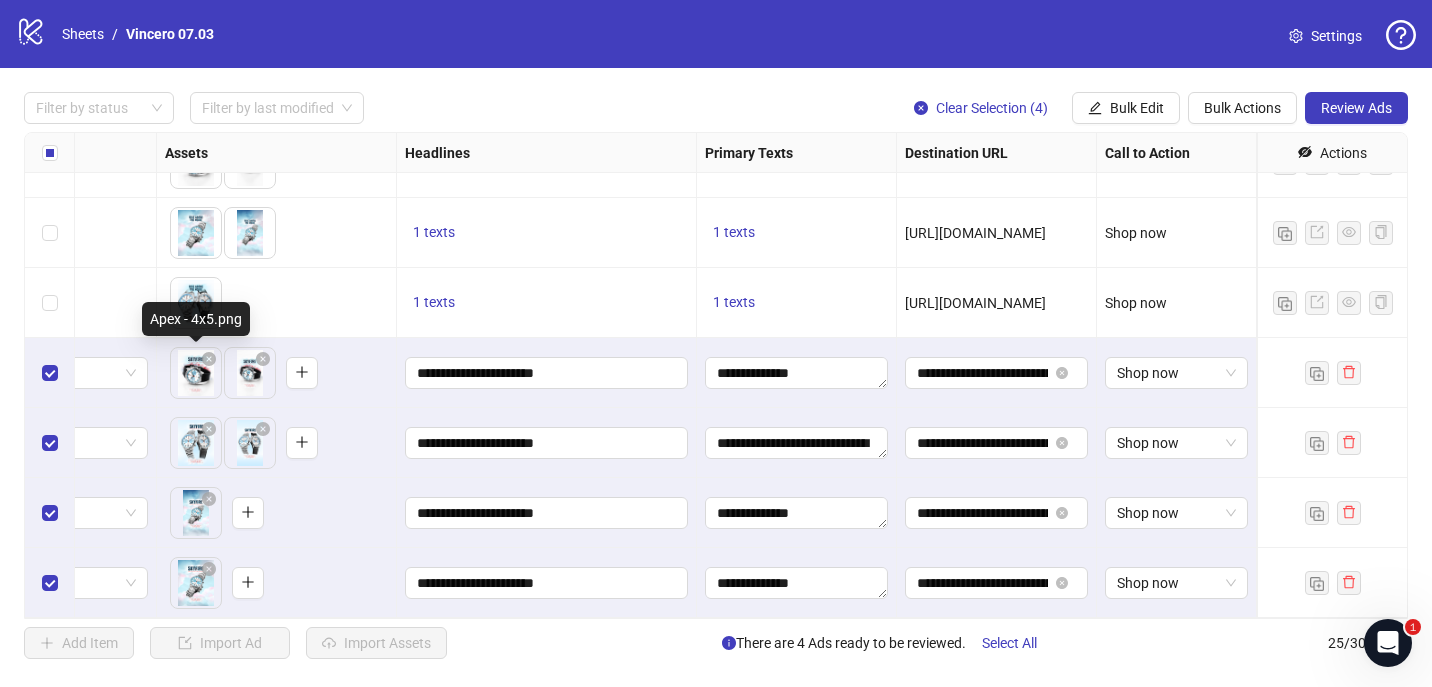 click on "logo/logo-mobile Sheets / Vincero 07.03 Settings   Filter by status Filter by last modified Clear Selection (4) Bulk Edit Bulk Actions Review Ads Ad Format Ad Name Campaign & Ad Set Assets Headlines Primary Texts Destination URL Call to Action Actions Skyfire Psych Overlay - Not Just Colos - Both__Single Image__[DEMOGRAPHIC_DATA]__Mens Watches__[DATE] July Set 1 (Kitchn) SW_AD HUB 3
To pick up a draggable item, press the space bar.
While dragging, use the arrow keys to move the item.
Press space again to drop the item in its new position, or press escape to cancel.
1 texts 1 texts [URL][DOMAIN_NAME] Shop now Skyfire Psych Overlay - Rise Above - Apex__Single Image__[DEMOGRAPHIC_DATA]__Mens Watches__[DATE] July Set 1 (Kitchn) SW_AD HUB 3
To pick up a draggable item, press the space bar.
While dragging, use the arrow keys to move the item.
Press space again to drop the item in its new position, or press escape to cancel.
1 texts 1 texts Shop now July Set 1 (Kitchn) /" at bounding box center [716, 343] 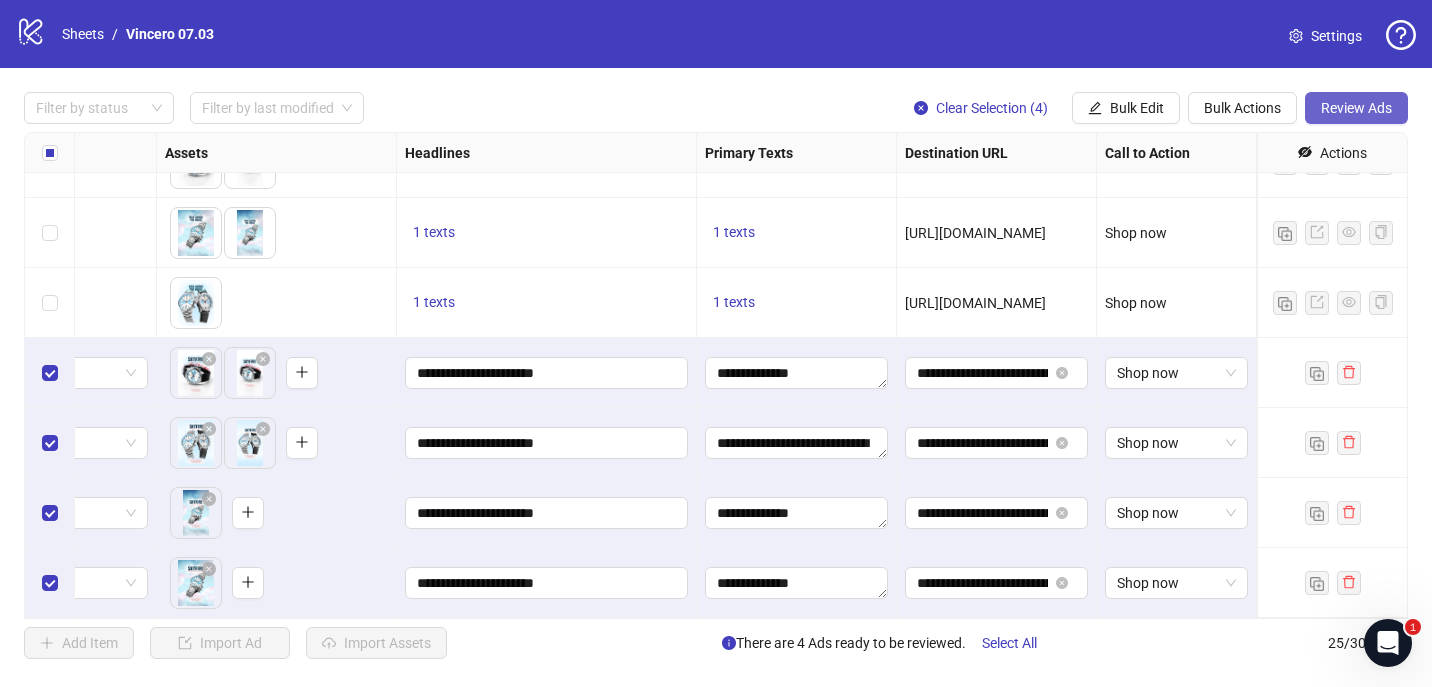 click on "Review Ads" at bounding box center (1356, 108) 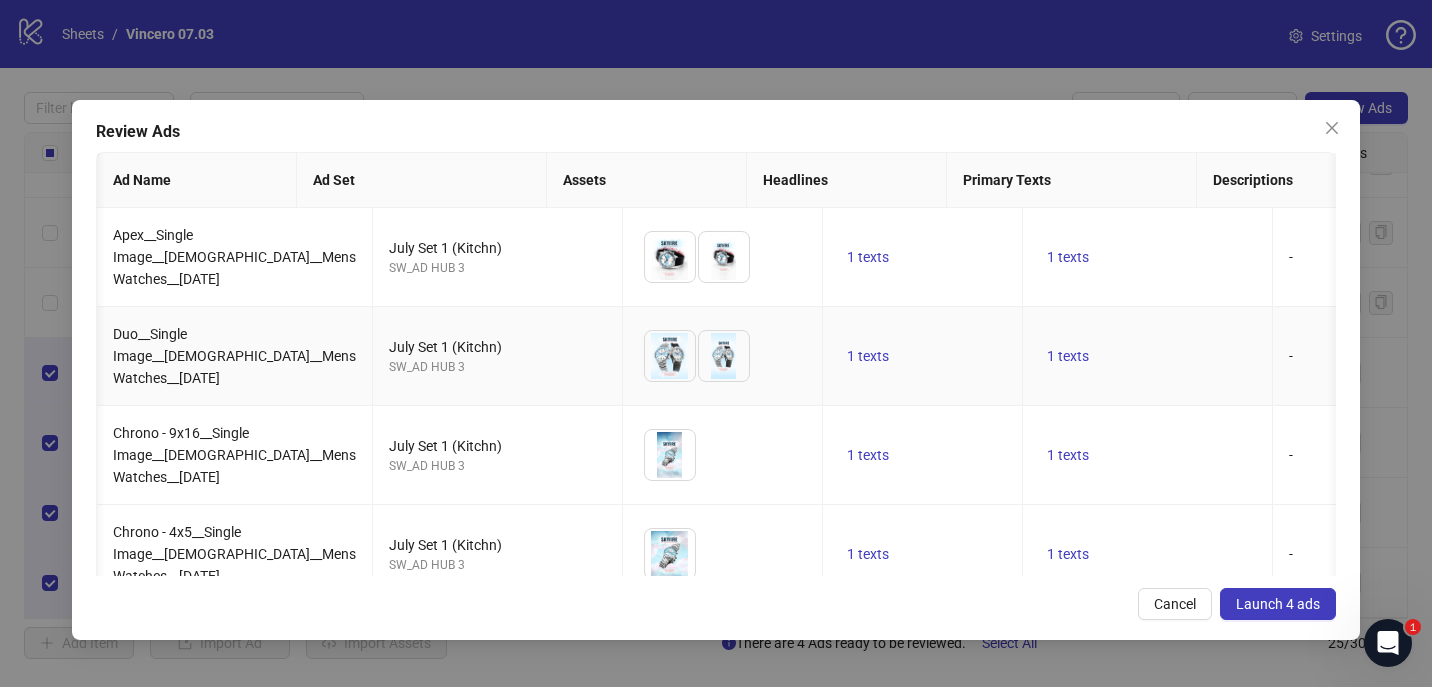 scroll, scrollTop: 0, scrollLeft: 960, axis: horizontal 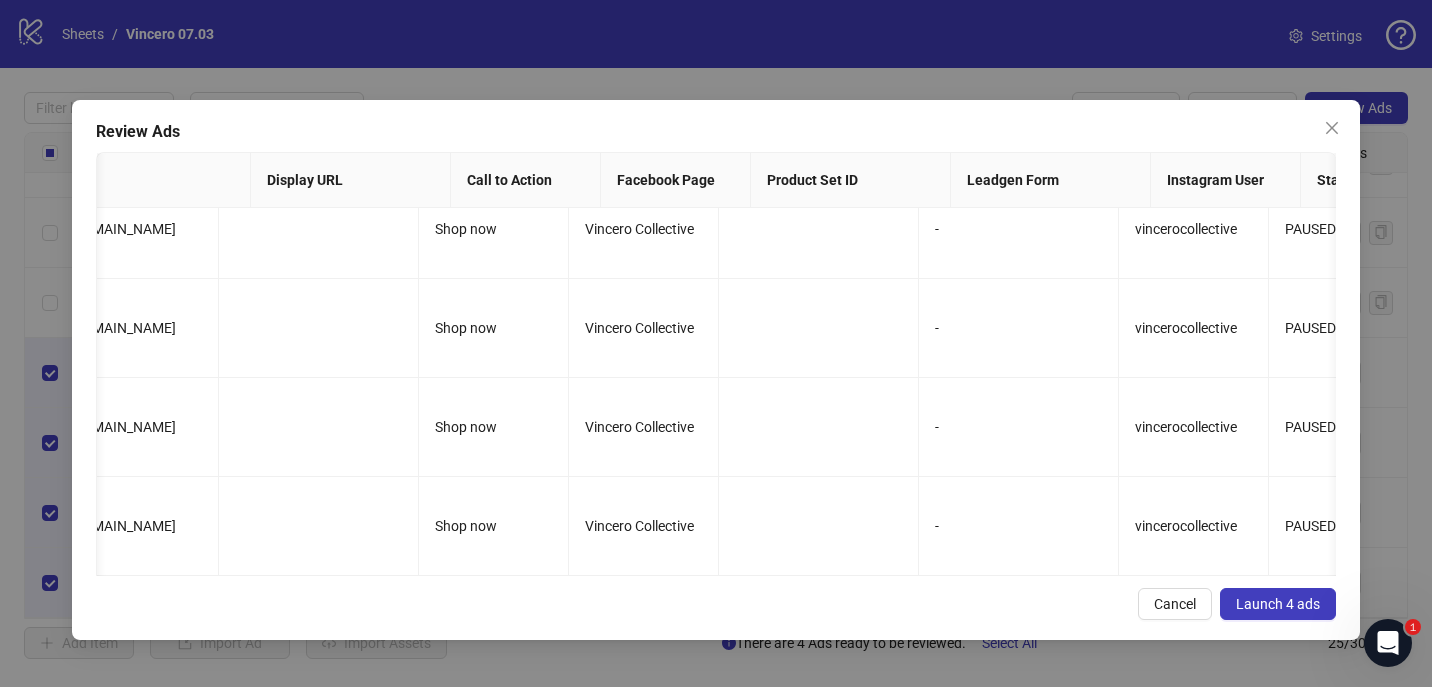 click on "Launch 4 ads" at bounding box center (1278, 604) 